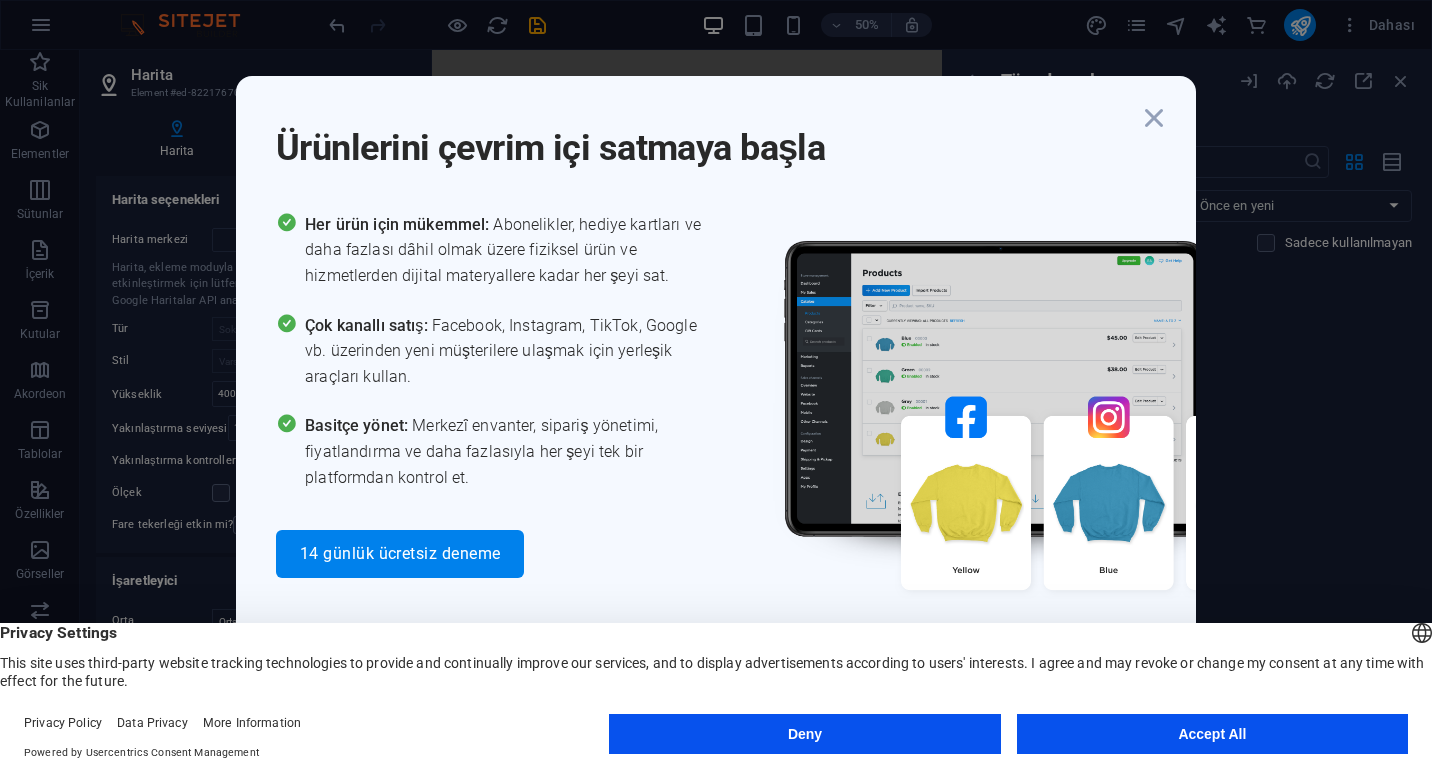 select on "px" 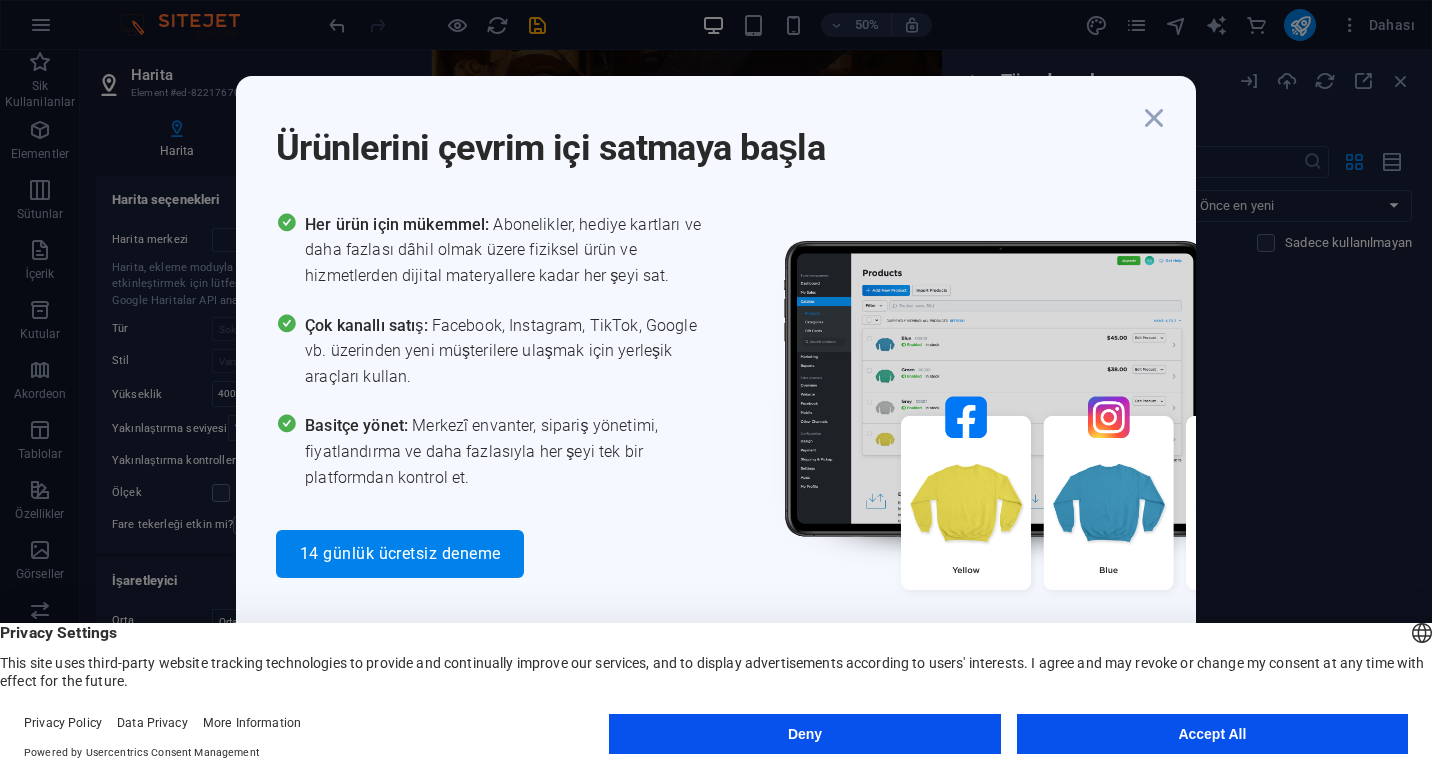 scroll, scrollTop: 3009, scrollLeft: 0, axis: vertical 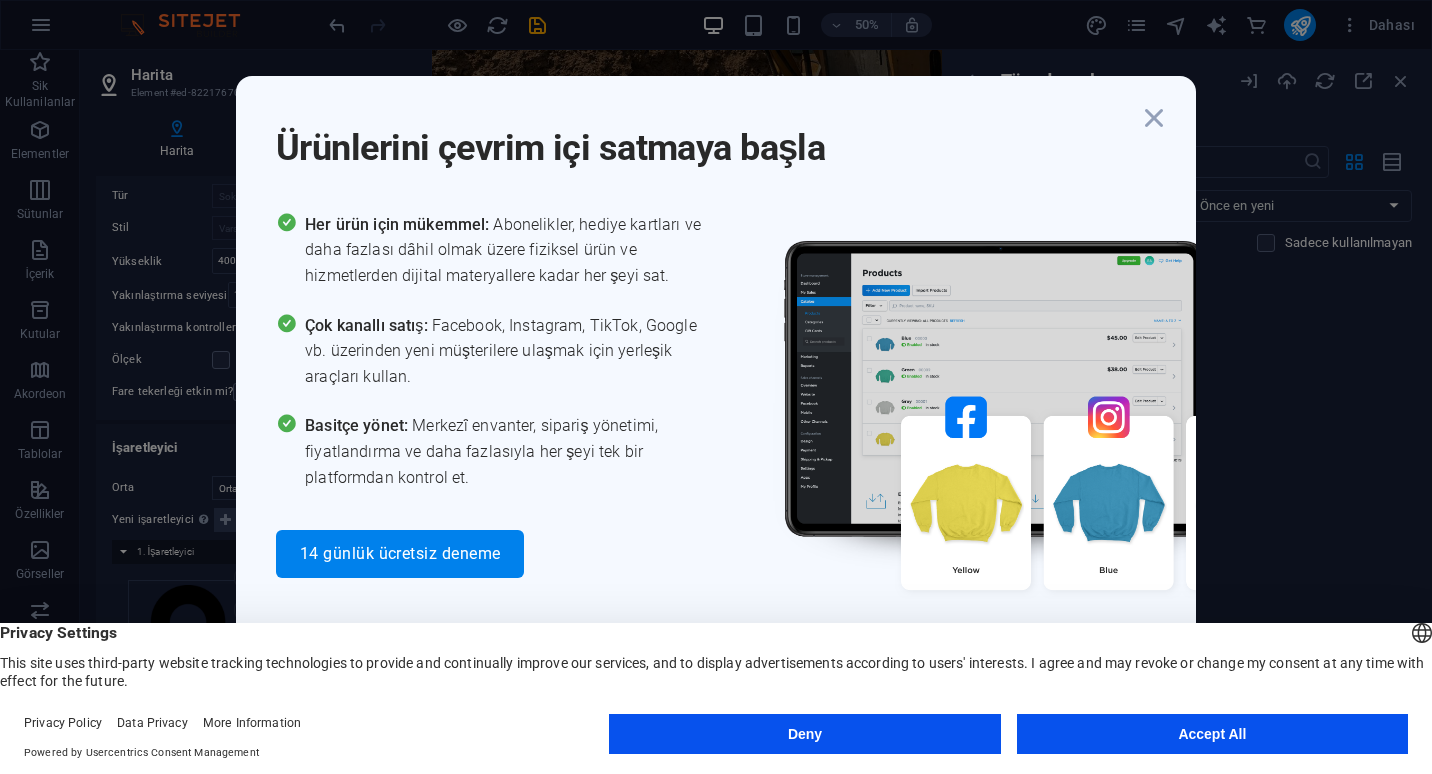 click on "Deny" at bounding box center (804, 734) 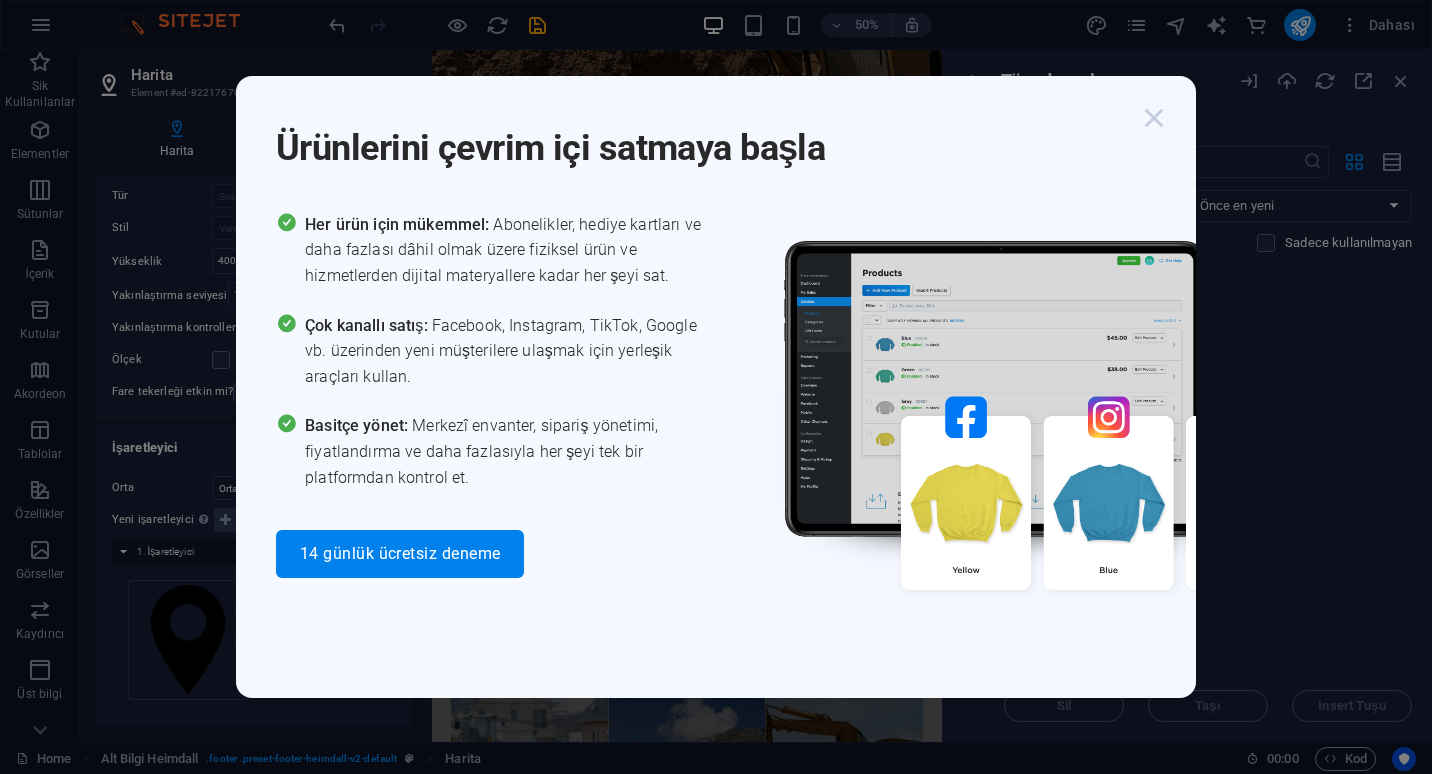 click at bounding box center [1154, 118] 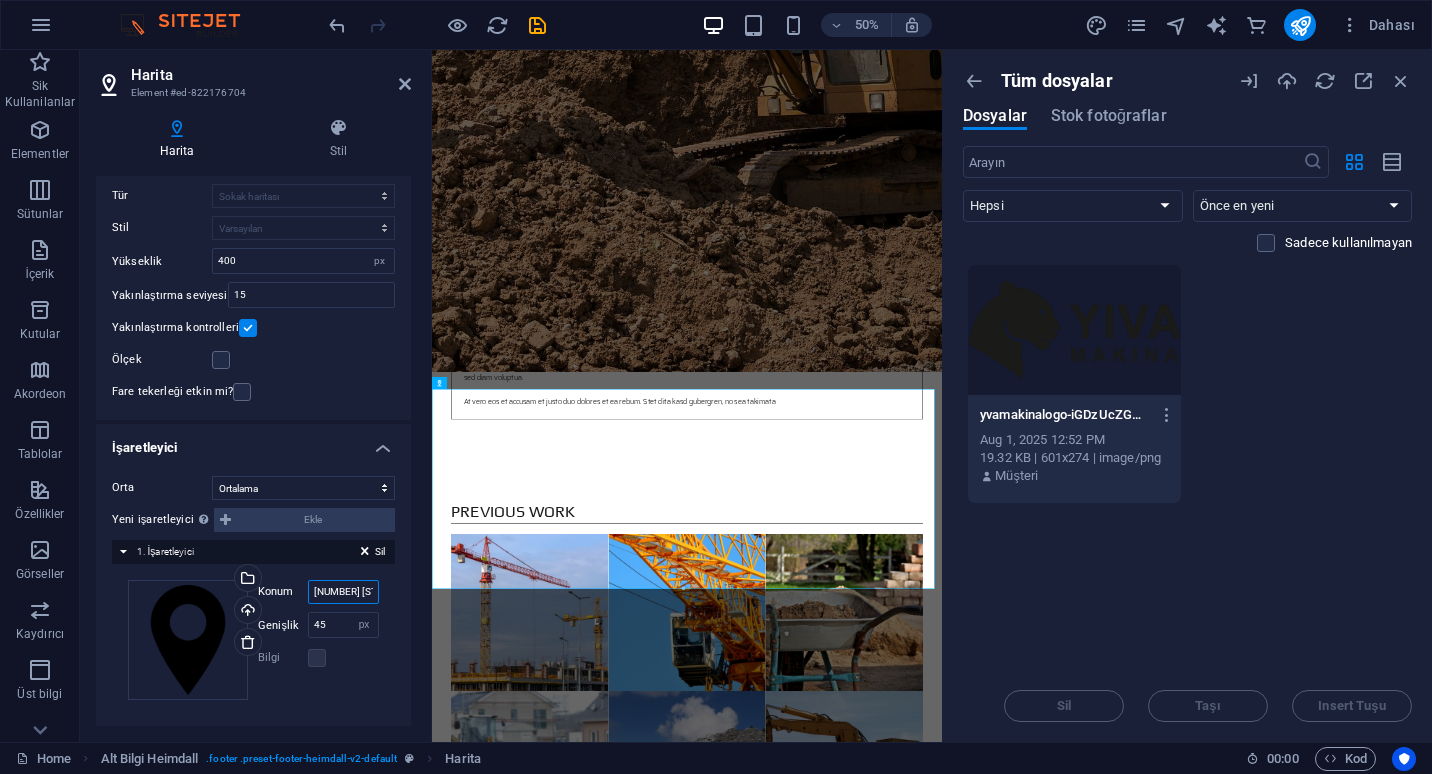 click on "[NUMBER] [STREET] [NUMBER], [POSTAL_CODE] [CITY], [STATE]" at bounding box center (343, 592) 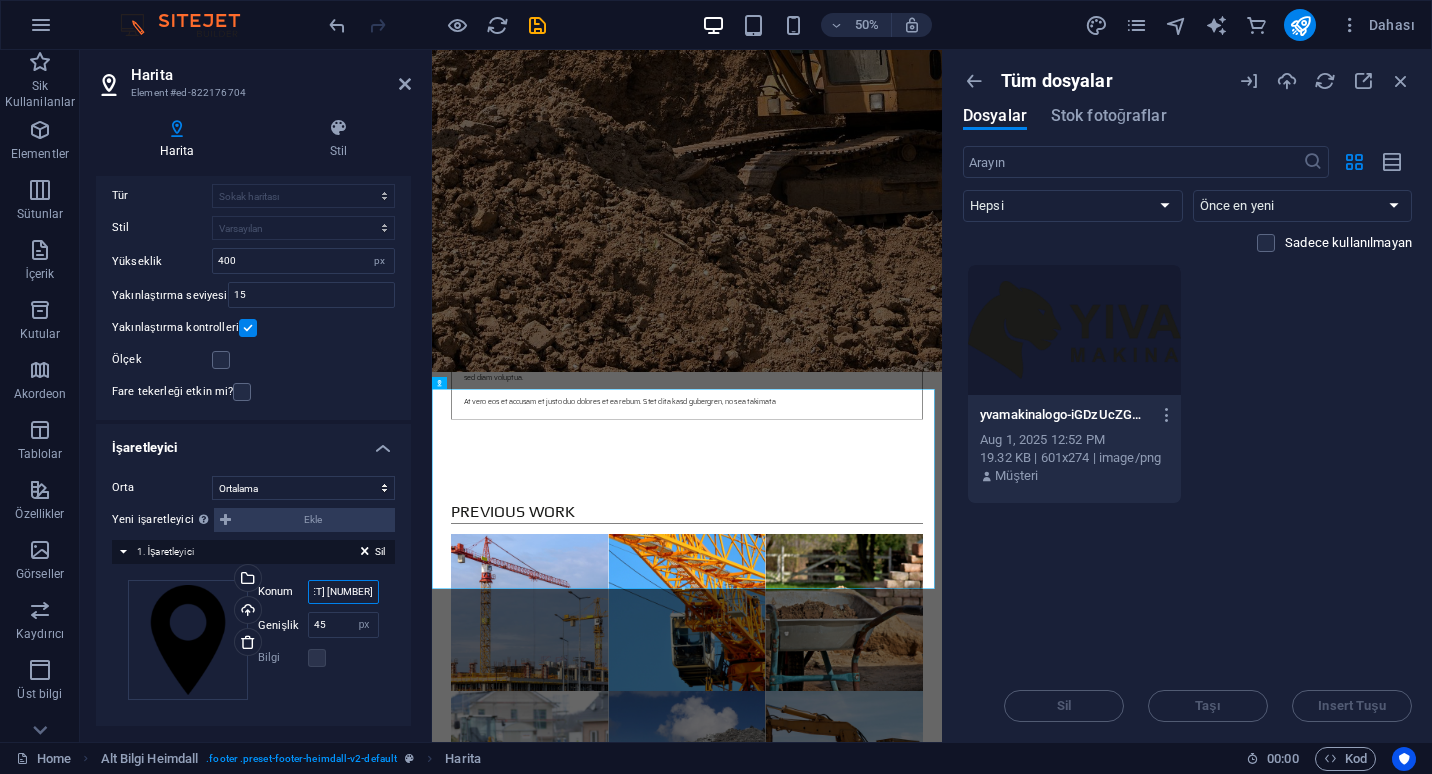 scroll, scrollTop: 0, scrollLeft: 99, axis: horizontal 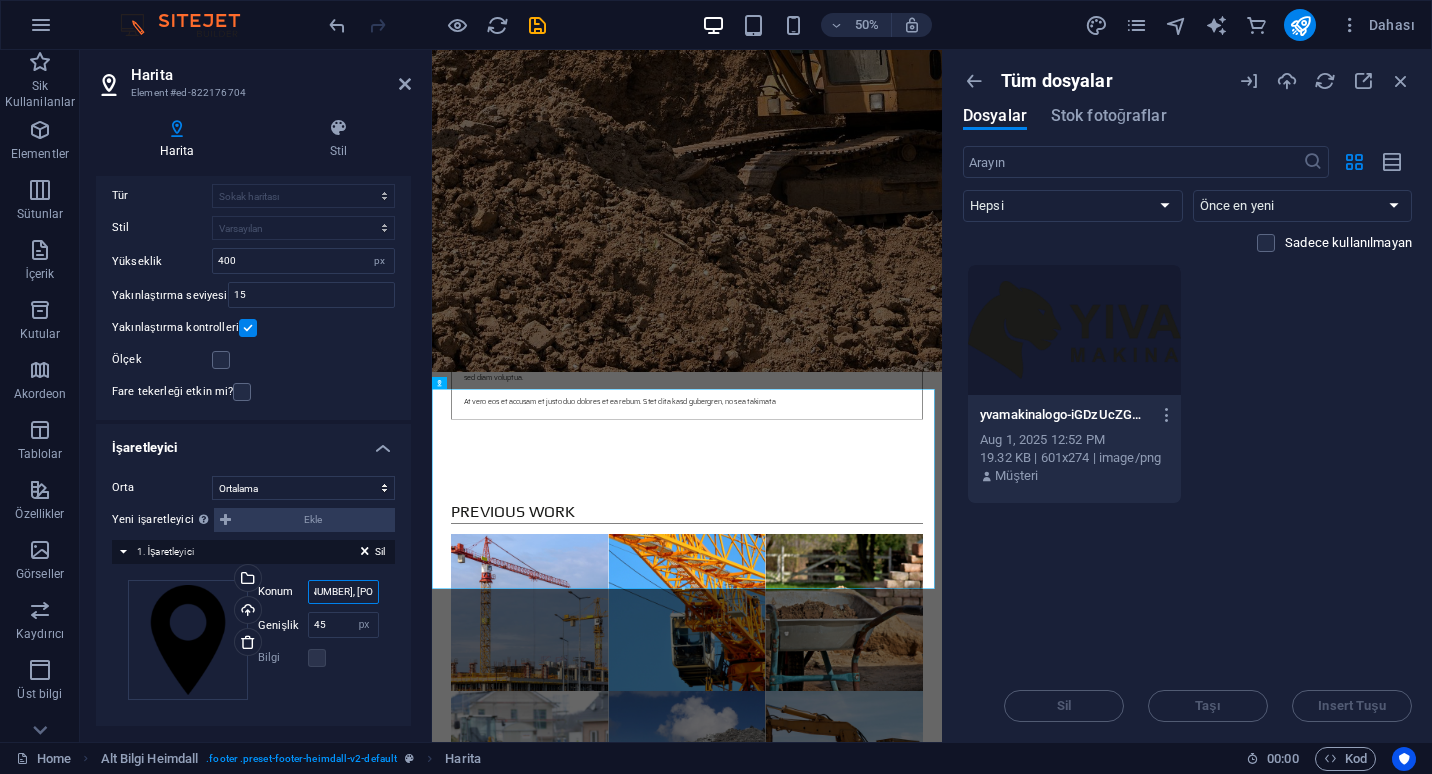 drag, startPoint x: 308, startPoint y: 591, endPoint x: 384, endPoint y: 593, distance: 76.02631 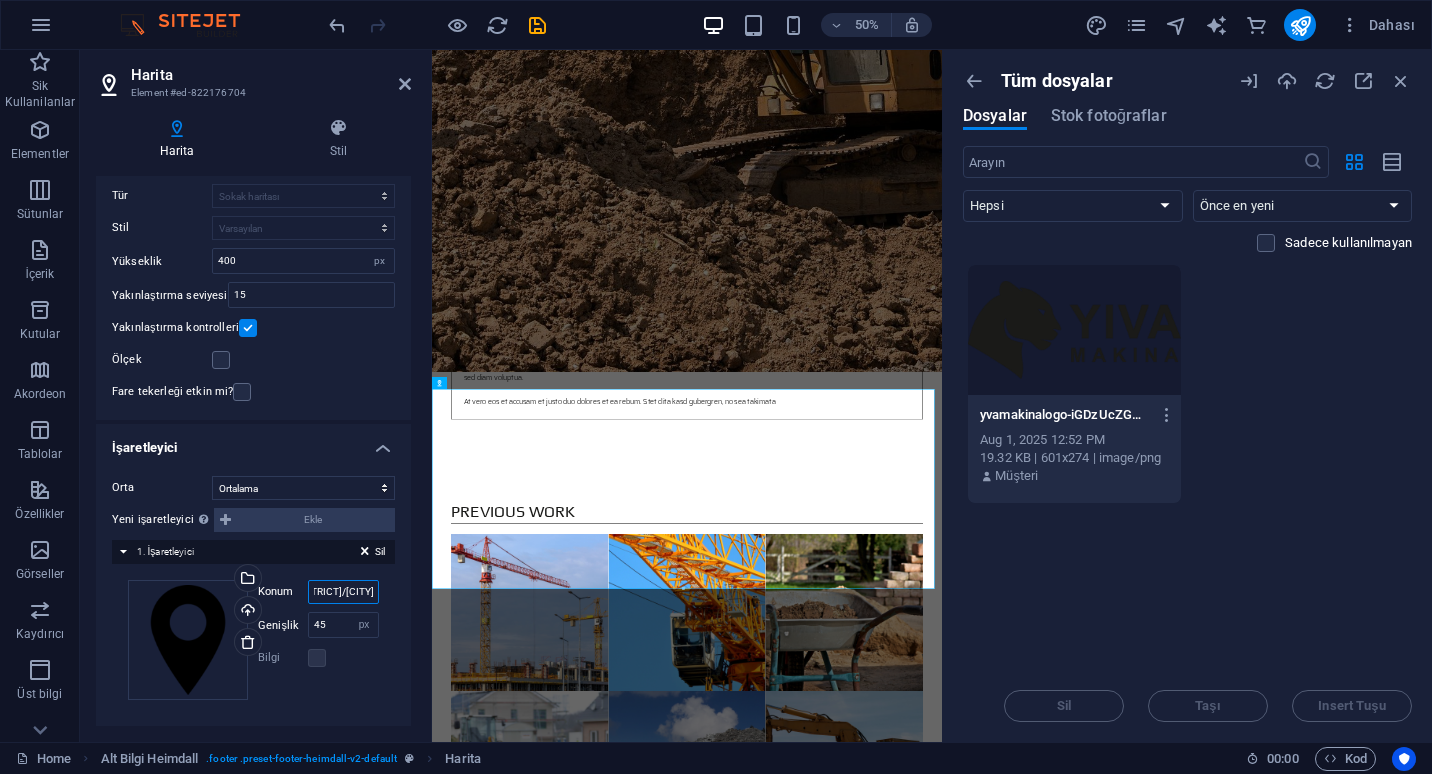 scroll, scrollTop: 0, scrollLeft: 45, axis: horizontal 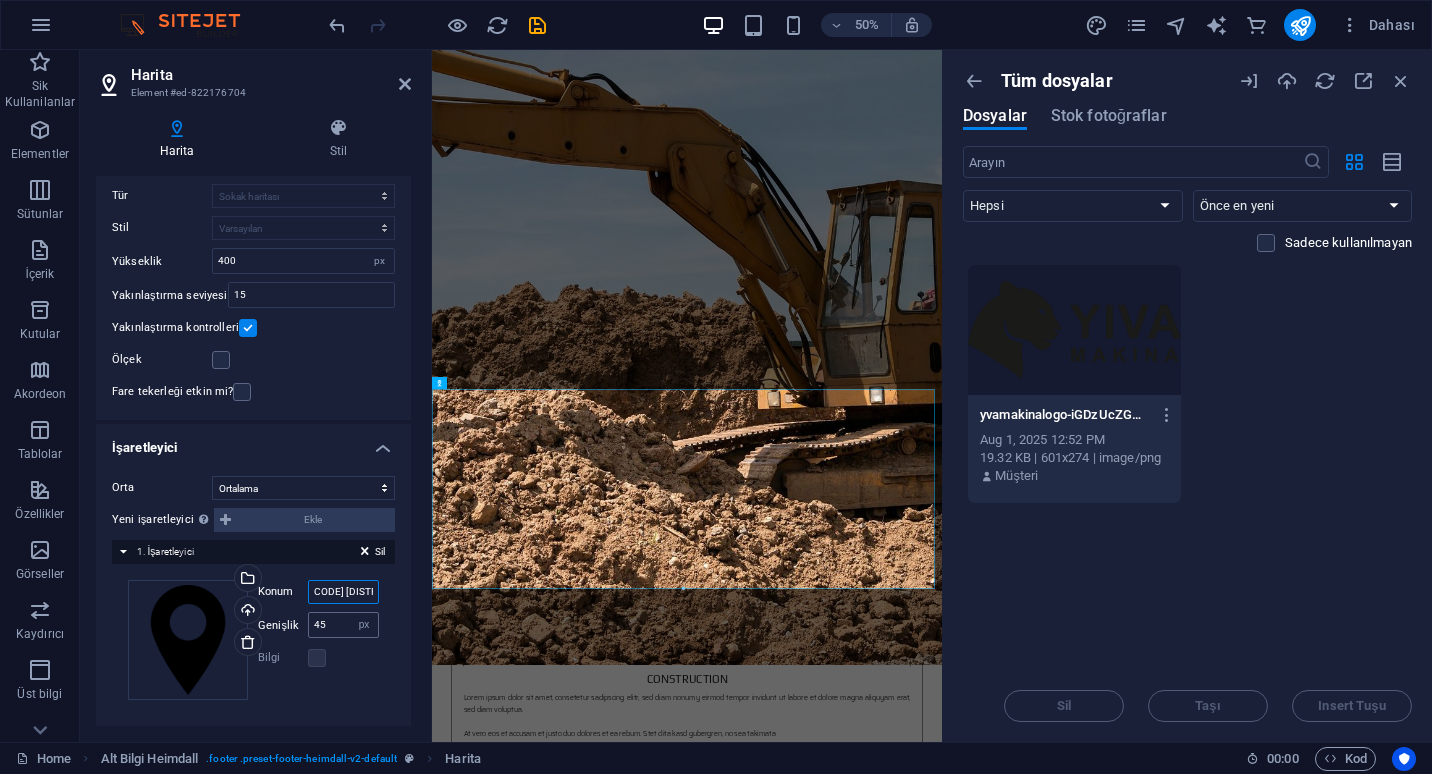 type on "[POSTAL_CODE] [DISTRICT]/[CITY]" 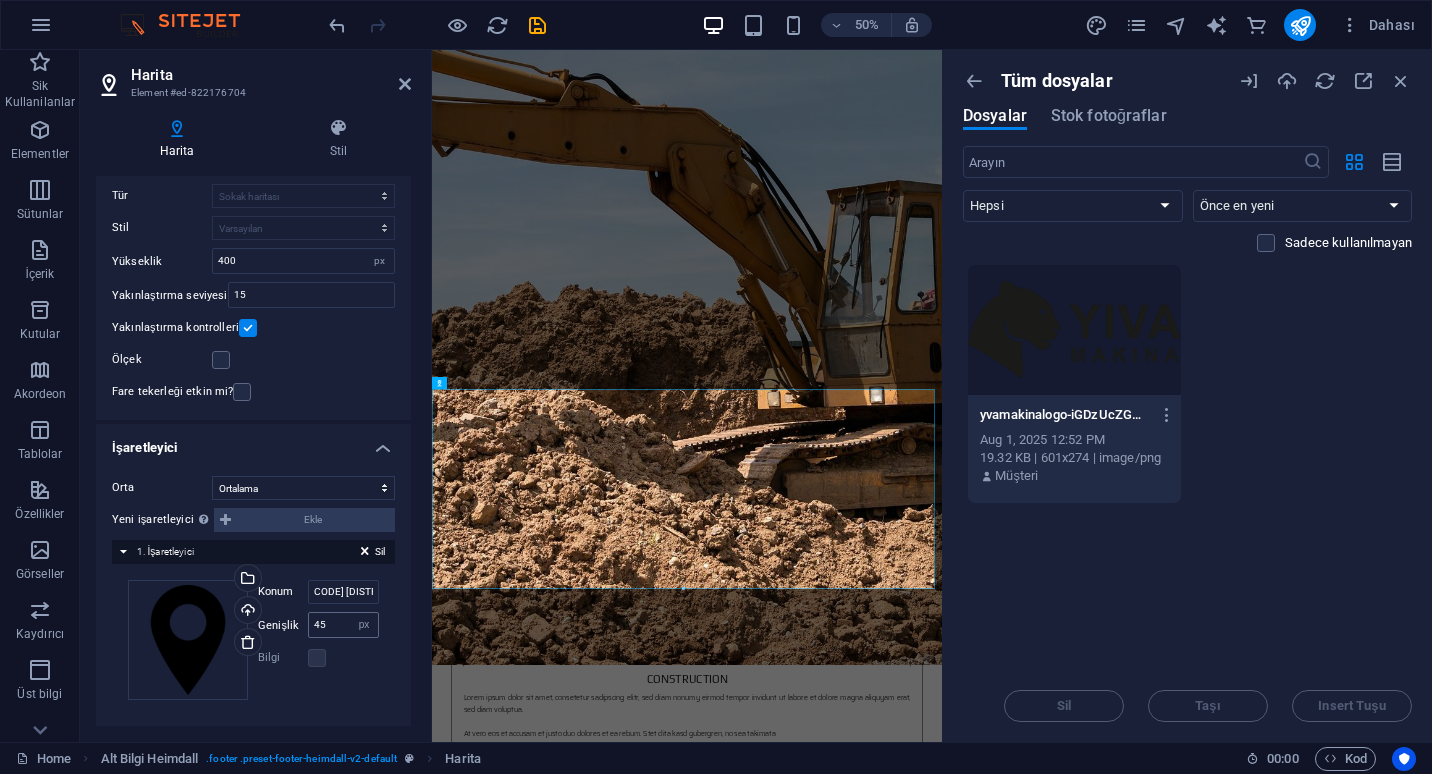 scroll, scrollTop: 0, scrollLeft: 0, axis: both 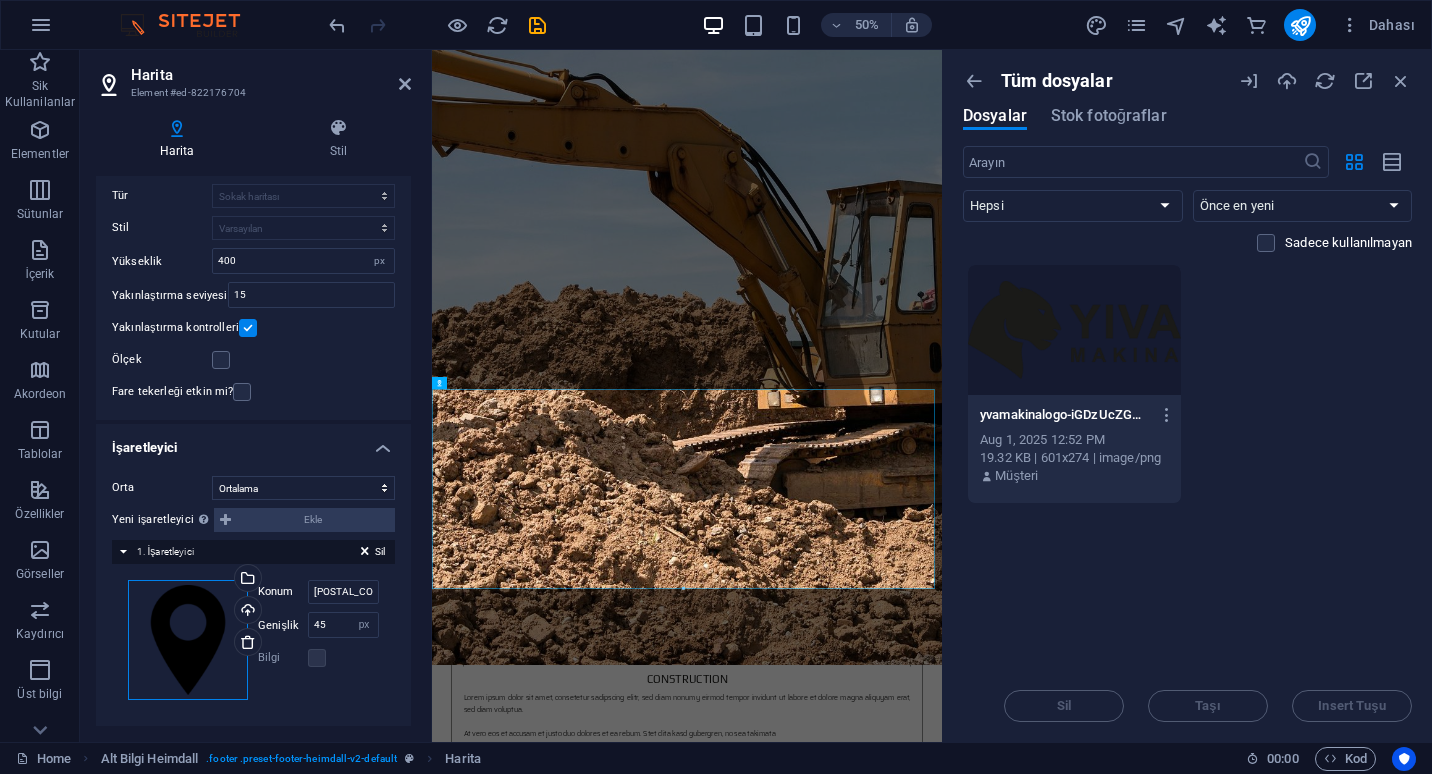 click on "Dosyaları buraya sürükleyin, dosyaları seçmek için tıklayın veya Dosyalardan ya da ücretsiz stok fotoğraf ve videolarımızdan dosyalar seçin" at bounding box center (188, 640) 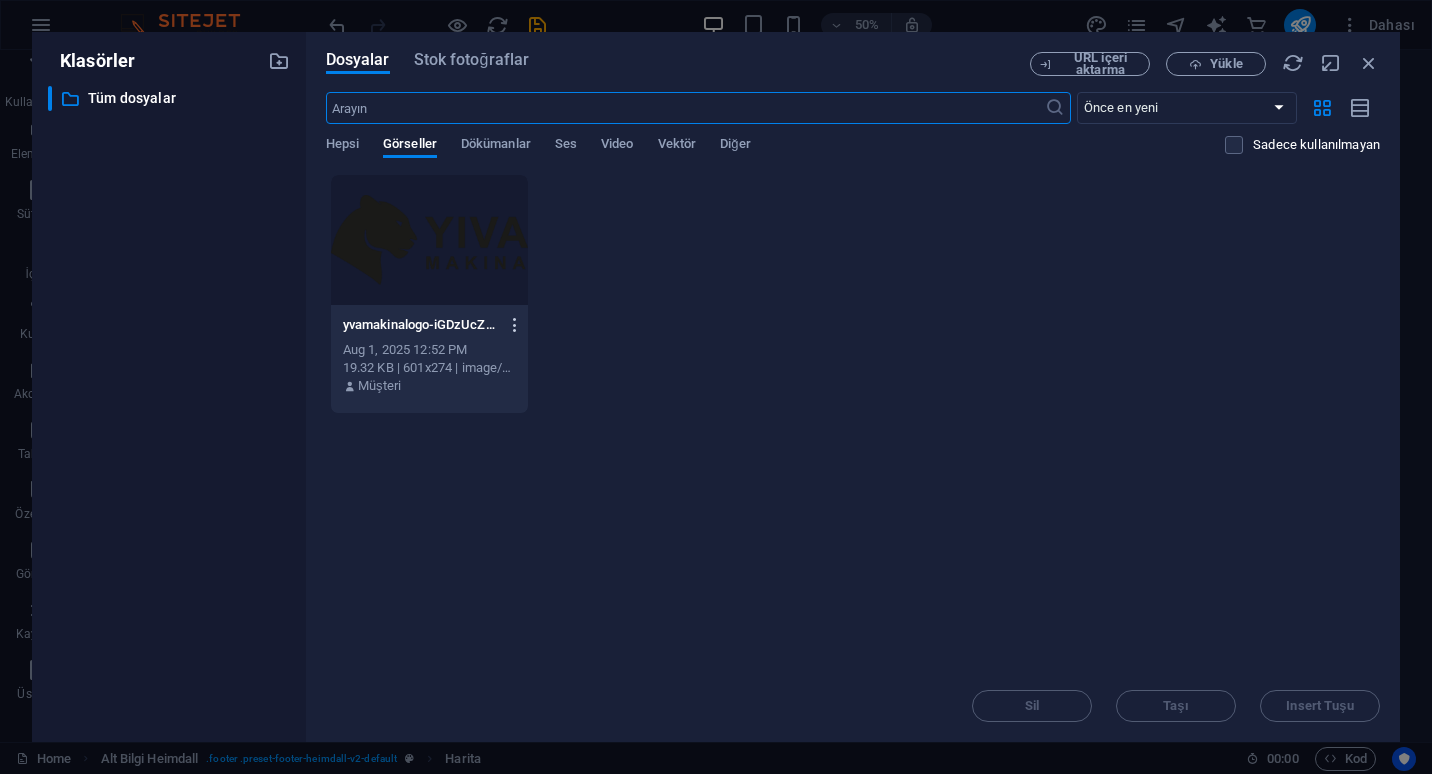 click at bounding box center [515, 325] 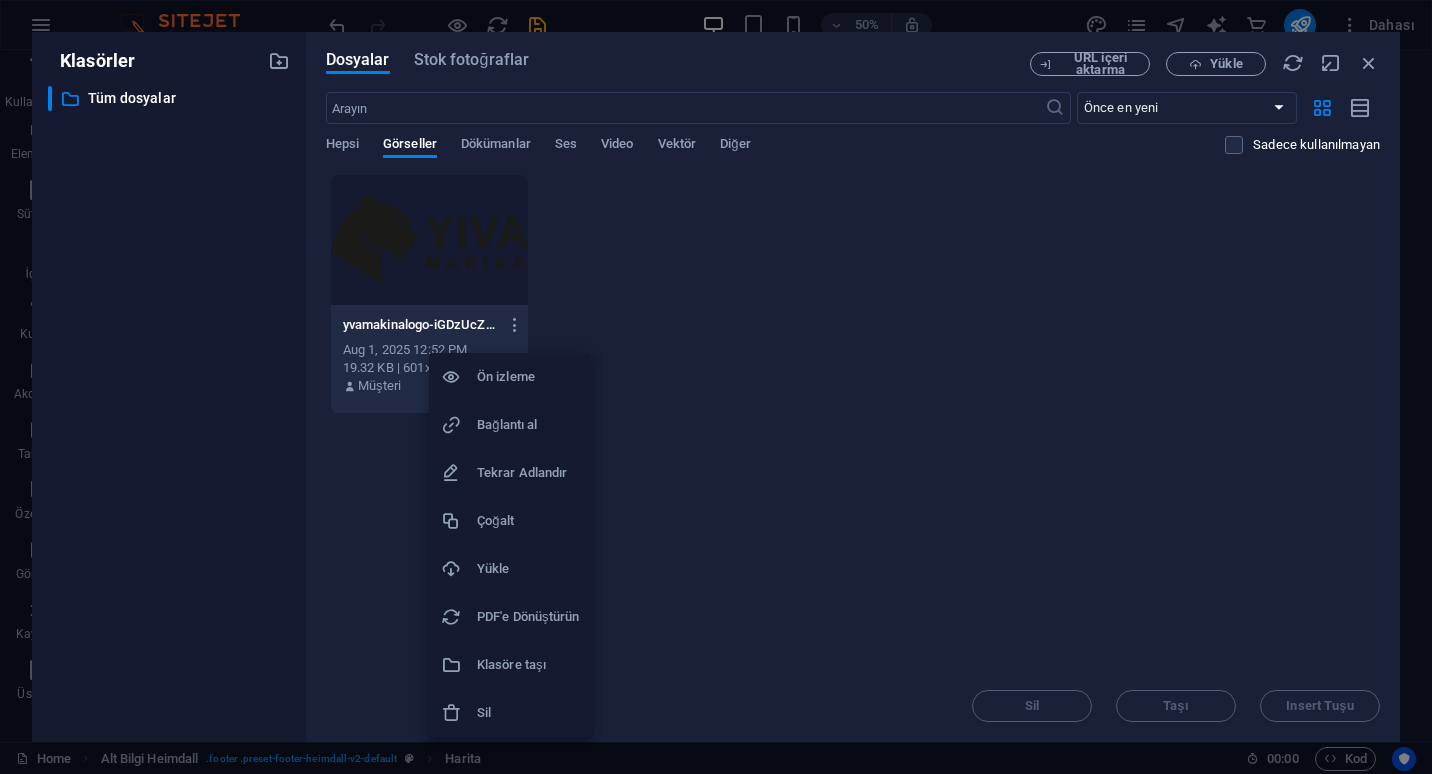 click at bounding box center (716, 387) 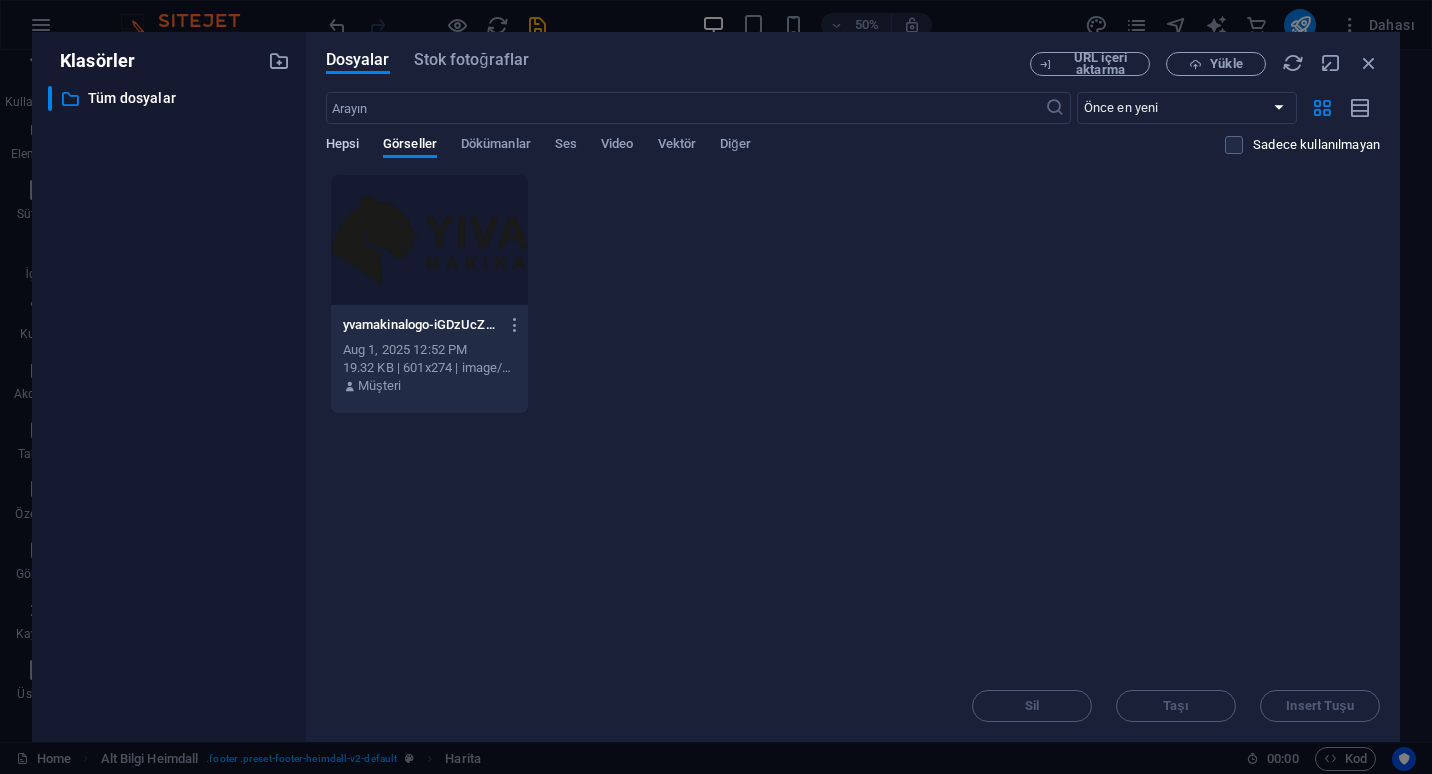 click on "Hepsi" at bounding box center [342, 146] 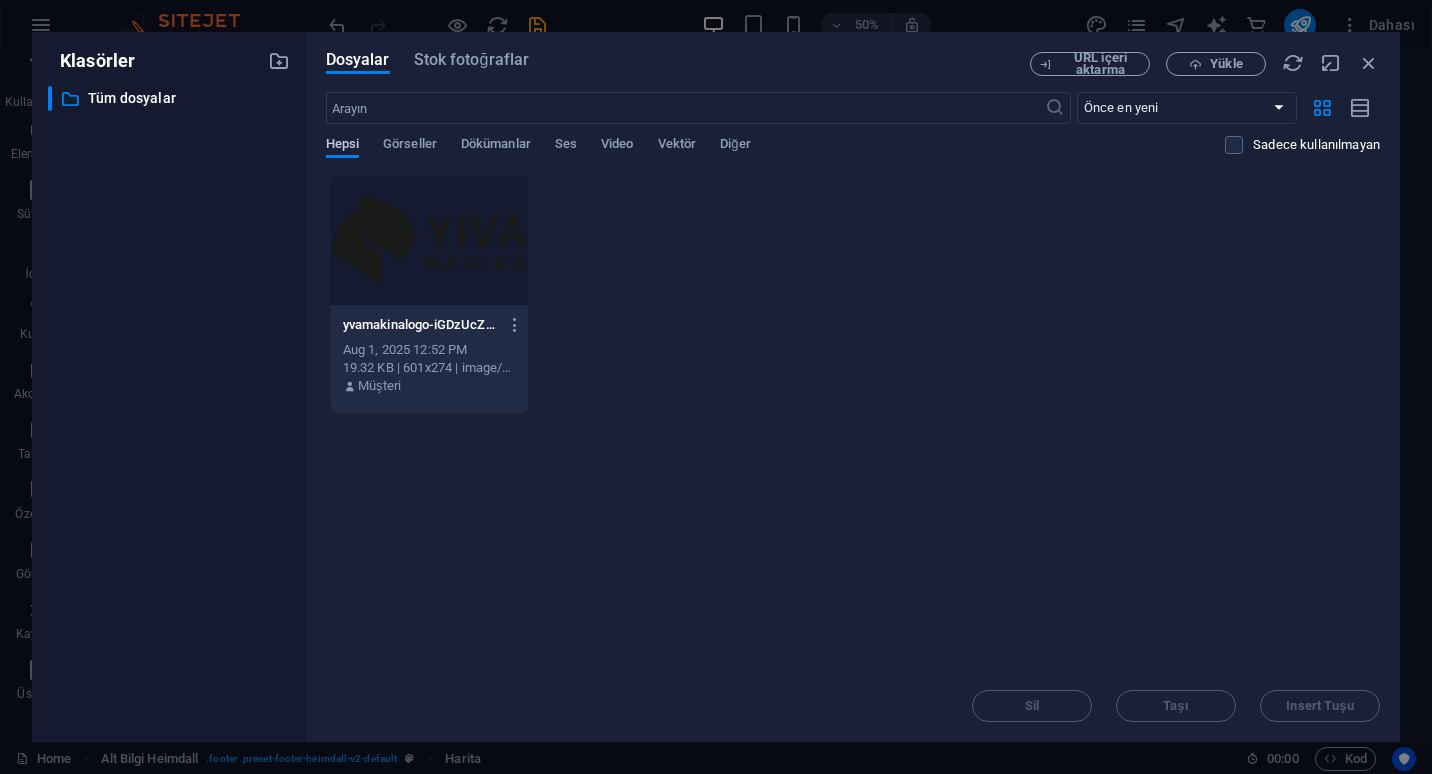 click on "Hepsi" at bounding box center [342, 146] 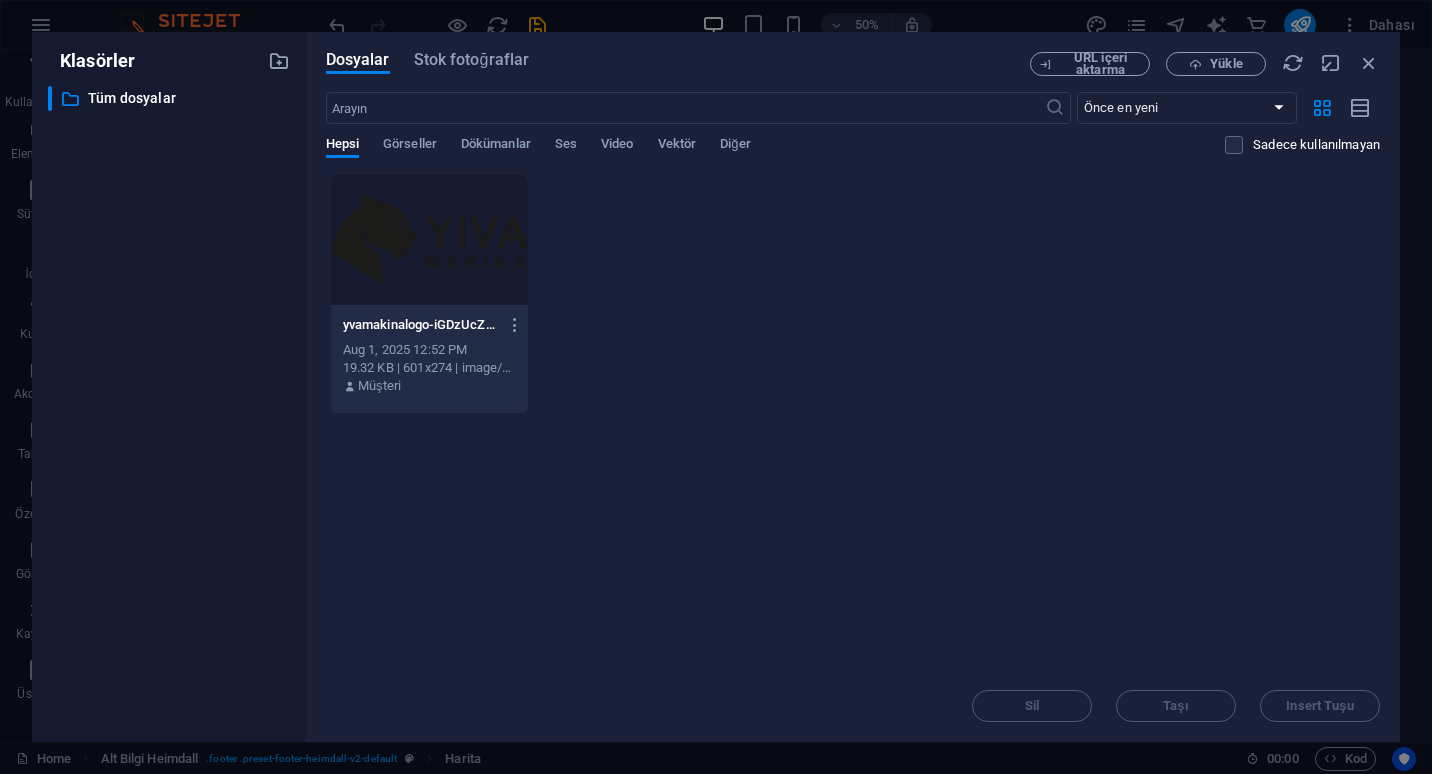 click on "Dosyalar Stok fotoğraflar URL içeri aktarma Yükle ​ Önce en yeni Önce en eski Ad (A-Z) Ad (Z-A) Boyut (0-9) Boyut (9-0) Çözünürlük (0-9) Çözünürlük (9-0) Hepsi Görseller Dökümanlar Ses Video Vektör Diğer Sadece kullanılmayan Anında yüklemek için dosyaları buraya bırakın yvamakinalogo-iGDzUcZGG90n9imJcgL_Rg.png yvamakinalogo-iGDzUcZGG90n9imJcgL_Rg.png Aug 1, 2025 12:52 PM 19.32 KB | 601x274 | image/png Müşteri Sil Taşı Insert Tuşu" at bounding box center [853, 387] 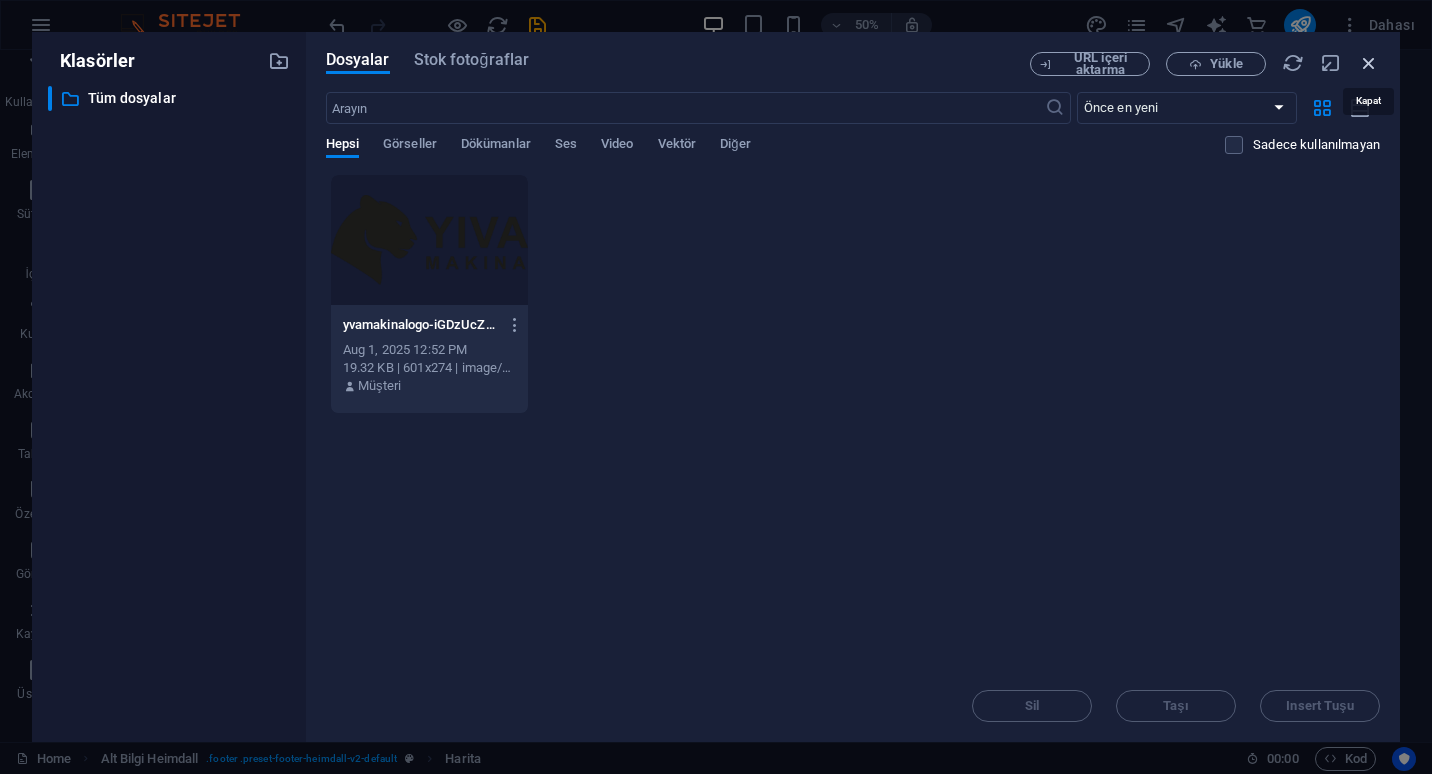click at bounding box center (1369, 63) 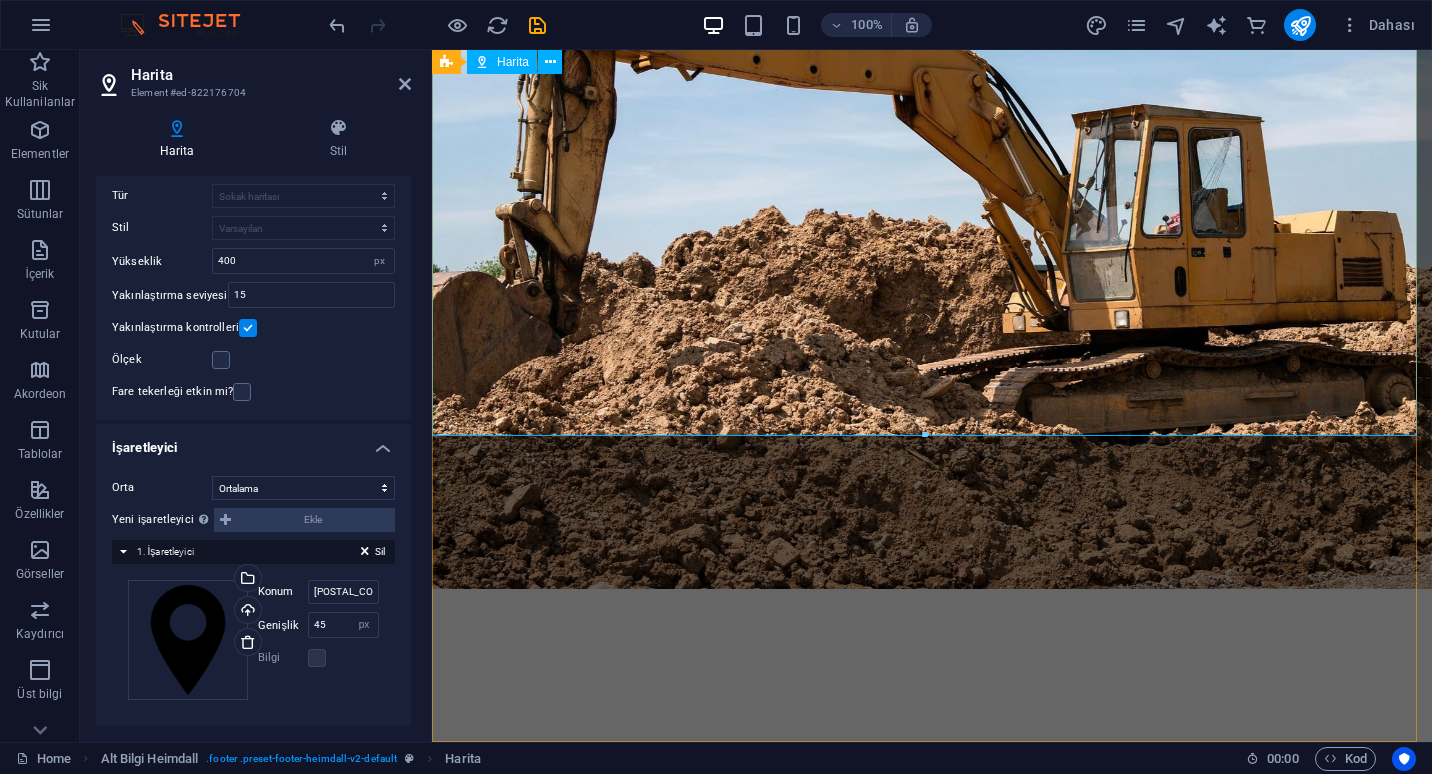 click on "Harita" at bounding box center (513, 62) 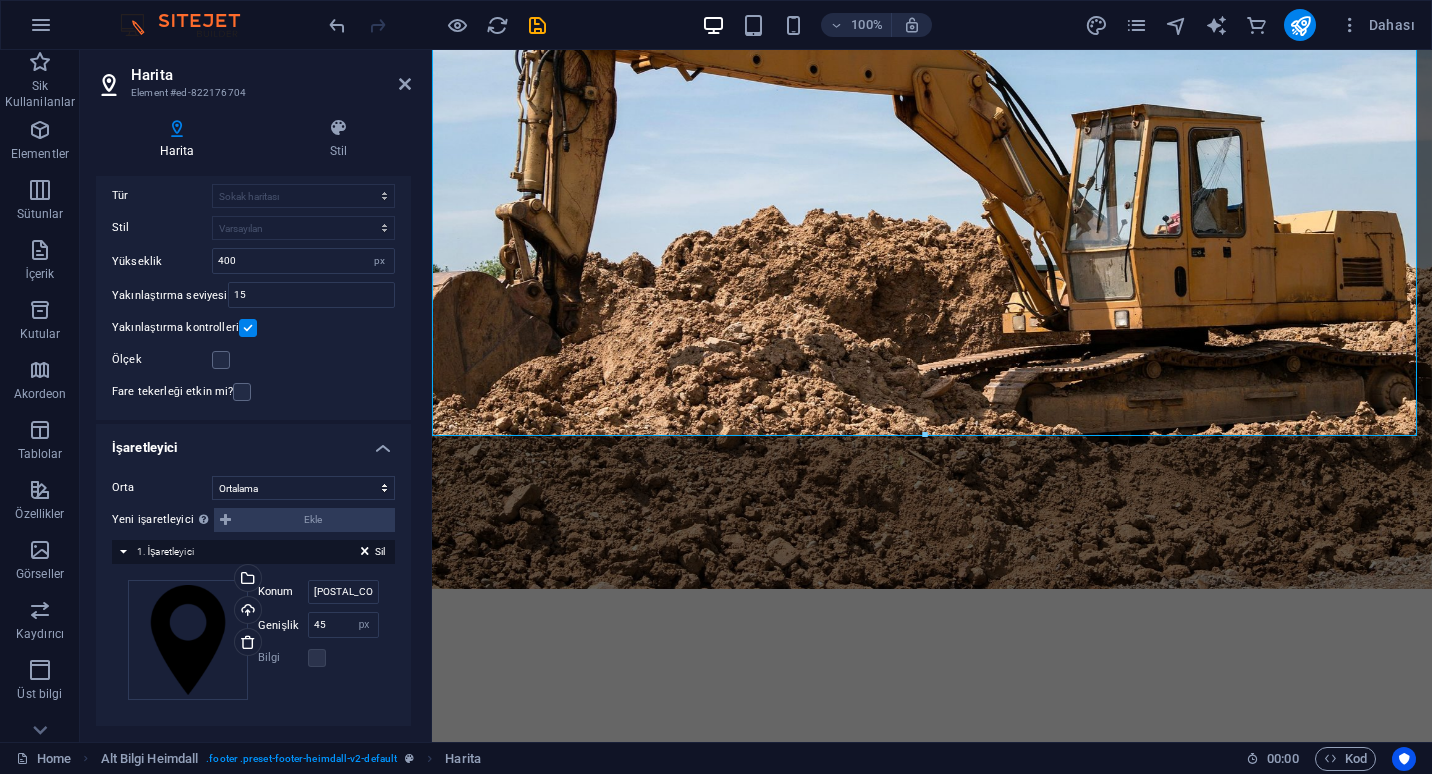 click on "Yeni işaretleyici Bu özelliği etkinleştirmek için lütfen web sitesi ayarlarında bir Google Haritalar API anahtarı sağlayın. Ekle" at bounding box center [253, 520] 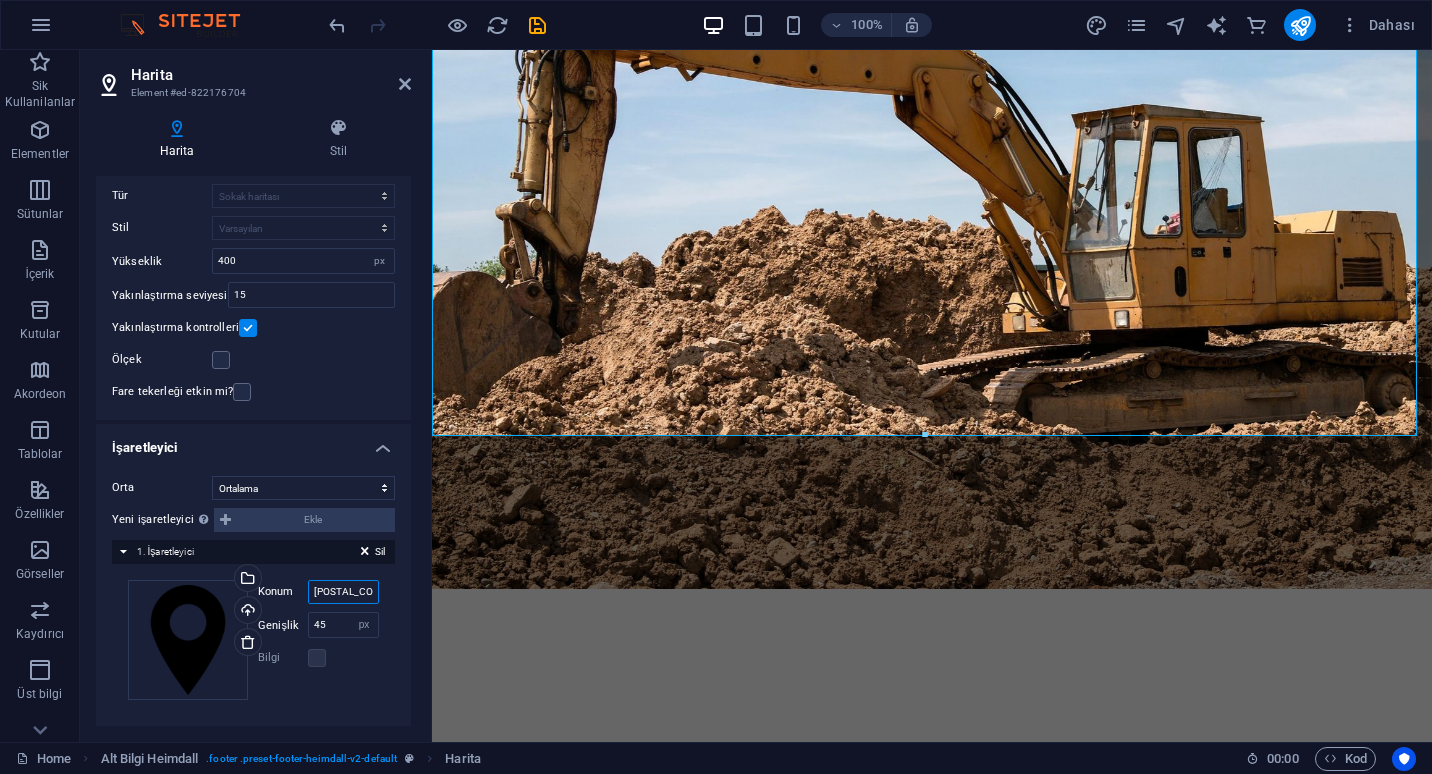 click on "[POSTAL_CODE] [DISTRICT]/[CITY]" at bounding box center [343, 592] 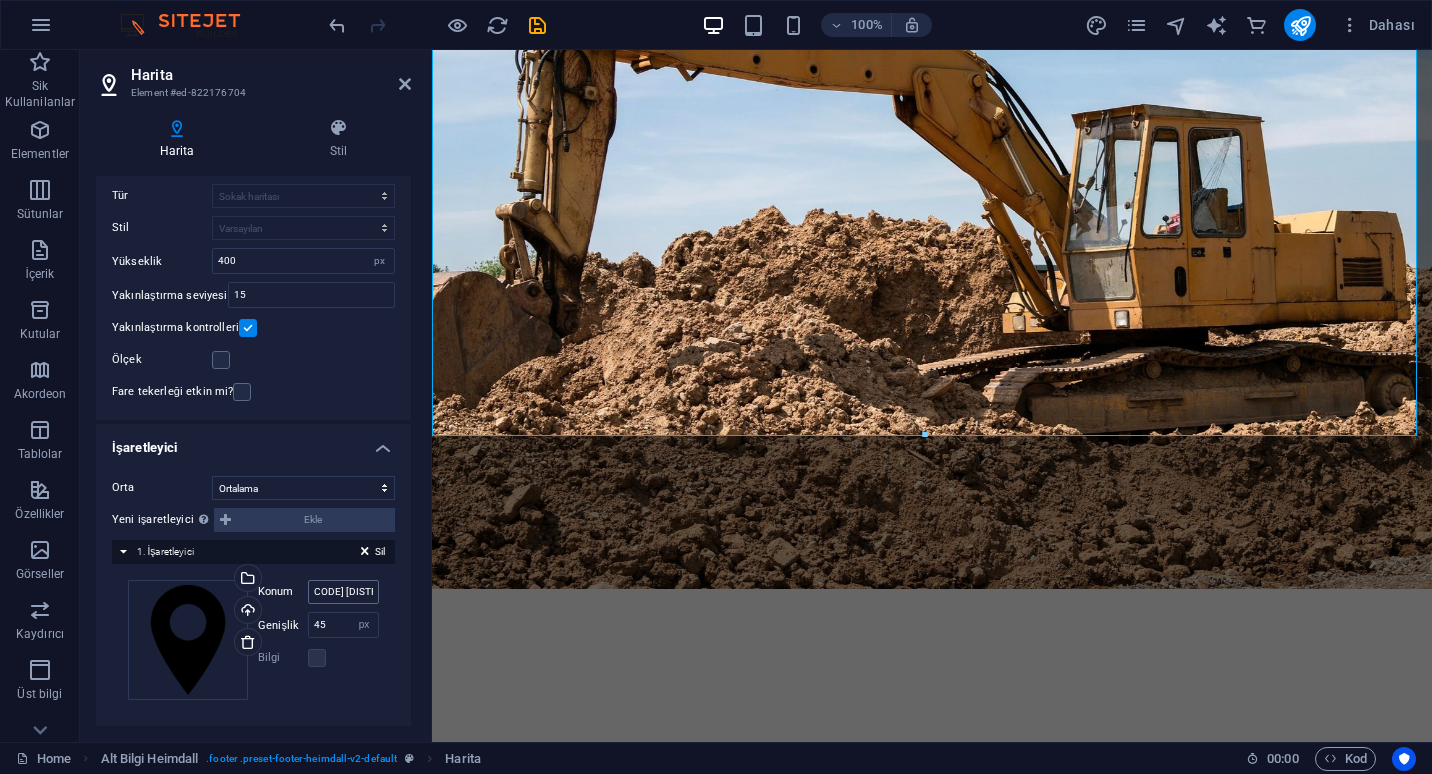 scroll, scrollTop: 0, scrollLeft: 0, axis: both 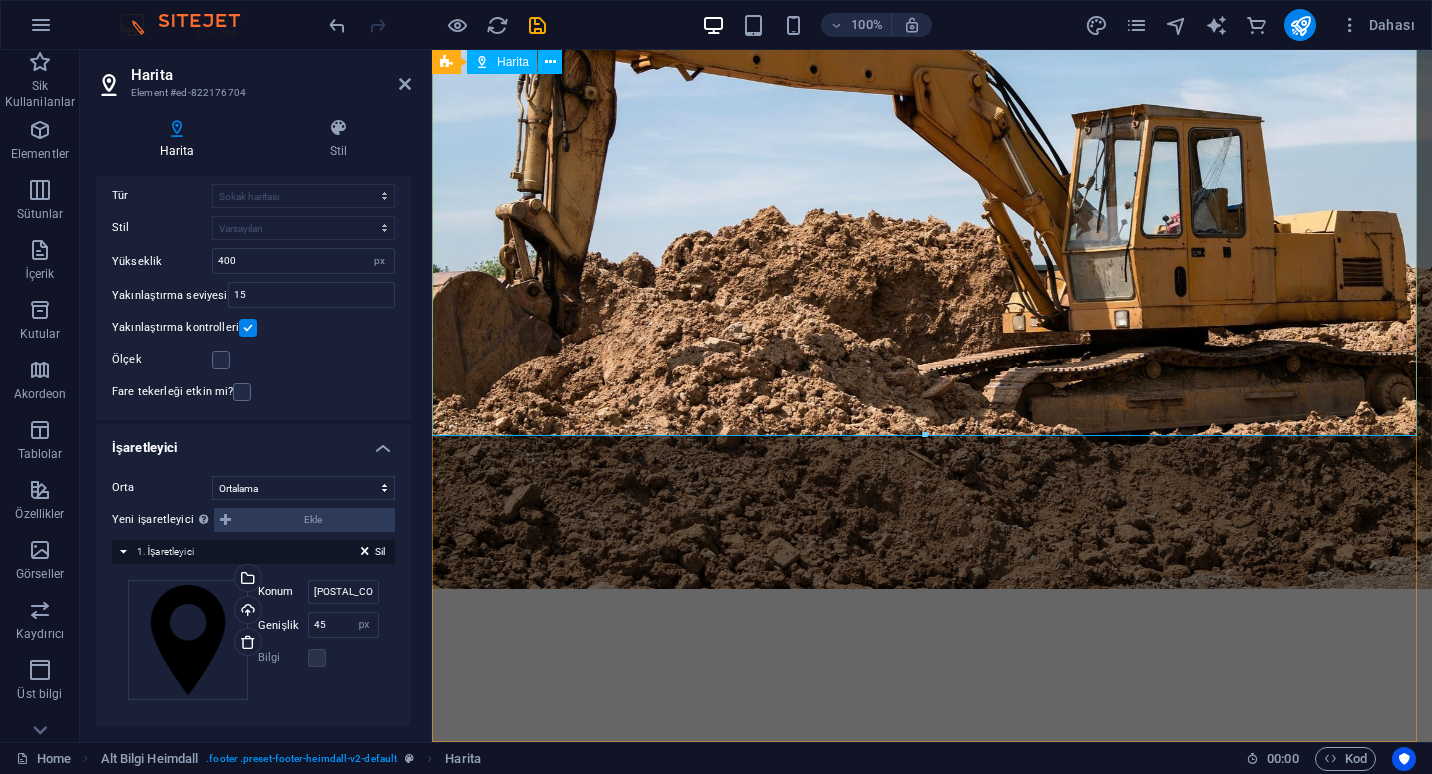 click on "Harita" at bounding box center [513, 62] 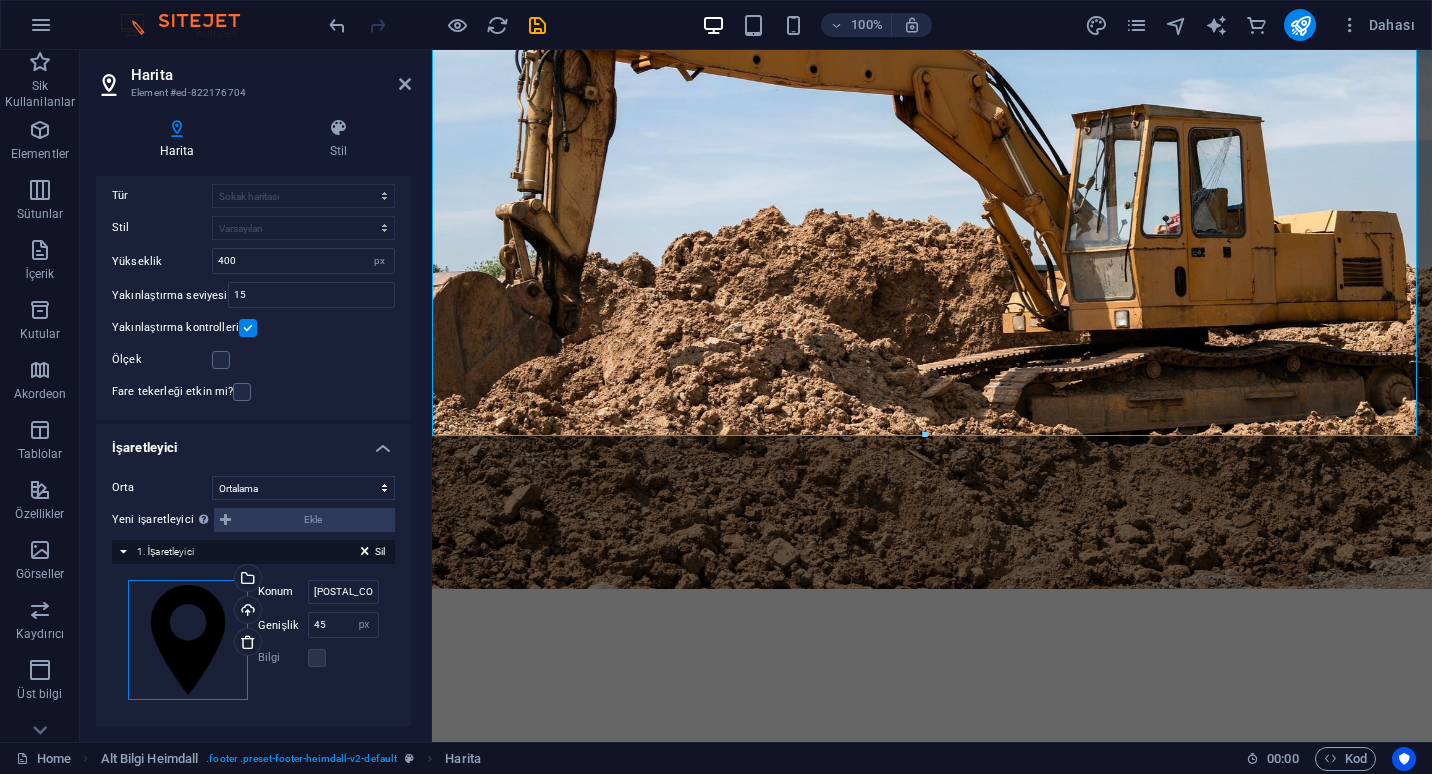 click on "Dosyaları buraya sürükleyin, dosyaları seçmek için tıklayın veya Dosyalardan ya da ücretsiz stok fotoğraf ve videolarımızdan dosyalar seçin" at bounding box center [188, 640] 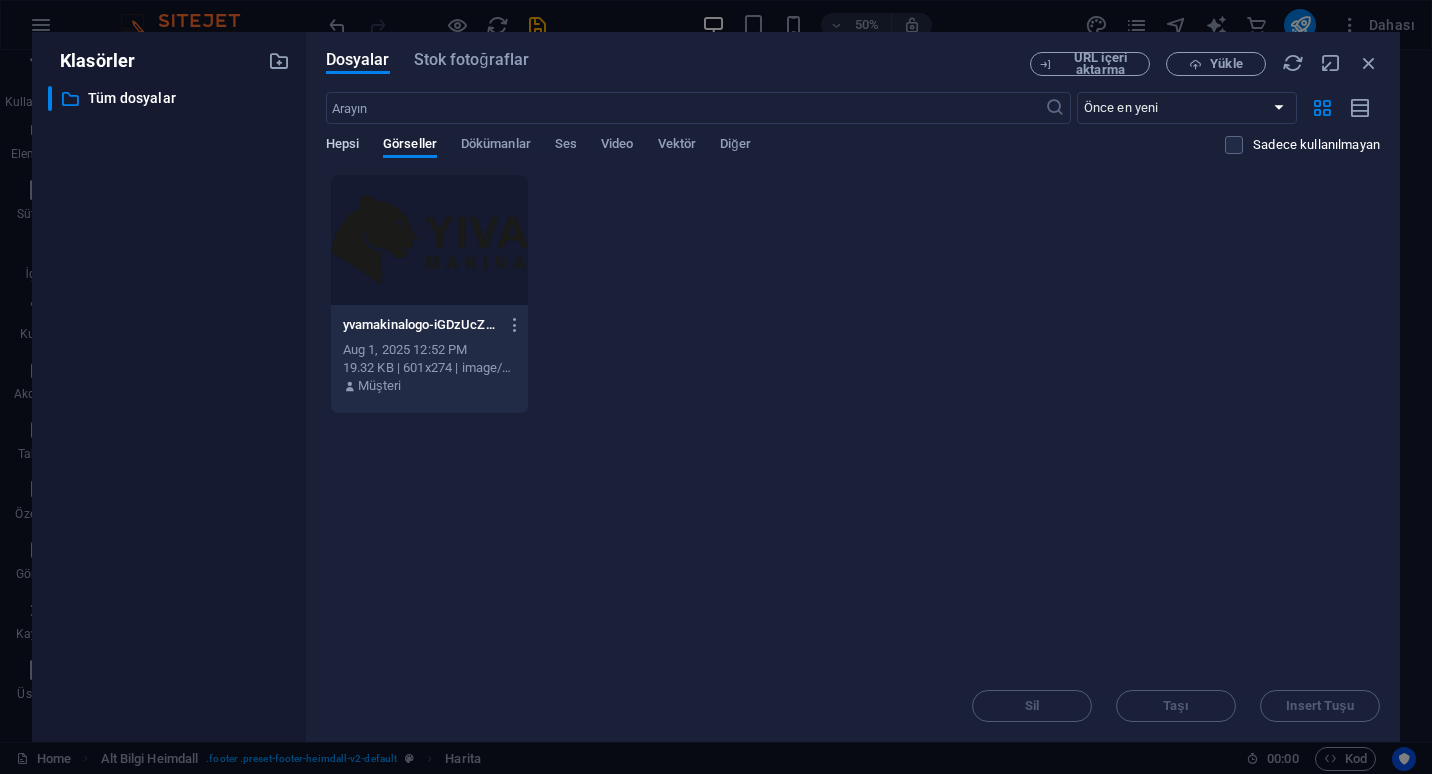click on "Hepsi" at bounding box center [342, 146] 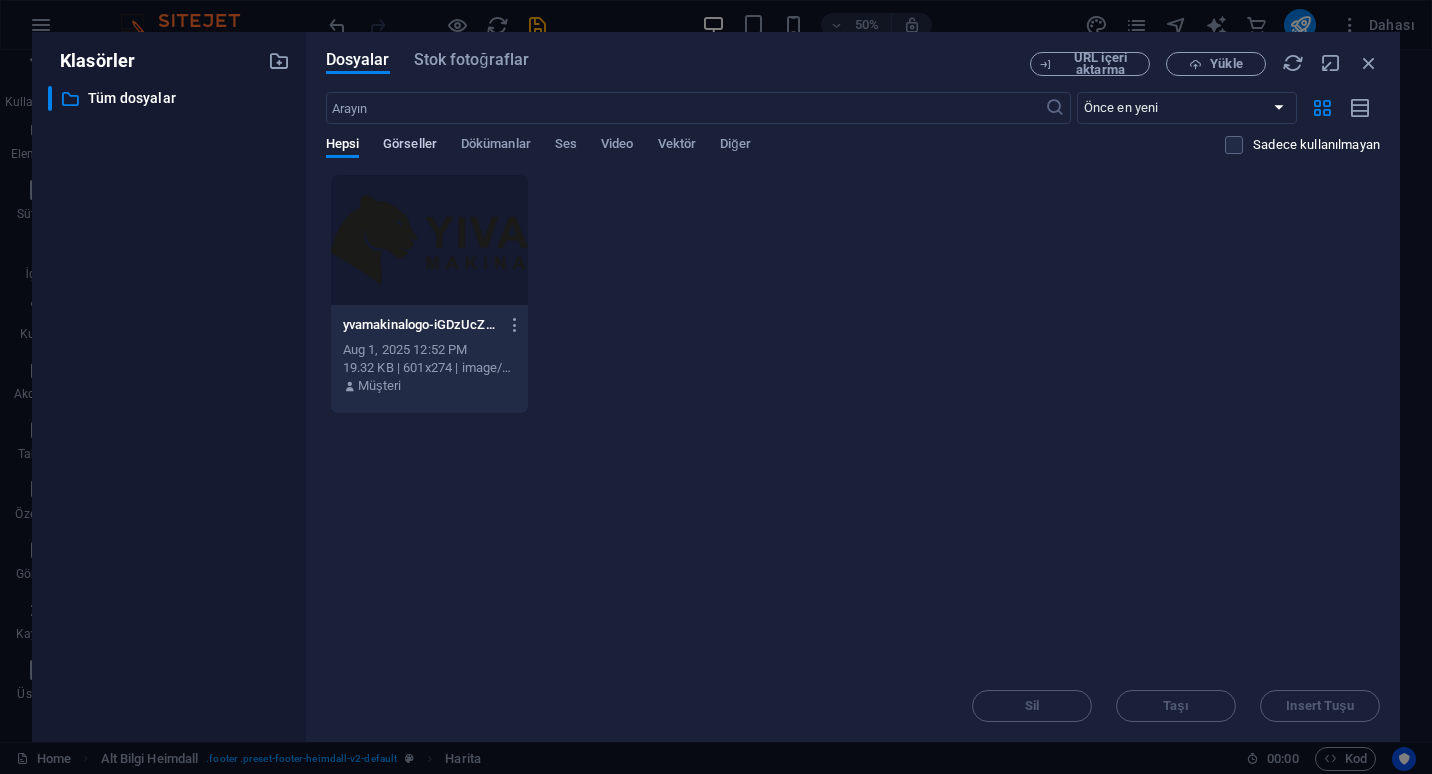 click on "Görseller" at bounding box center (410, 146) 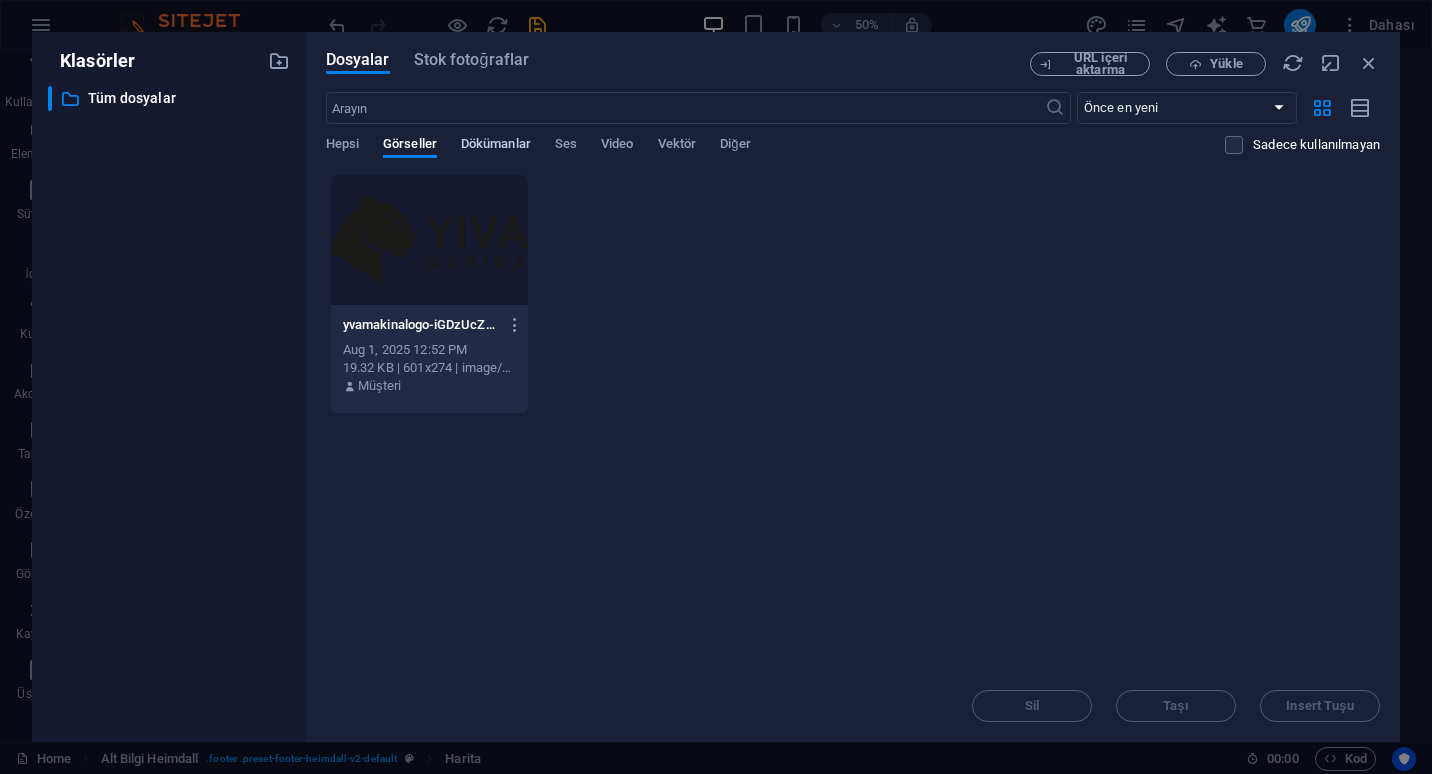 click on "Dökümanlar" at bounding box center (496, 146) 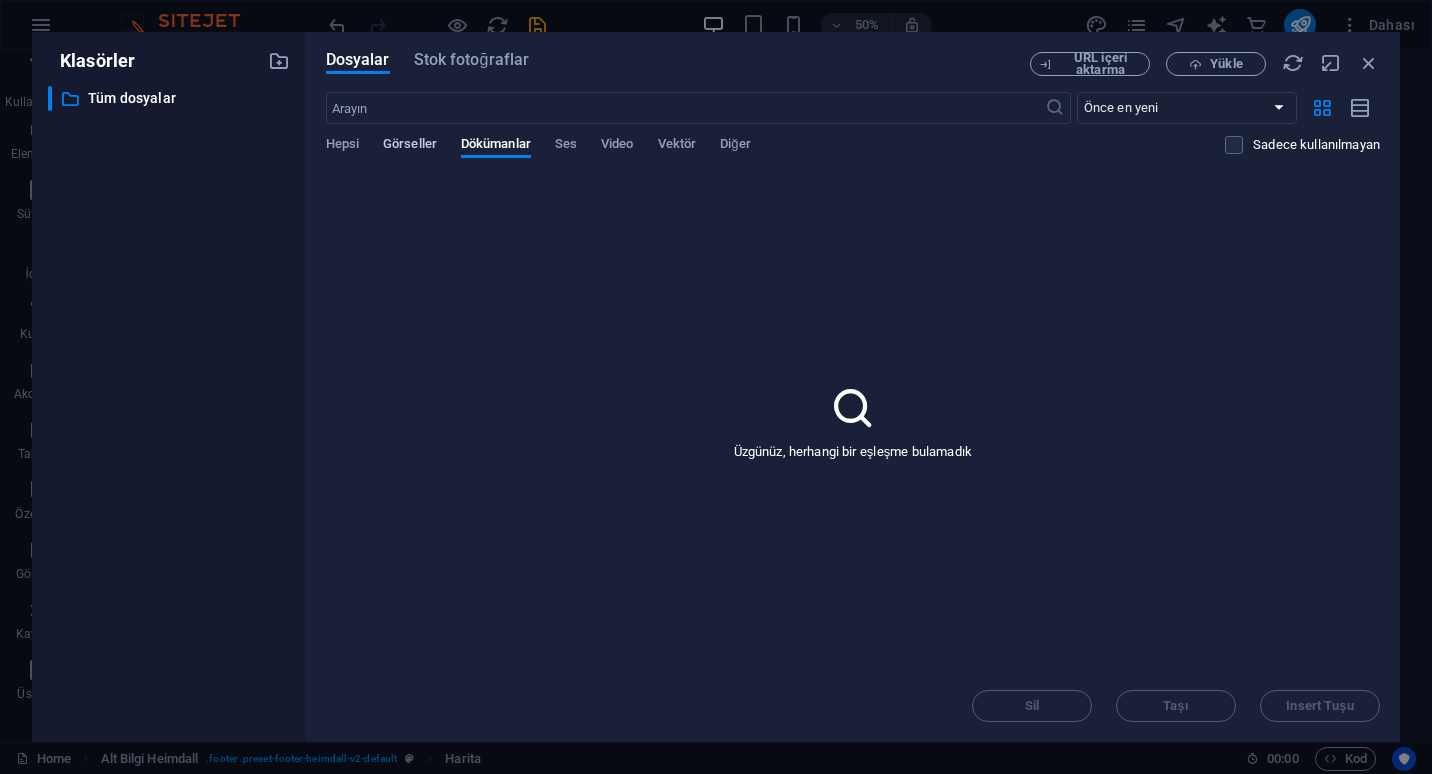 click on "Görseller" at bounding box center [410, 146] 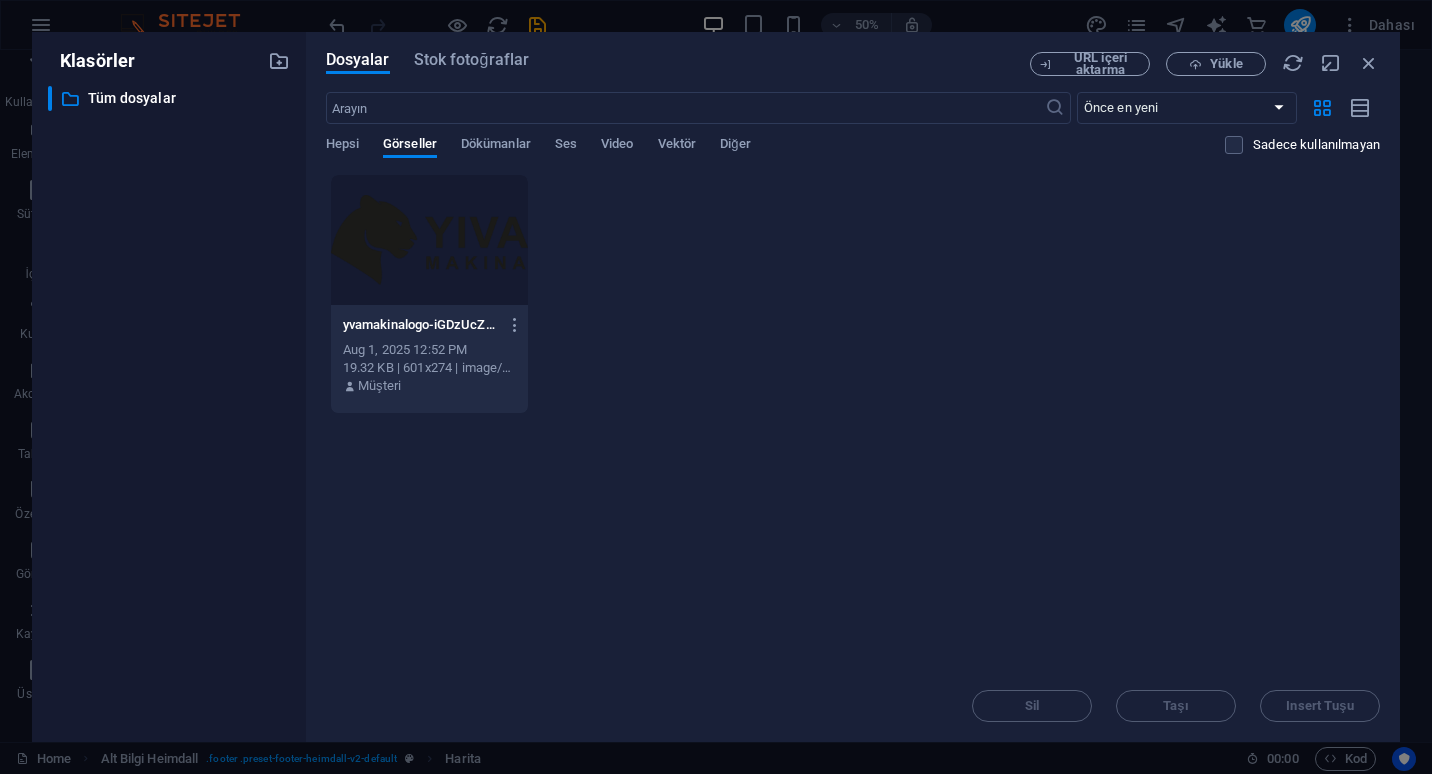 click on "Sil Taşı Insert Tuşu" at bounding box center [853, 696] 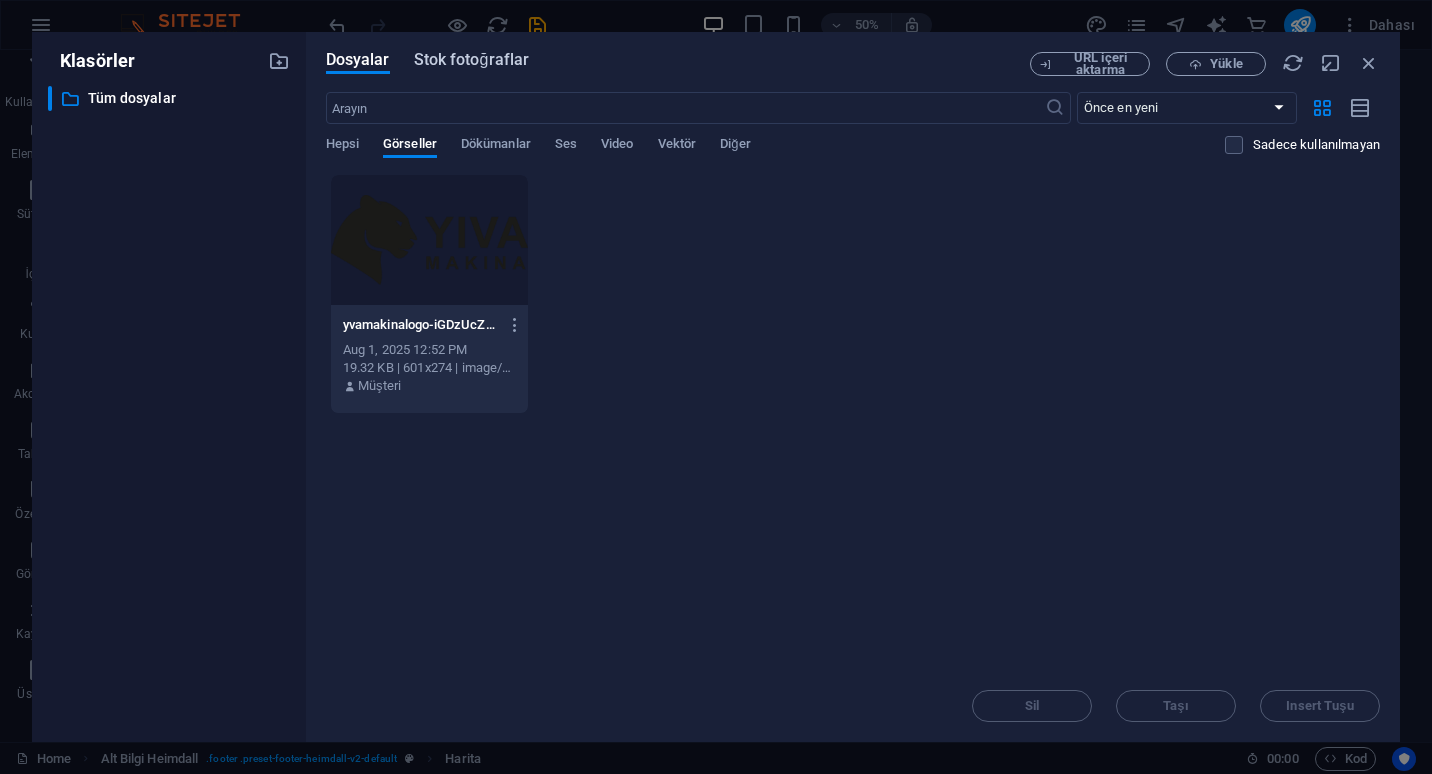 click on "Stok fotoğraflar" at bounding box center [472, 60] 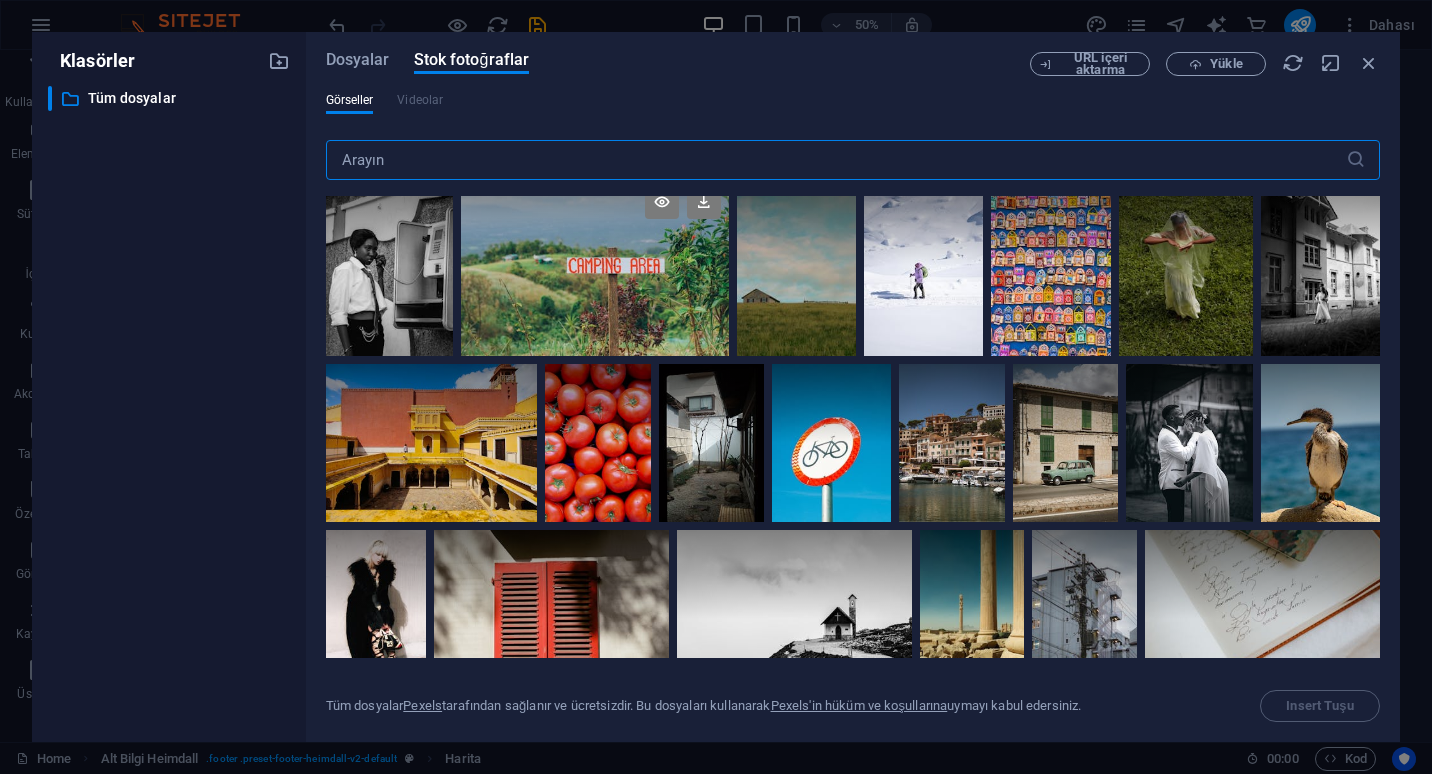 scroll, scrollTop: 0, scrollLeft: 0, axis: both 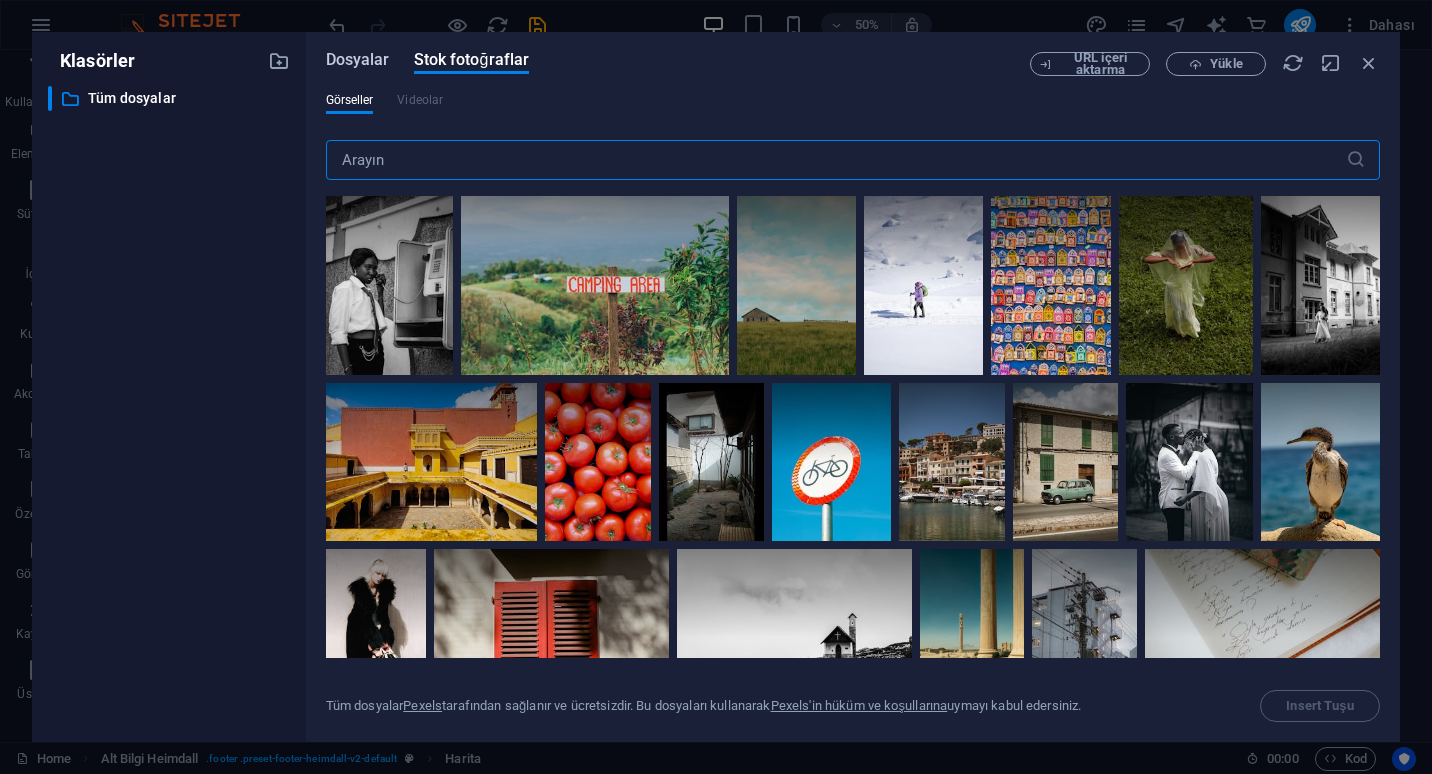 click on "Dosyalar" at bounding box center [358, 60] 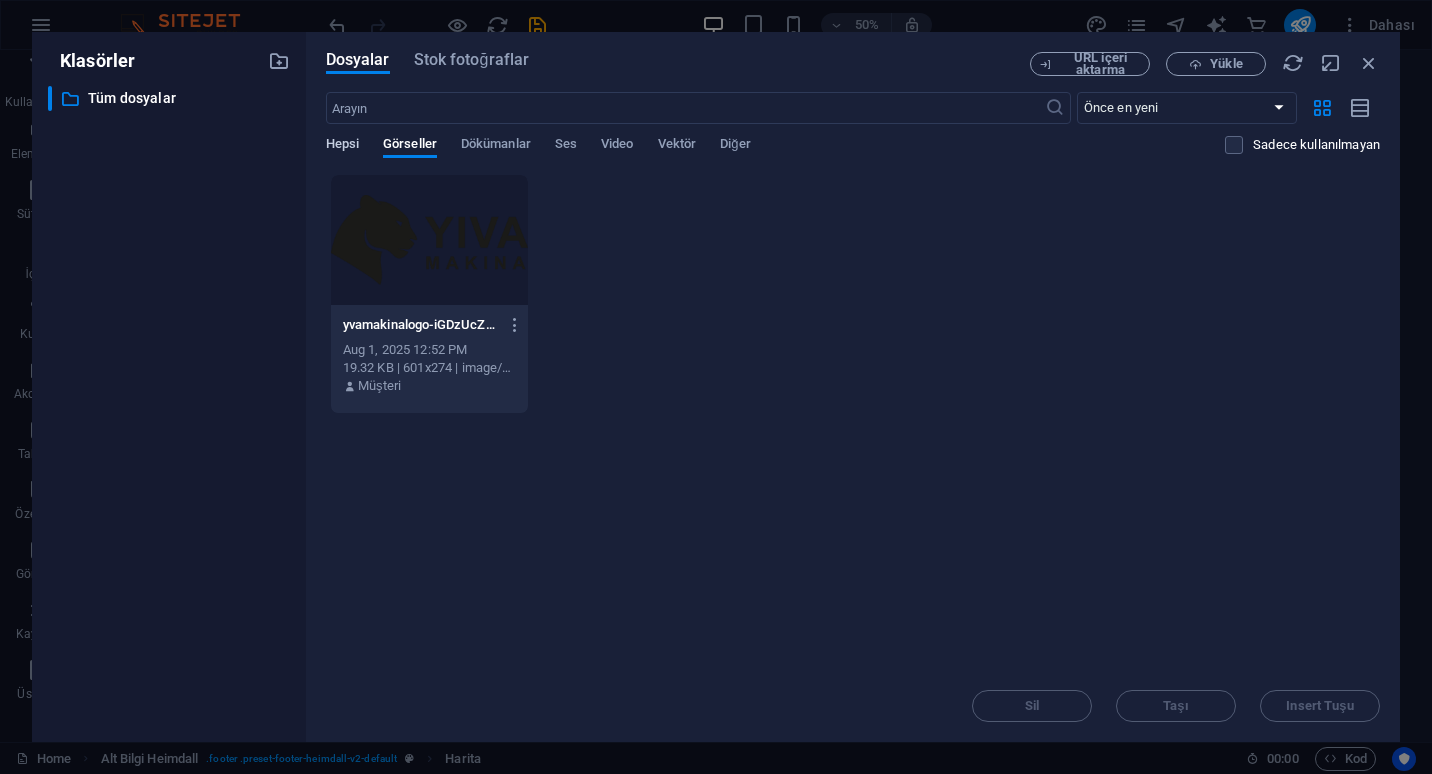 click on "Hepsi" at bounding box center [342, 146] 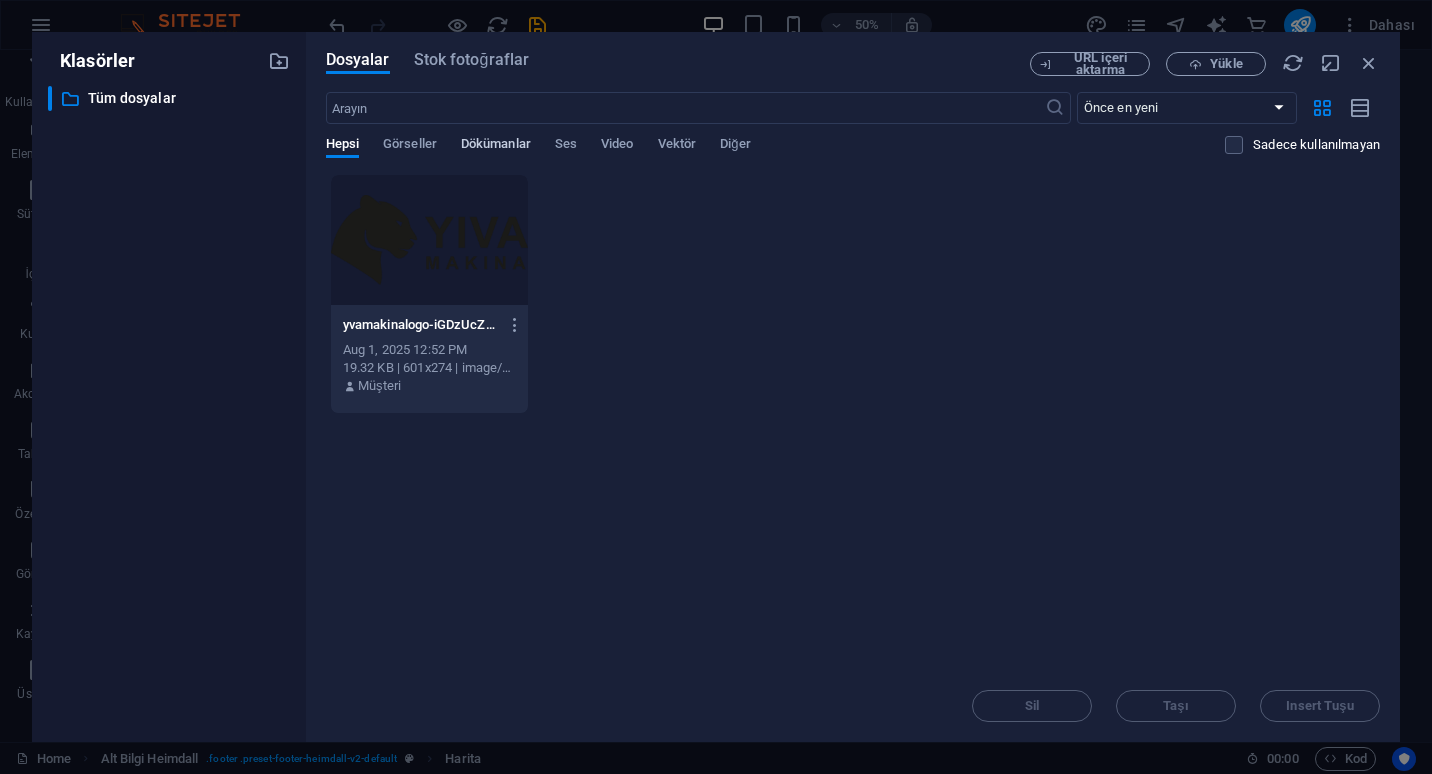 click on "Dökümanlar" at bounding box center [496, 146] 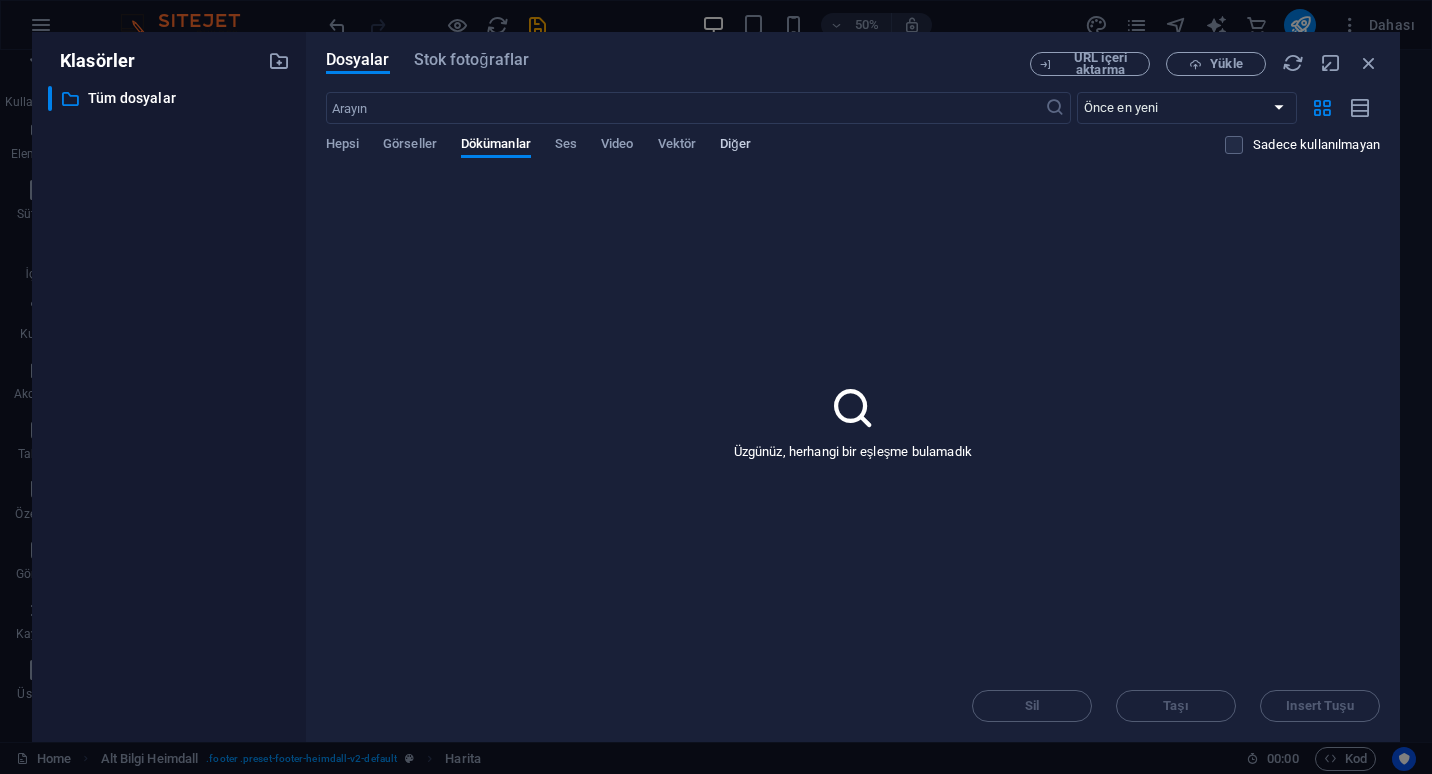 click on "Diğer" at bounding box center [735, 146] 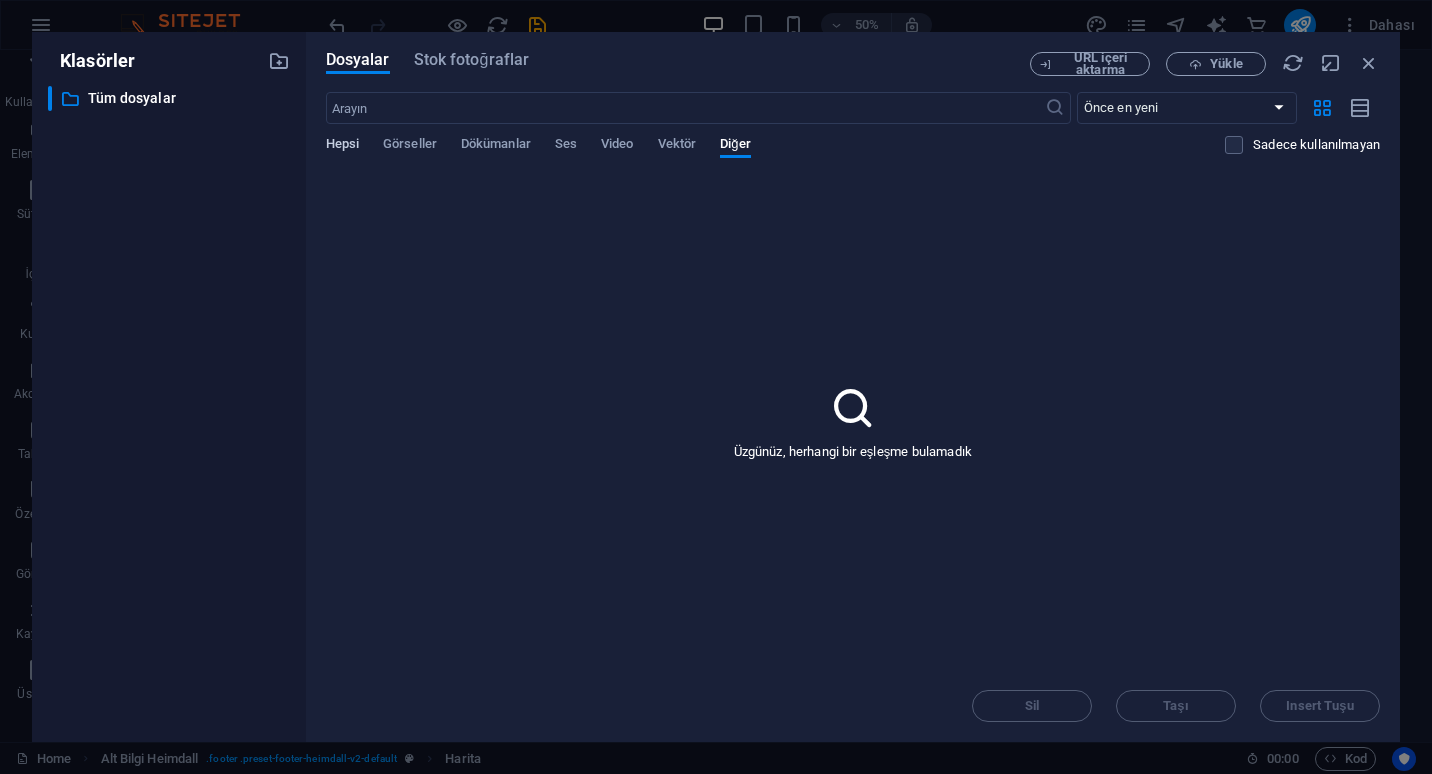 click on "Hepsi" at bounding box center (342, 146) 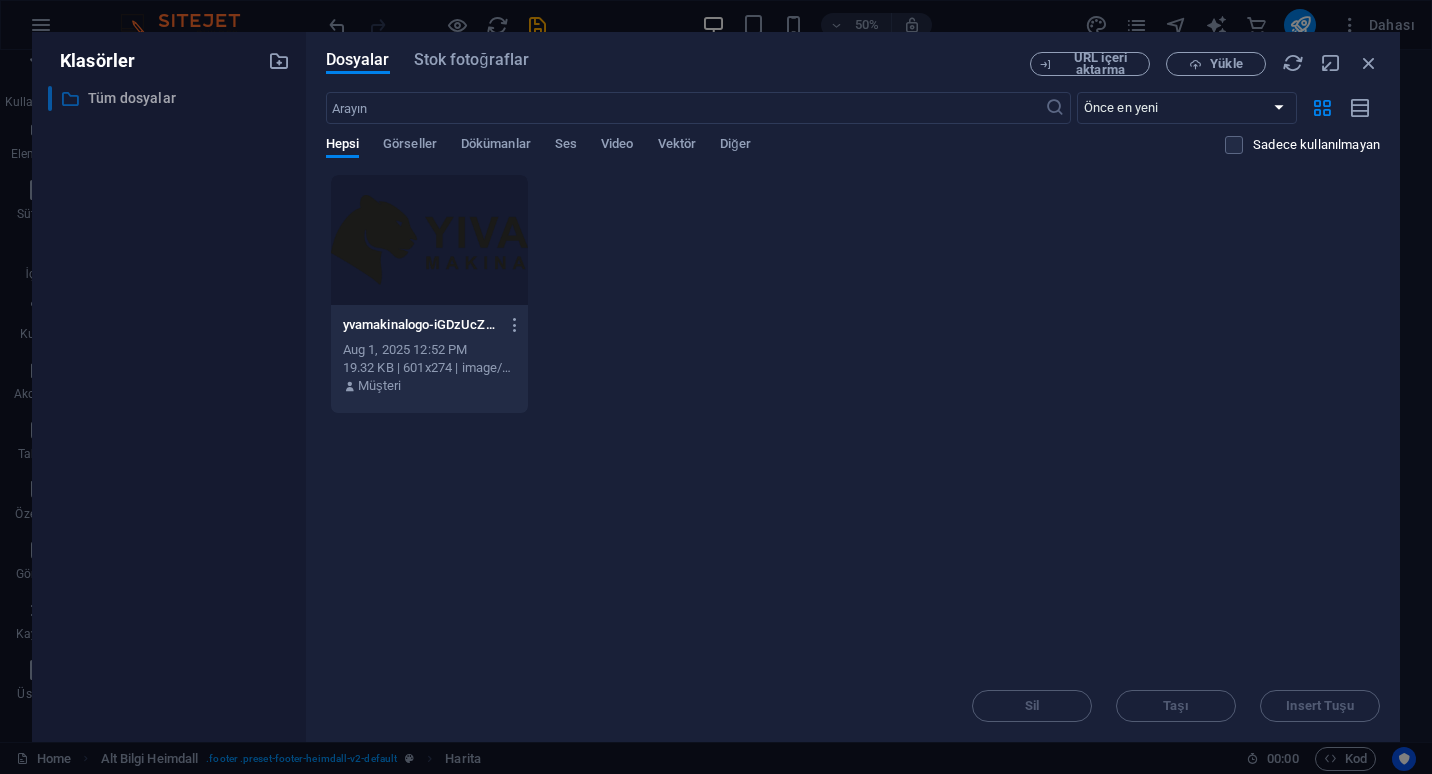 click on "Tüm dosyalar" at bounding box center [170, 98] 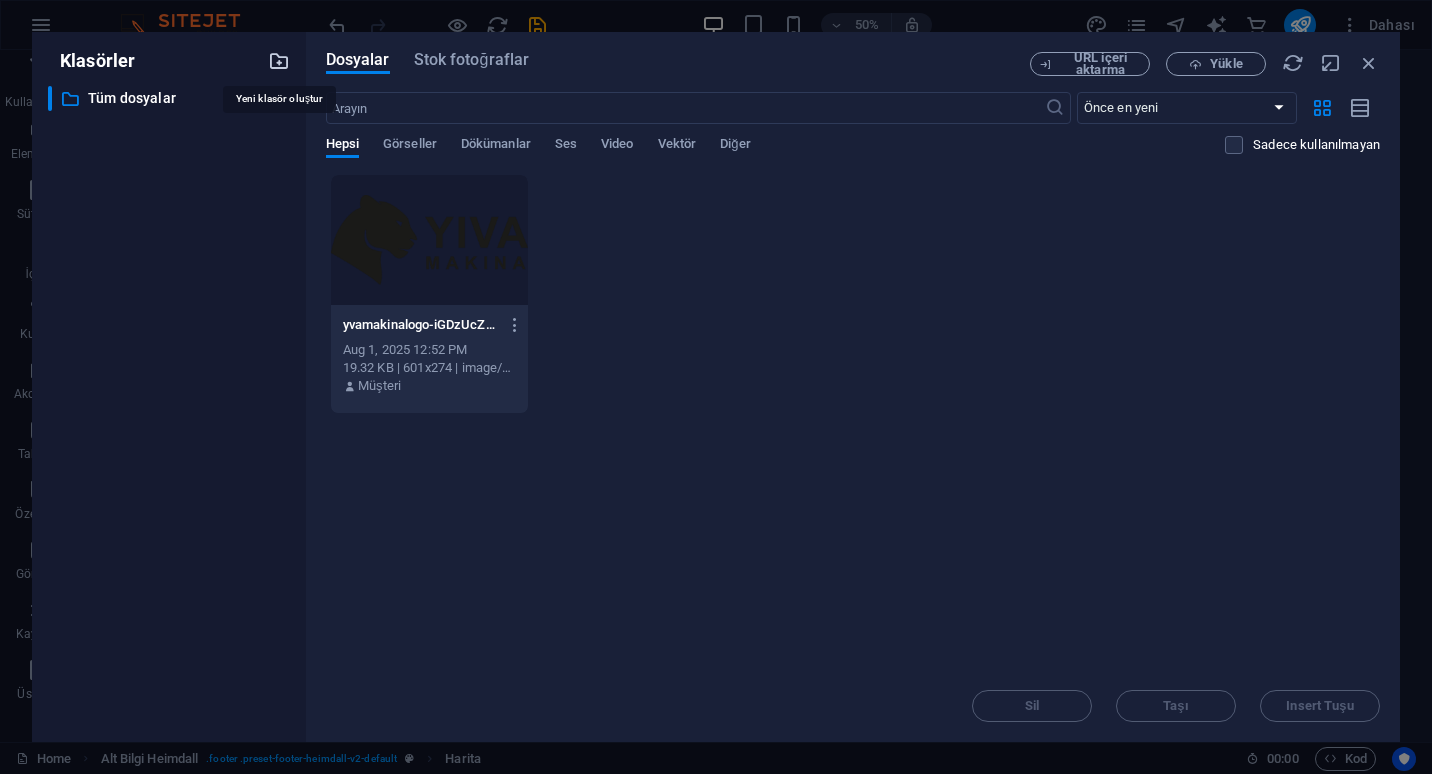 click at bounding box center [279, 61] 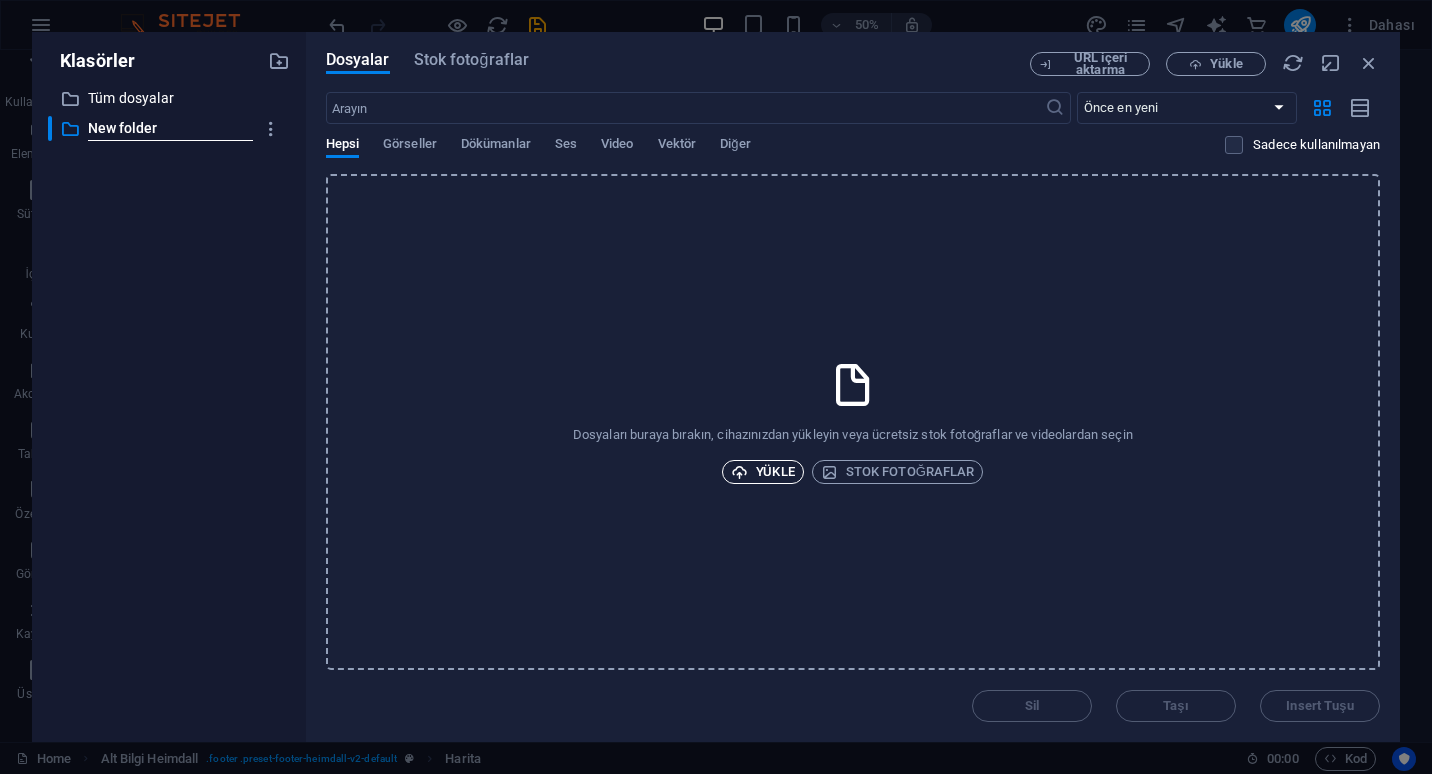 click on "Yükle" at bounding box center (763, 472) 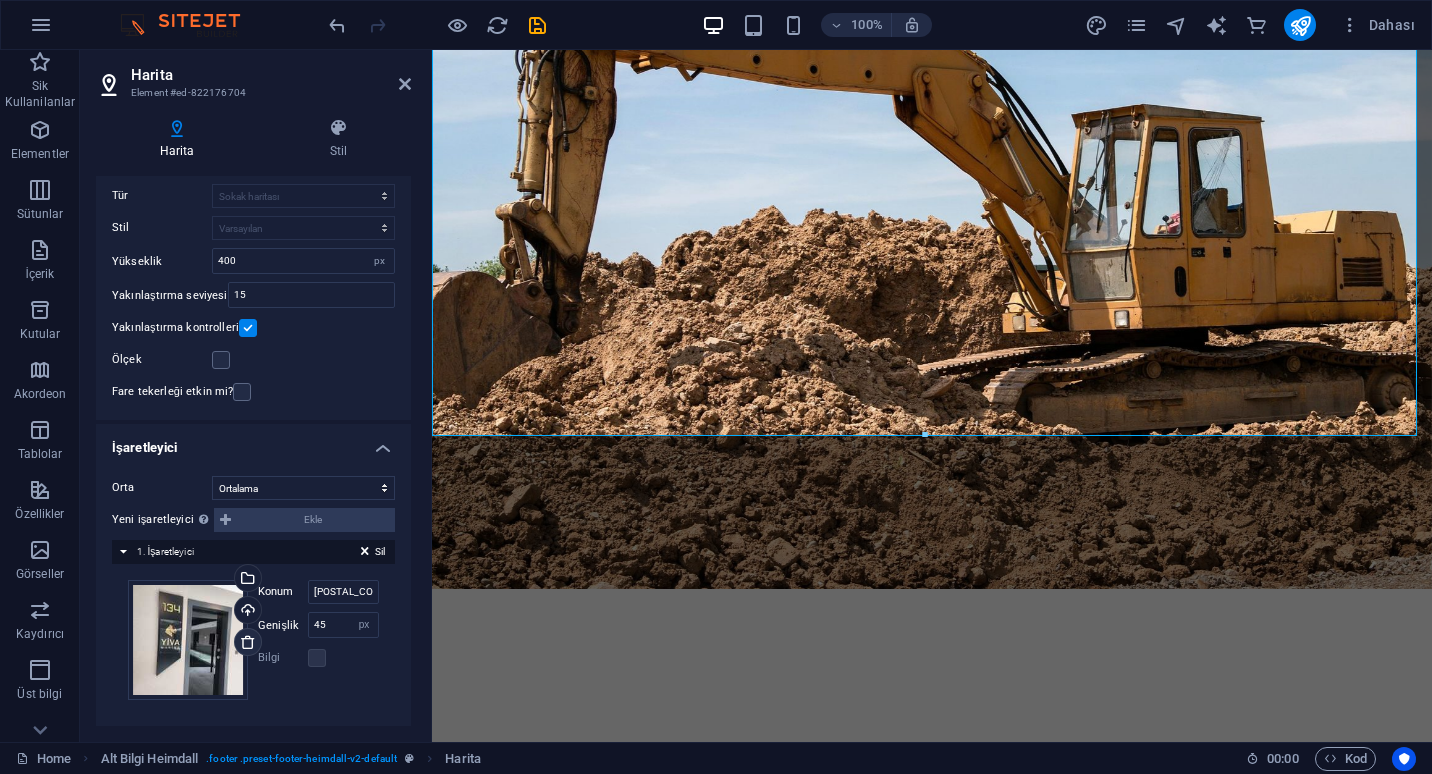 click at bounding box center (248, 642) 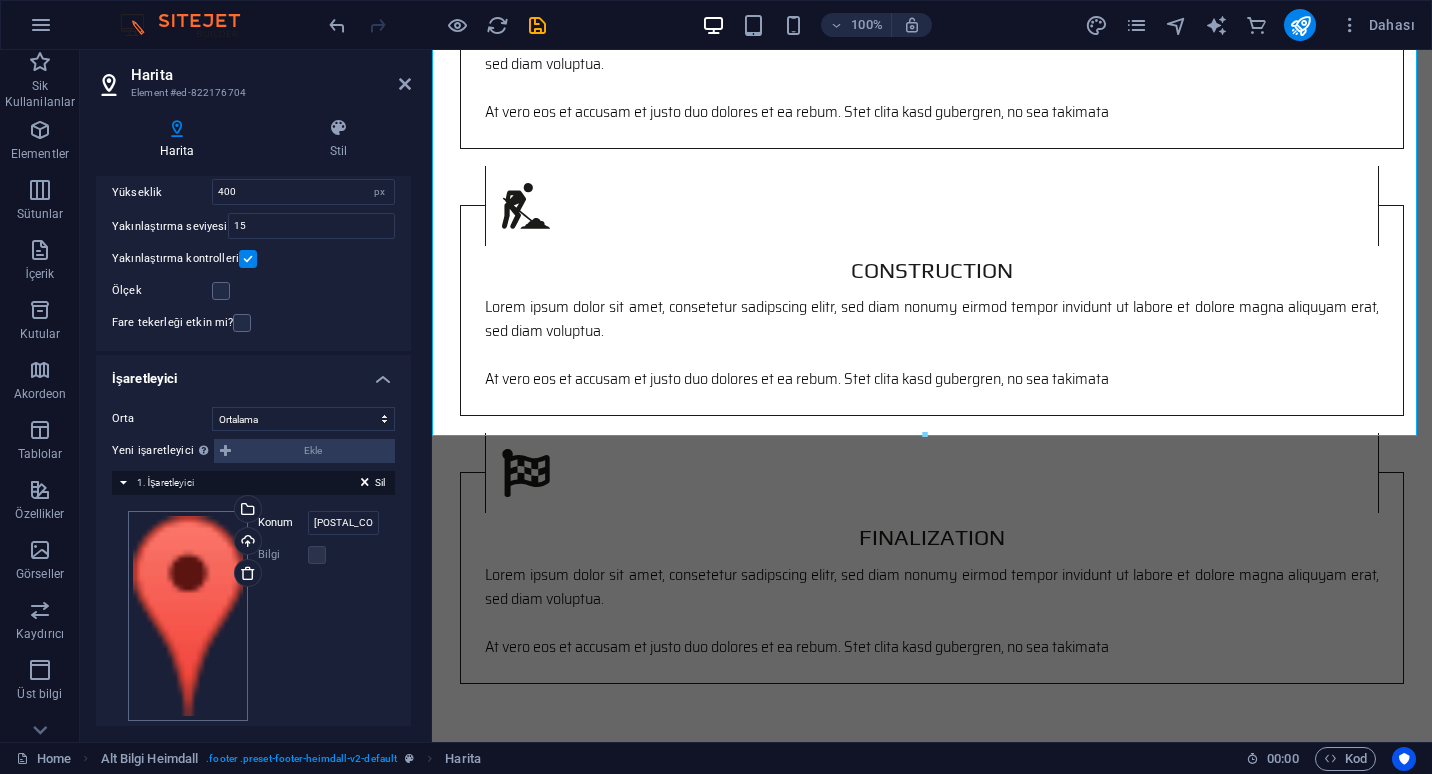scroll, scrollTop: 219, scrollLeft: 0, axis: vertical 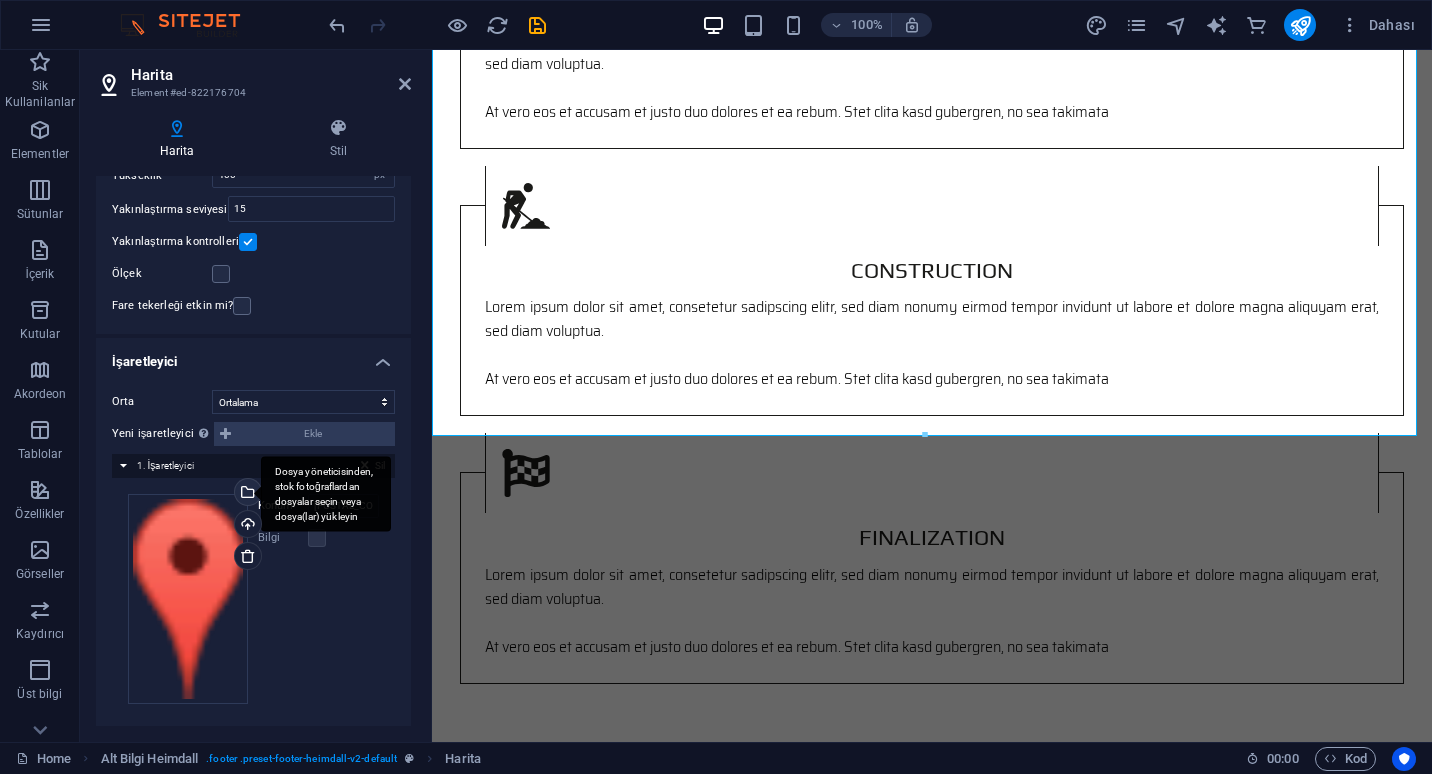 click on "Dosya yöneticisinden, stok fotoğraflardan dosyalar seçin veya dosya(lar) yükleyin" at bounding box center [326, 494] 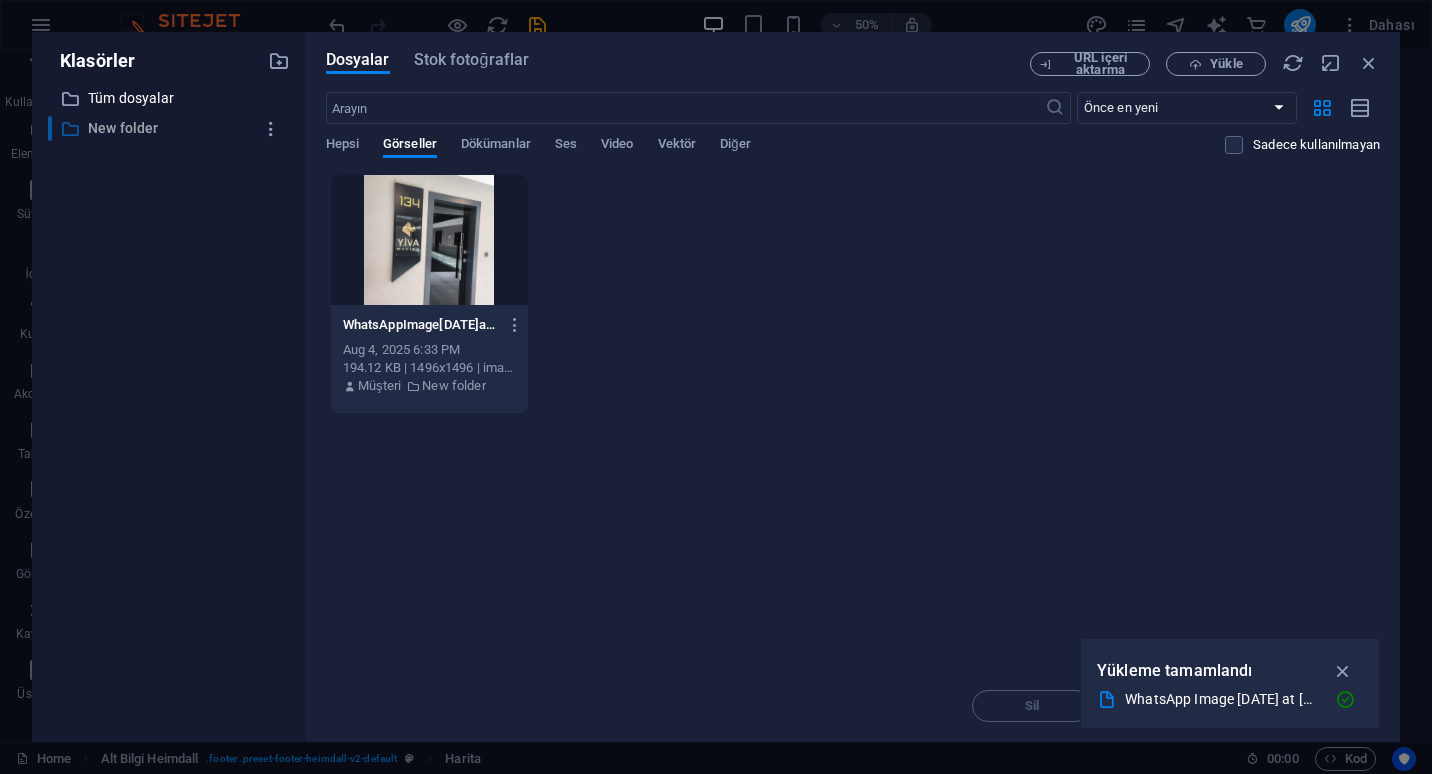click on "New folder" at bounding box center (170, 128) 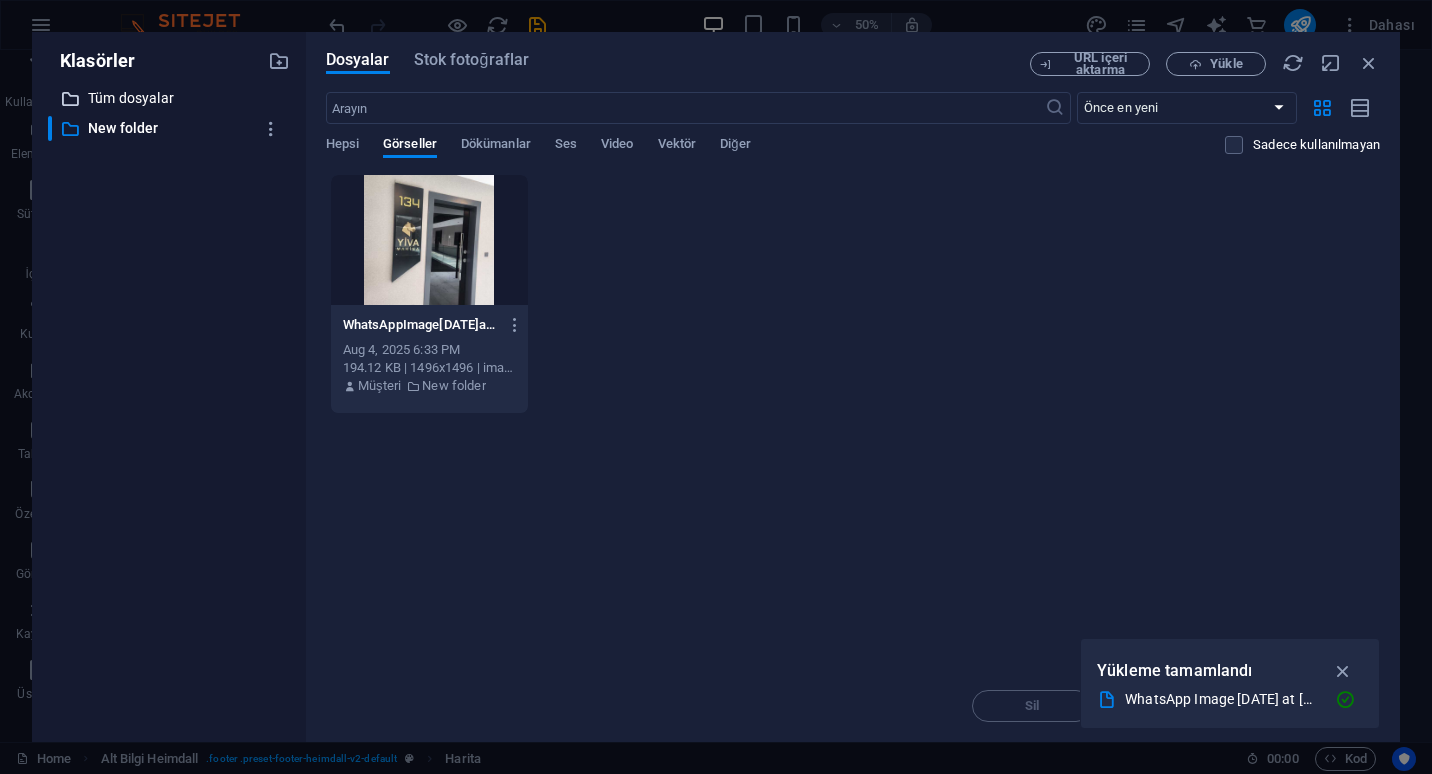click on "Tüm dosyalar" at bounding box center [170, 98] 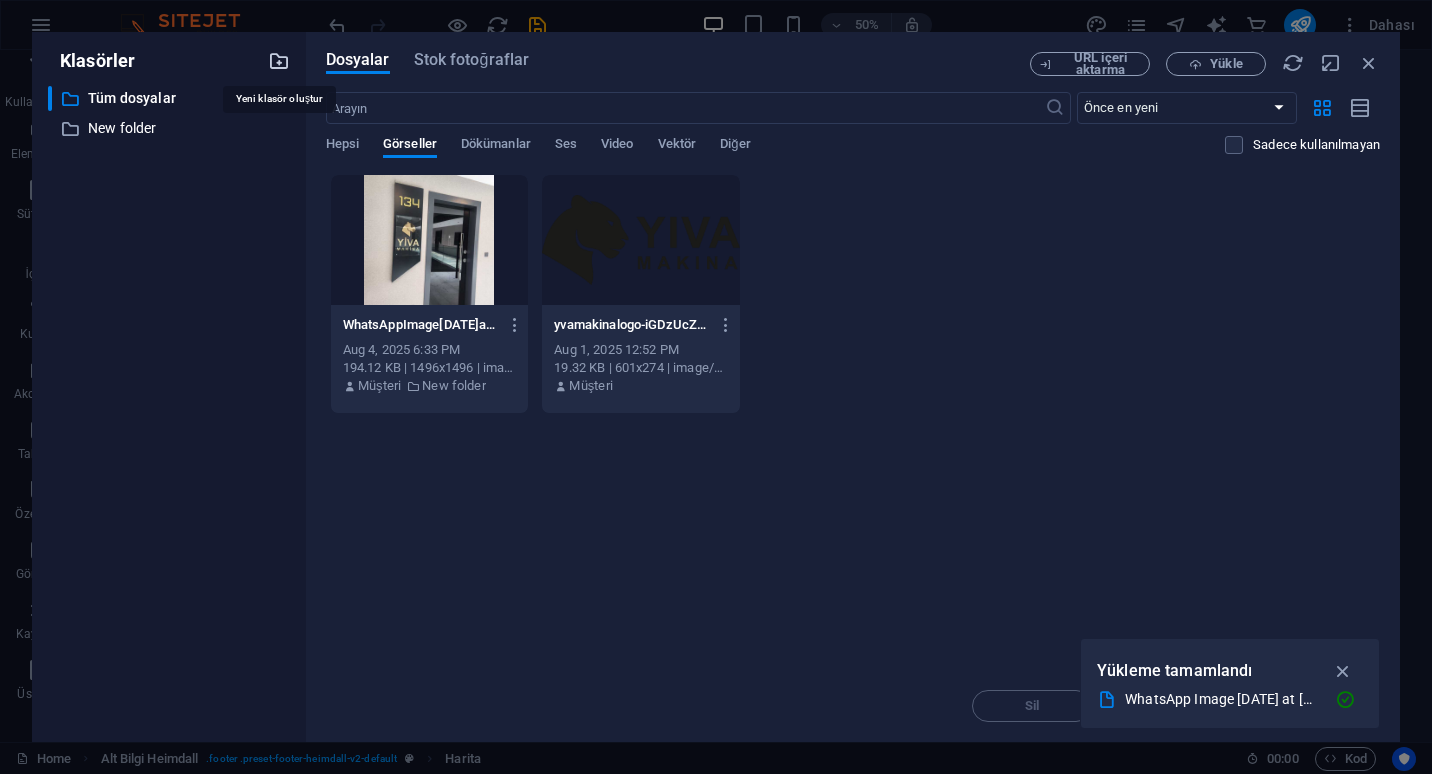click at bounding box center (279, 61) 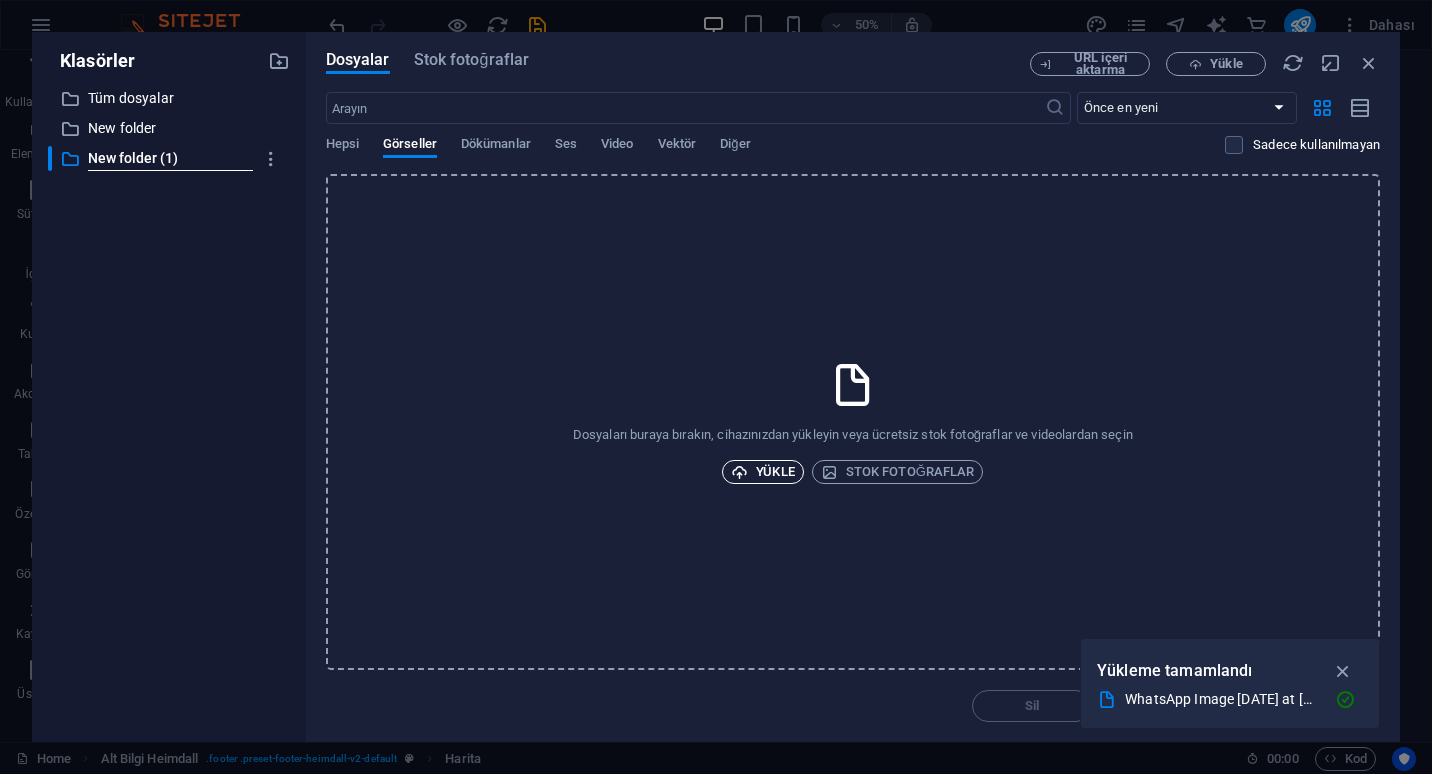 click on "Yükle" at bounding box center (763, 472) 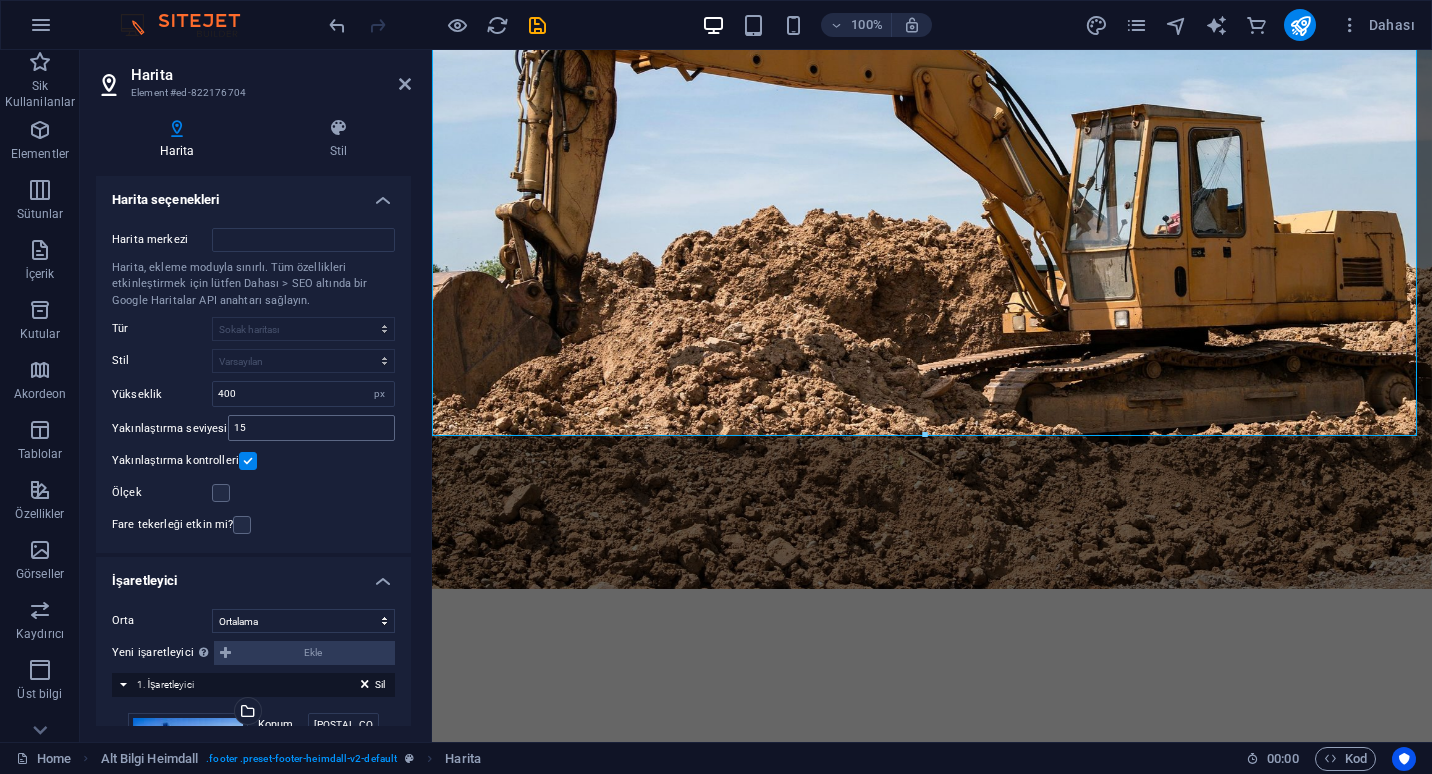 scroll, scrollTop: 109, scrollLeft: 0, axis: vertical 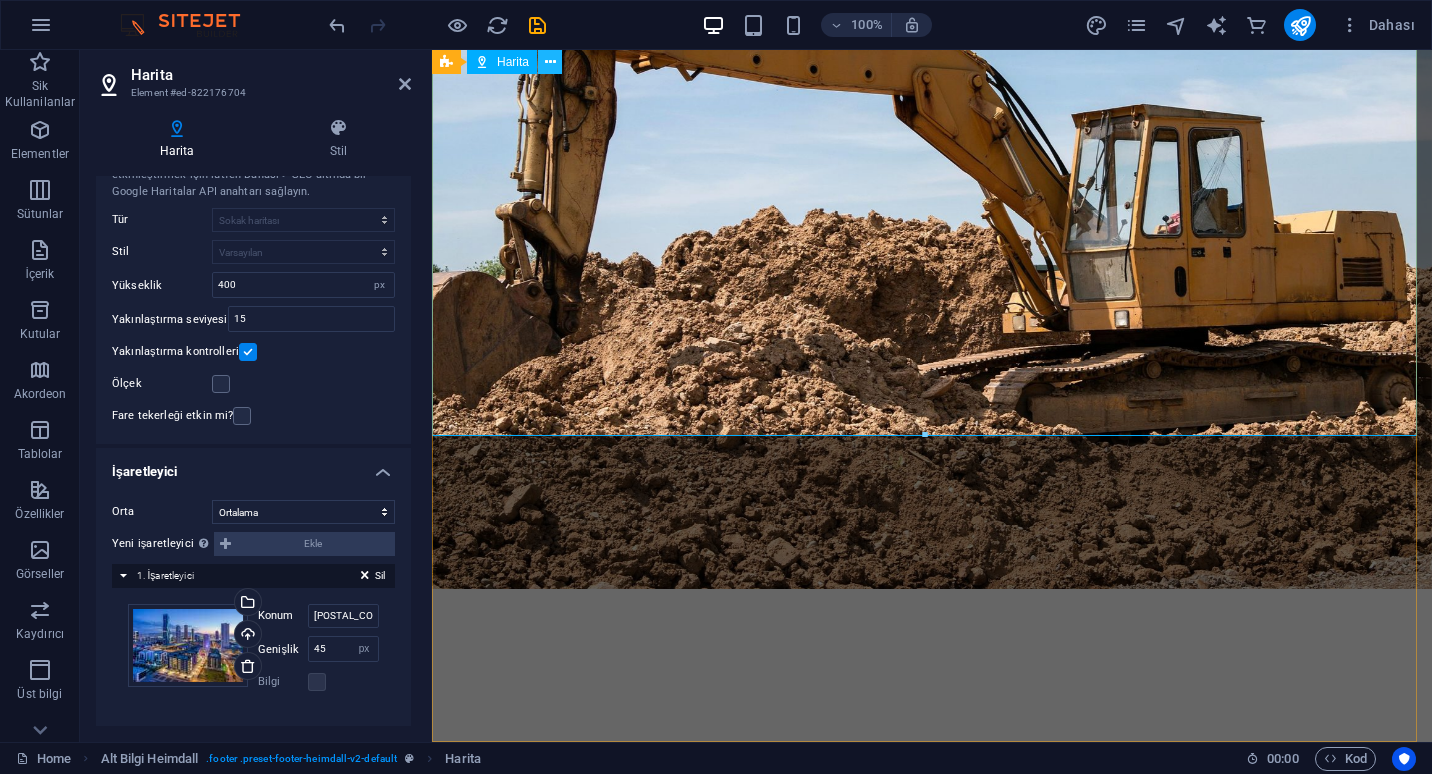 click at bounding box center [550, 62] 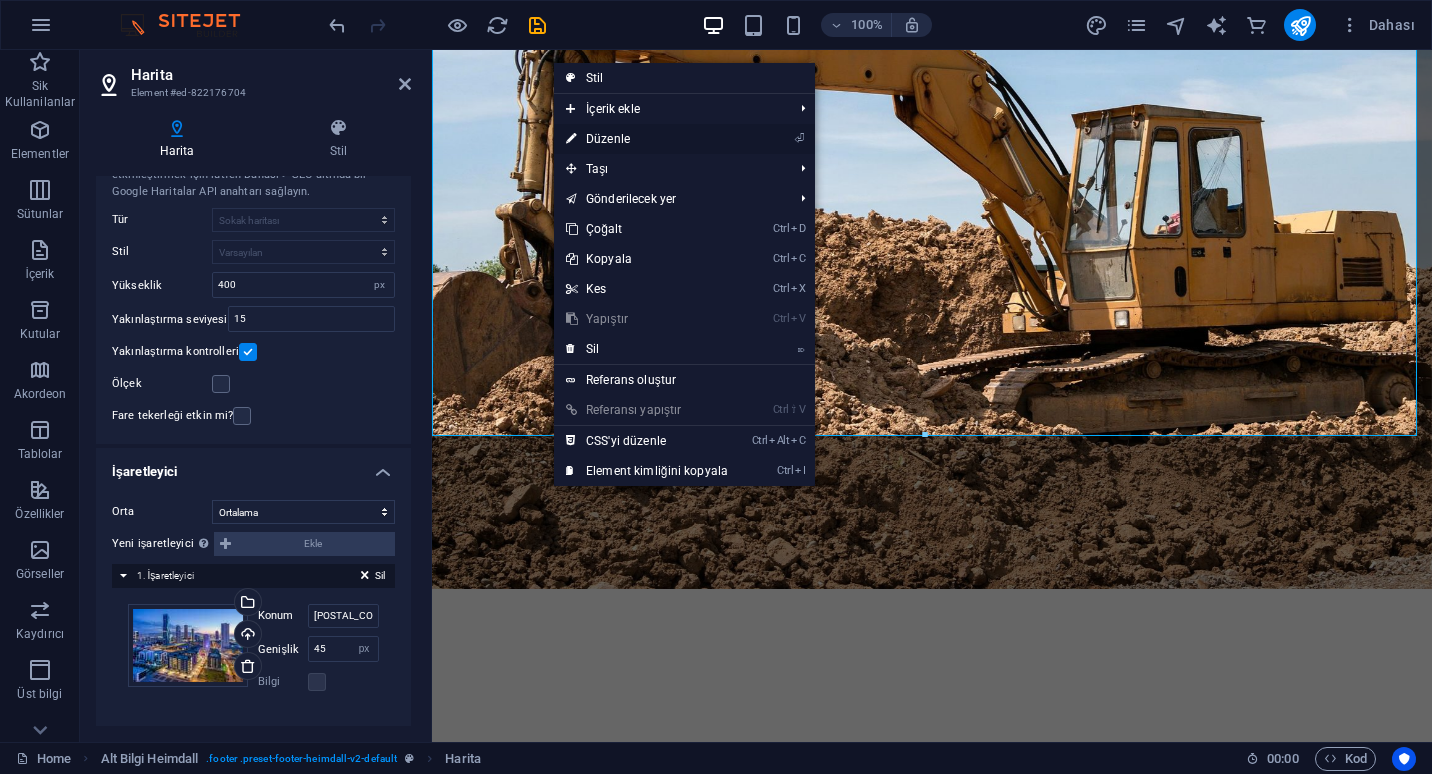 click on "⏎  Düzenle" at bounding box center [647, 139] 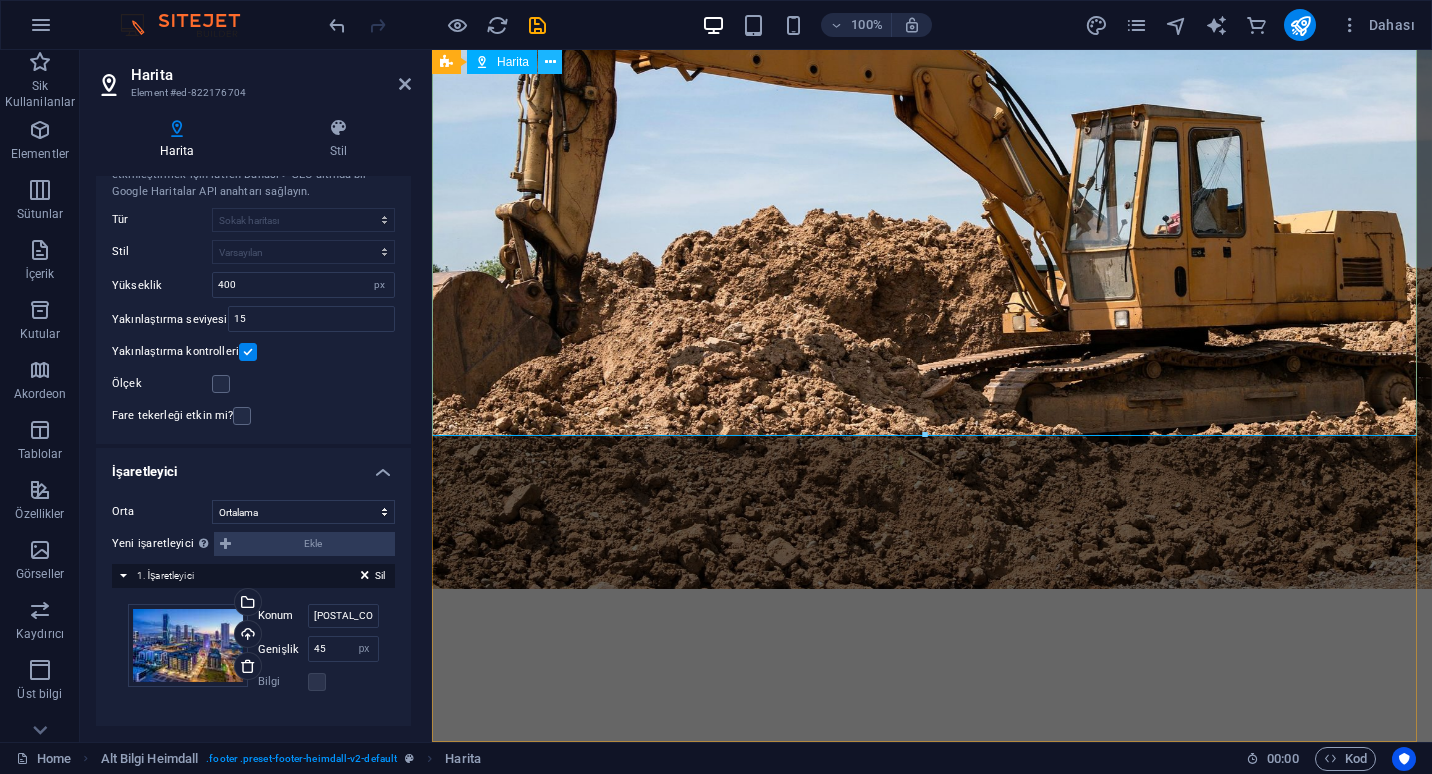 click at bounding box center [550, 62] 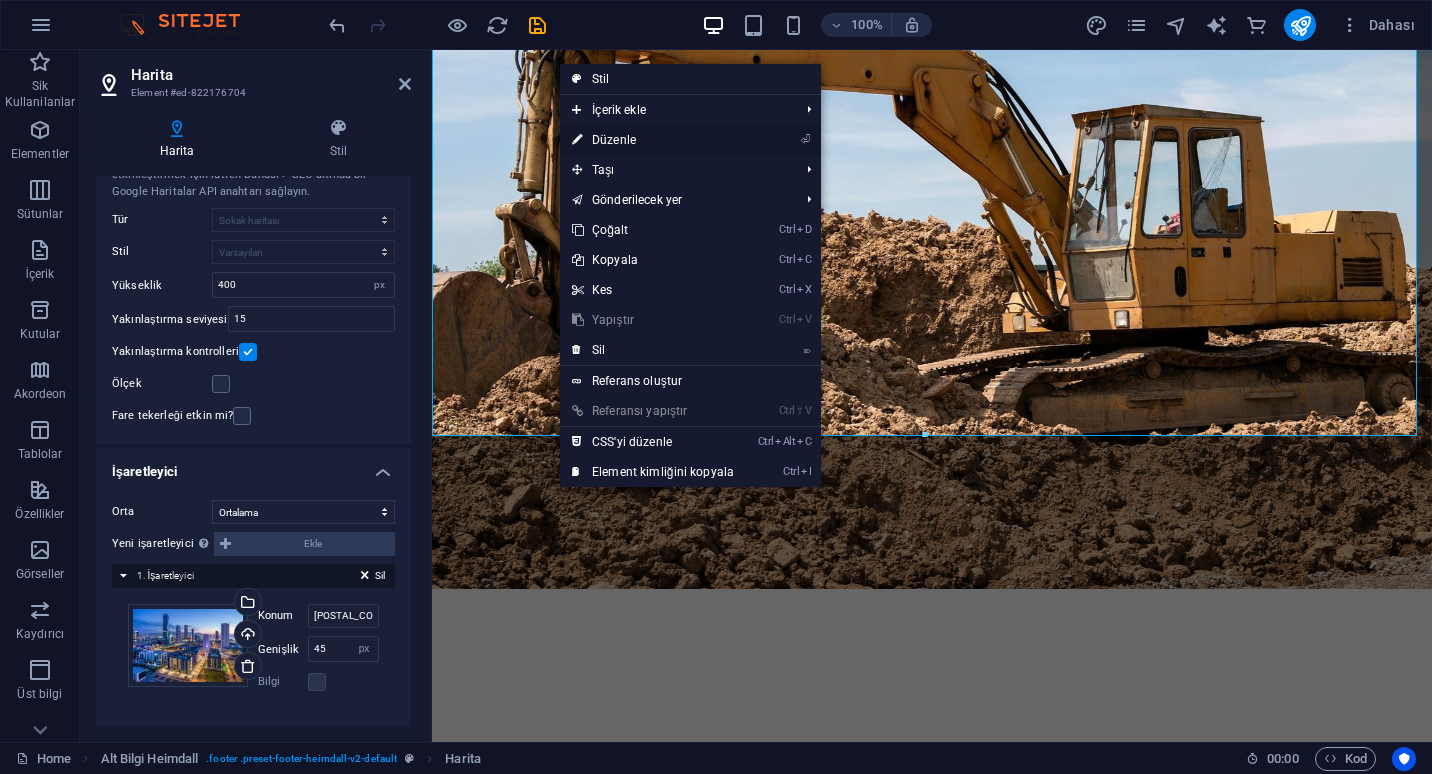 click on "⏎  Düzenle" at bounding box center [653, 140] 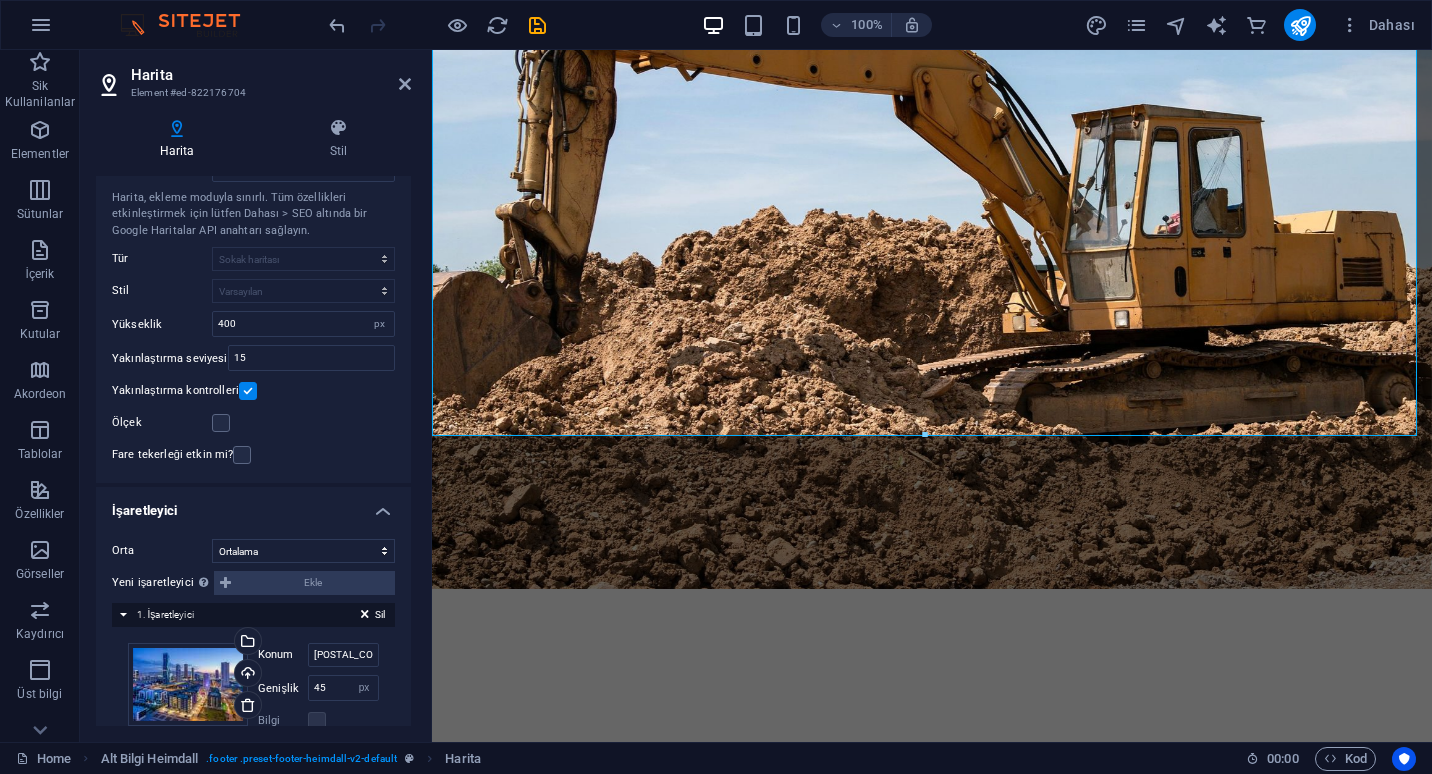 scroll, scrollTop: 109, scrollLeft: 0, axis: vertical 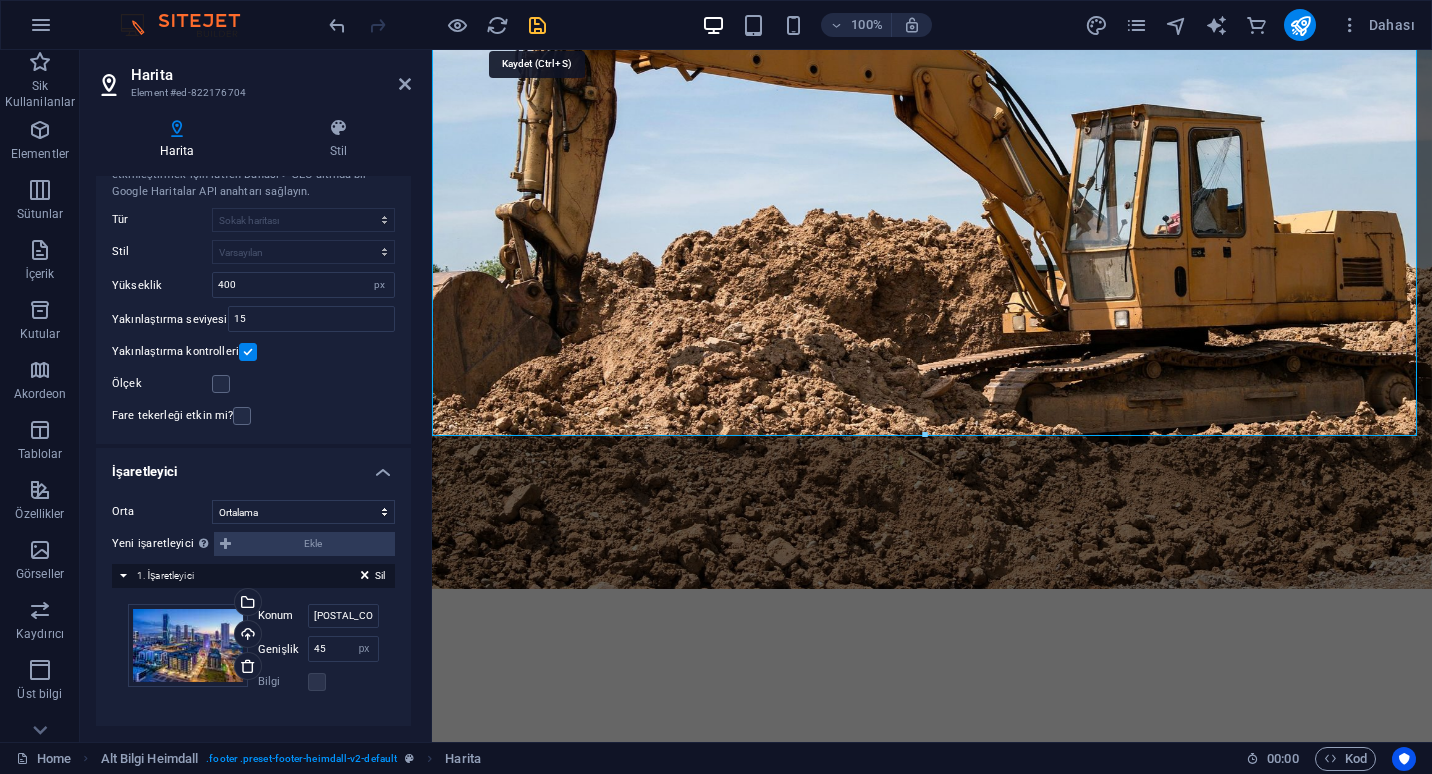 click at bounding box center (537, 25) 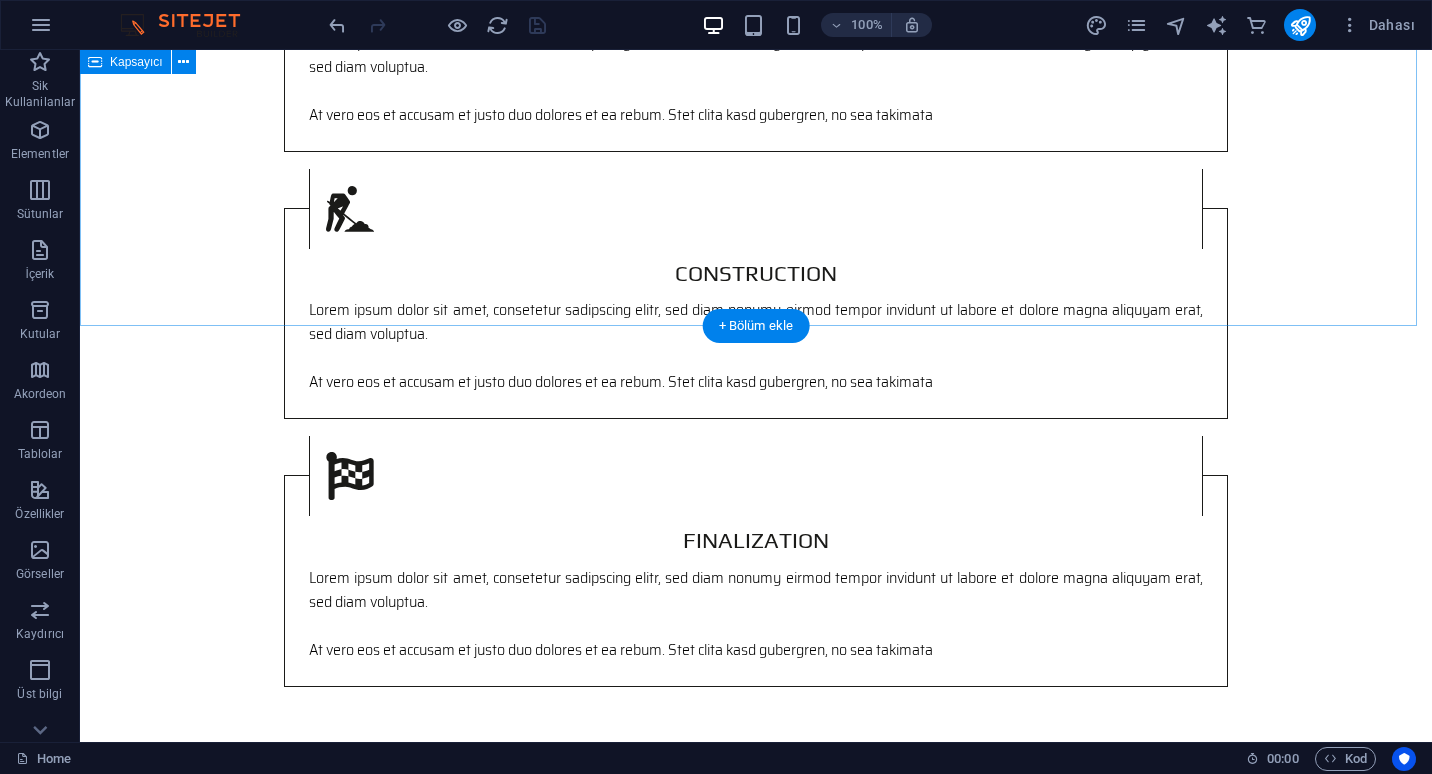 scroll, scrollTop: 3009, scrollLeft: 0, axis: vertical 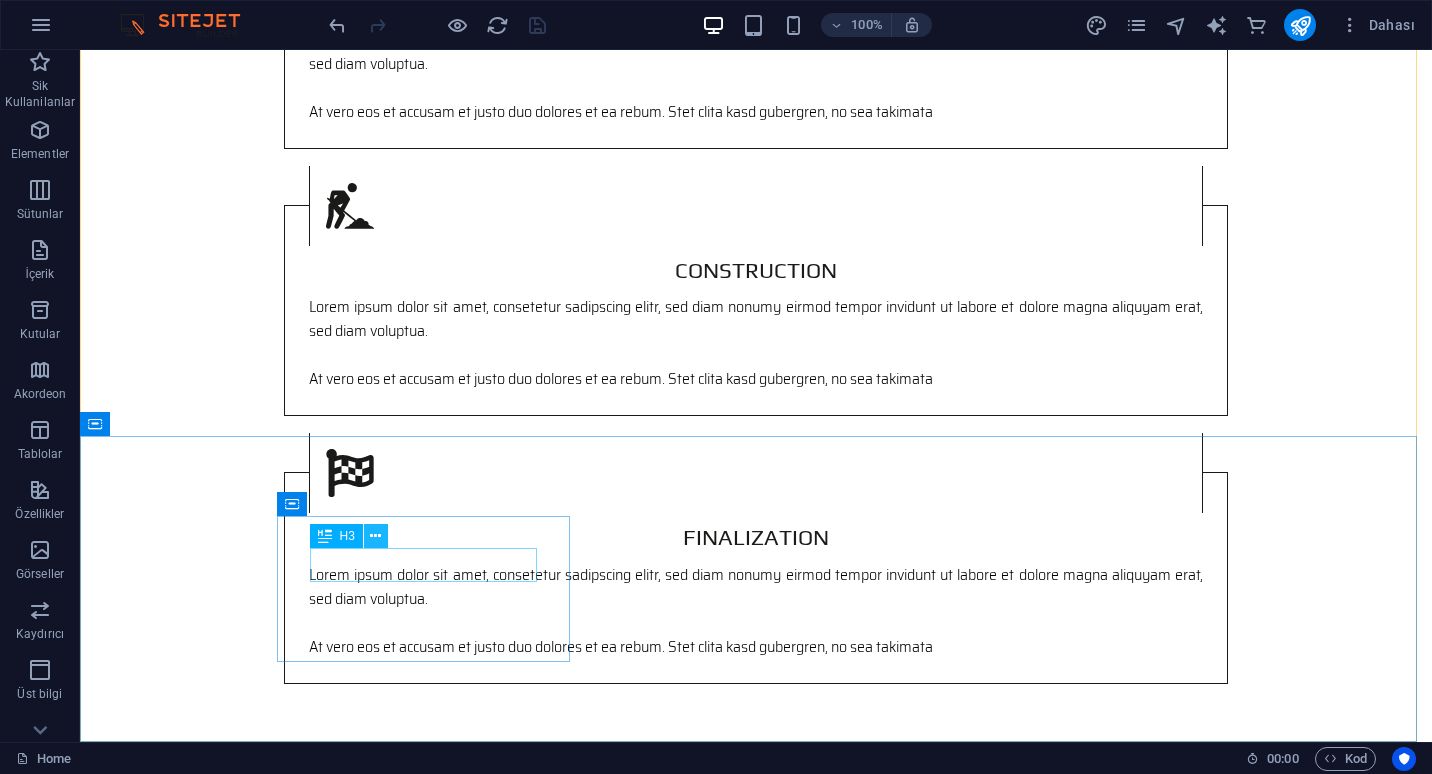 click at bounding box center [375, 536] 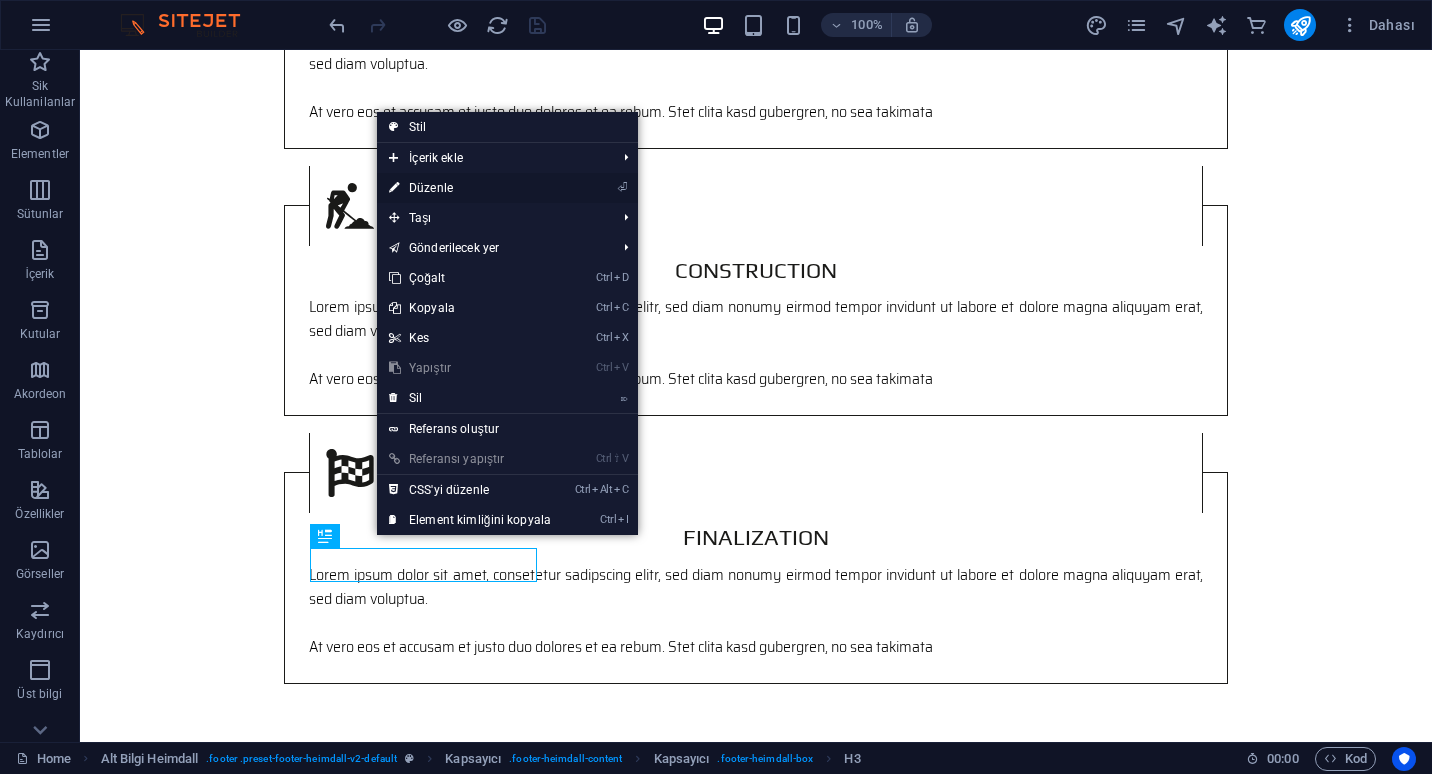 click on "⏎  Düzenle" at bounding box center (470, 188) 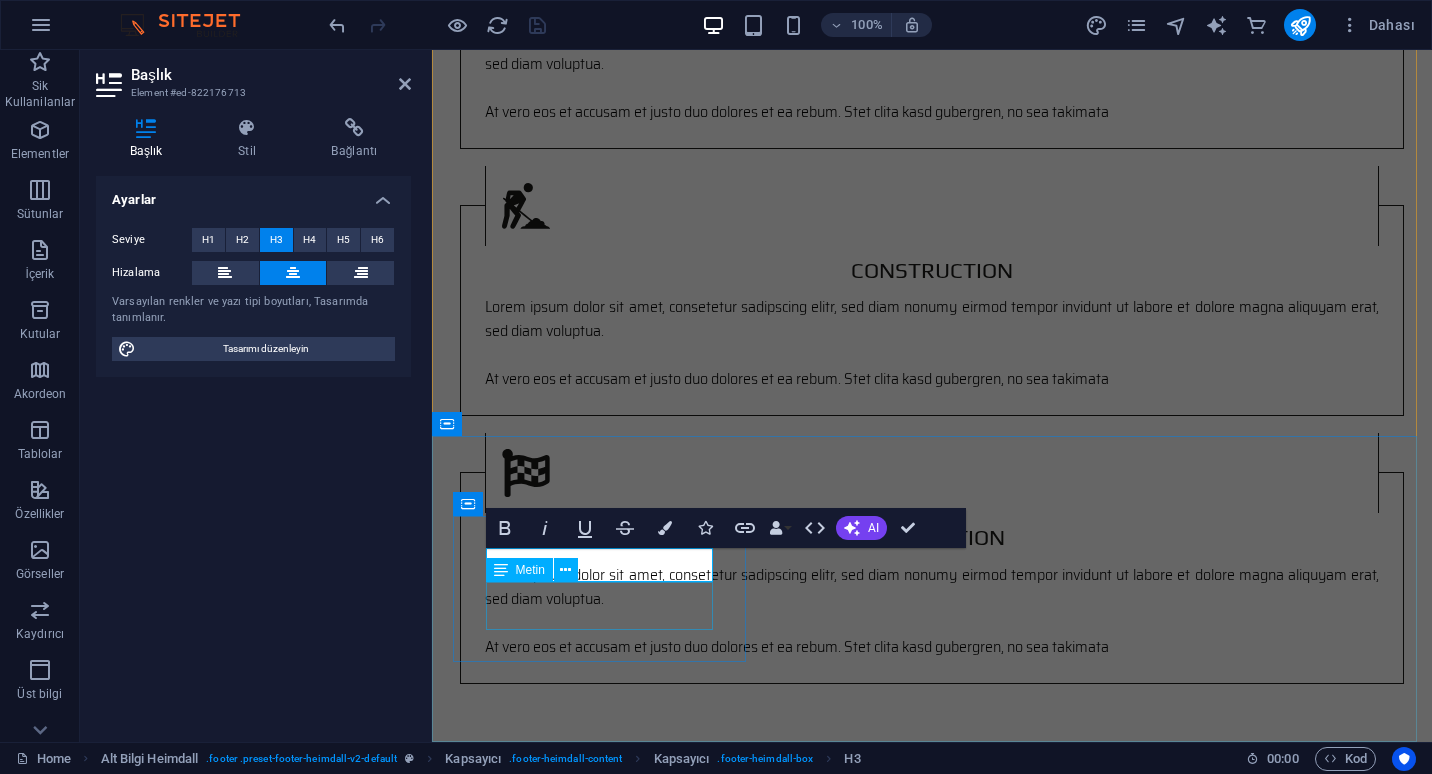 click on "12345" at bounding box center [575, 2203] 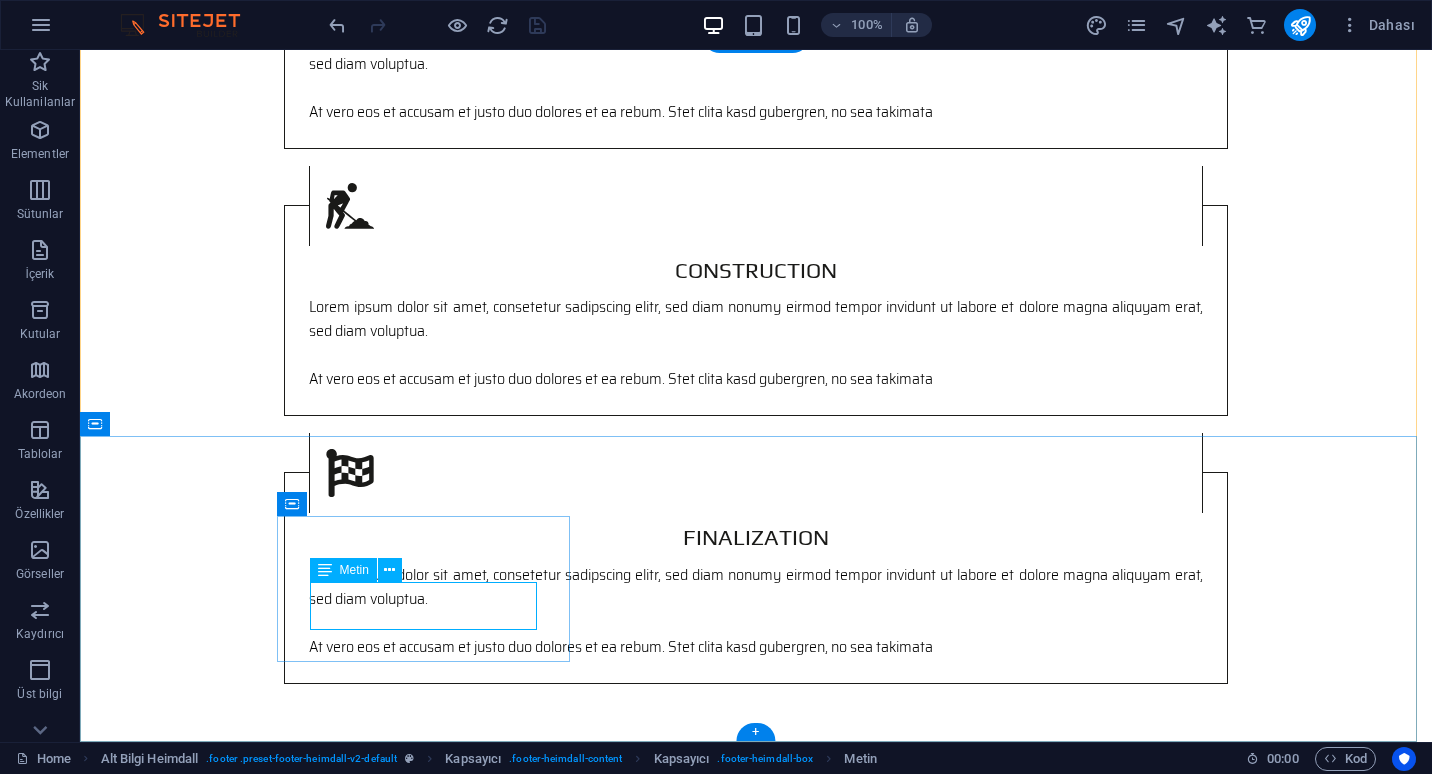 drag, startPoint x: 440, startPoint y: 593, endPoint x: 394, endPoint y: 593, distance: 46 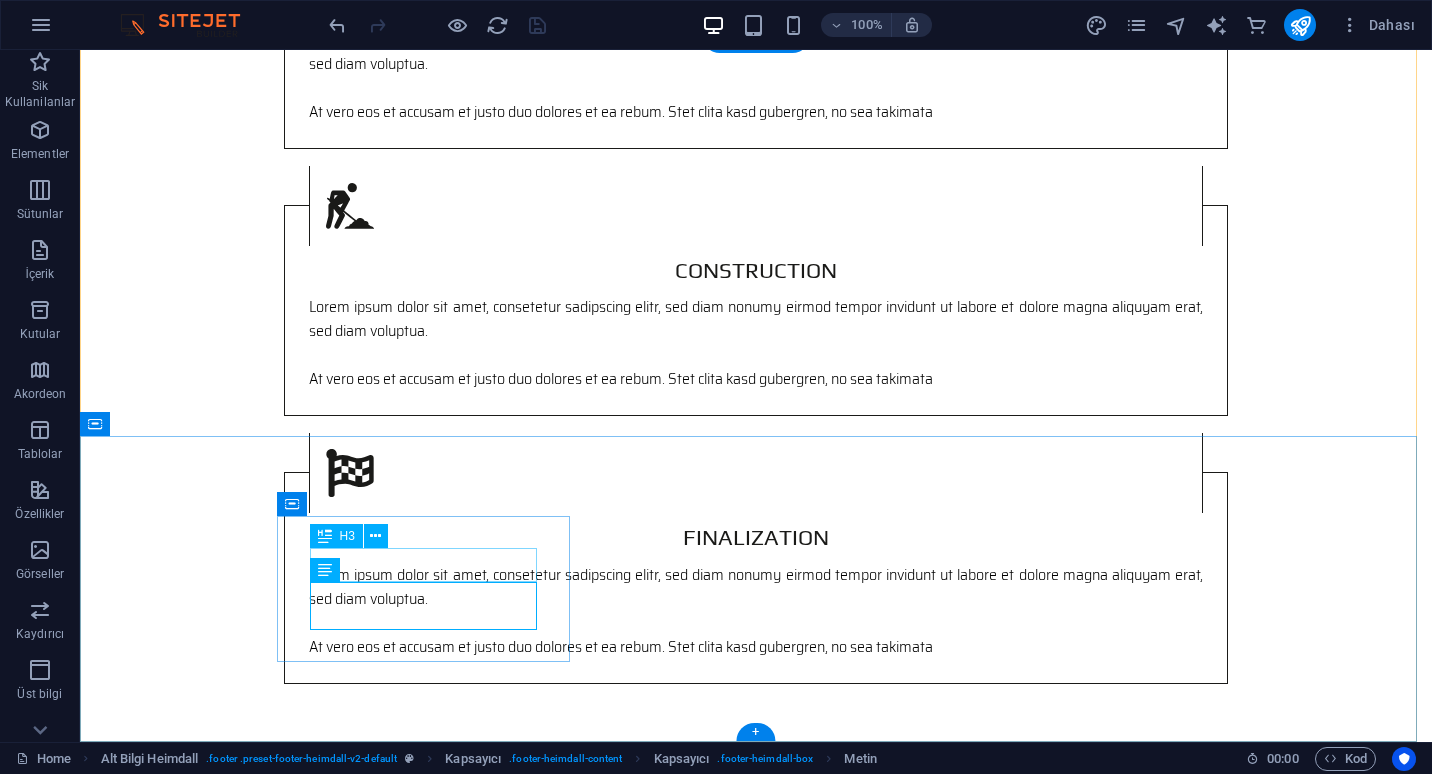 drag, startPoint x: 395, startPoint y: 600, endPoint x: 474, endPoint y: 612, distance: 79.9062 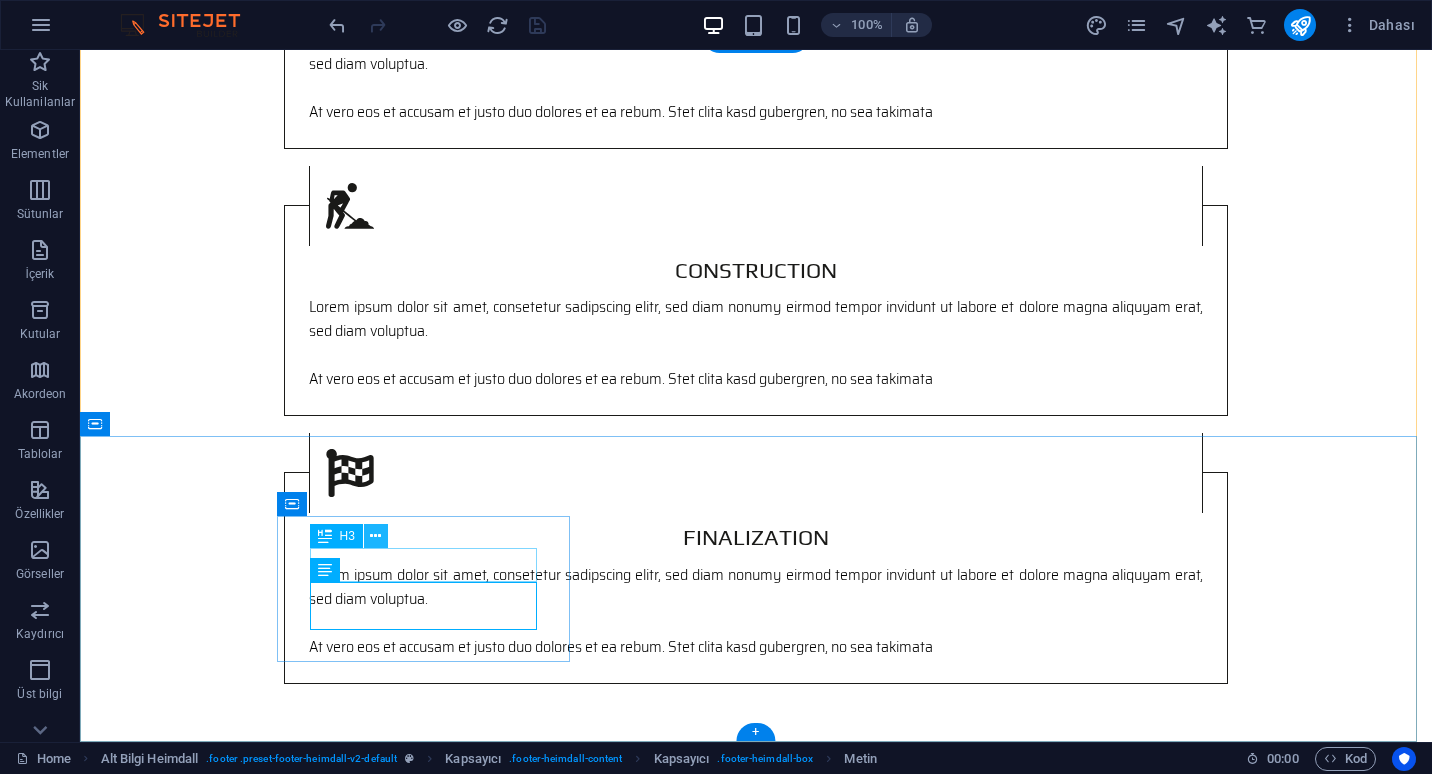 drag, startPoint x: 474, startPoint y: 612, endPoint x: 454, endPoint y: 586, distance: 32.80244 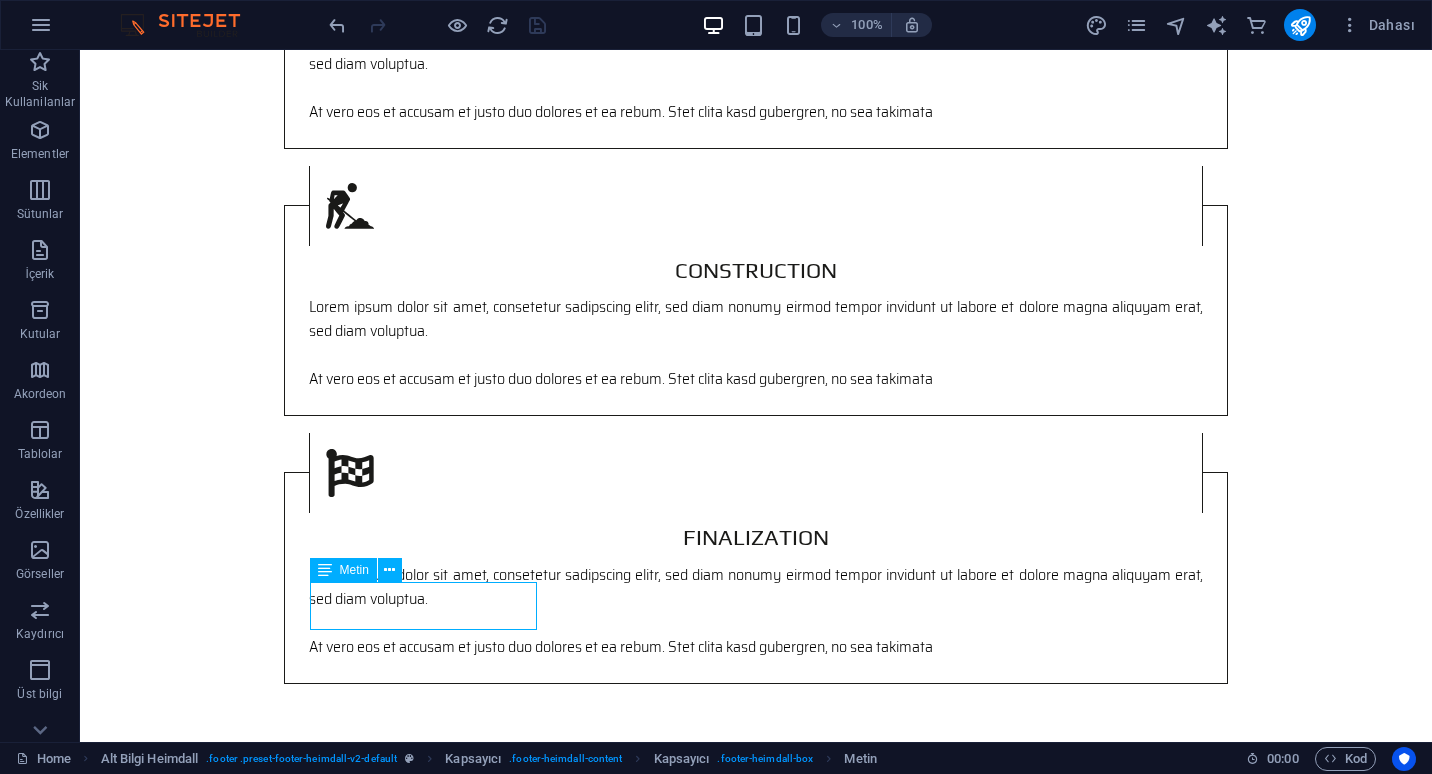 drag, startPoint x: 374, startPoint y: 536, endPoint x: 319, endPoint y: 576, distance: 68.007355 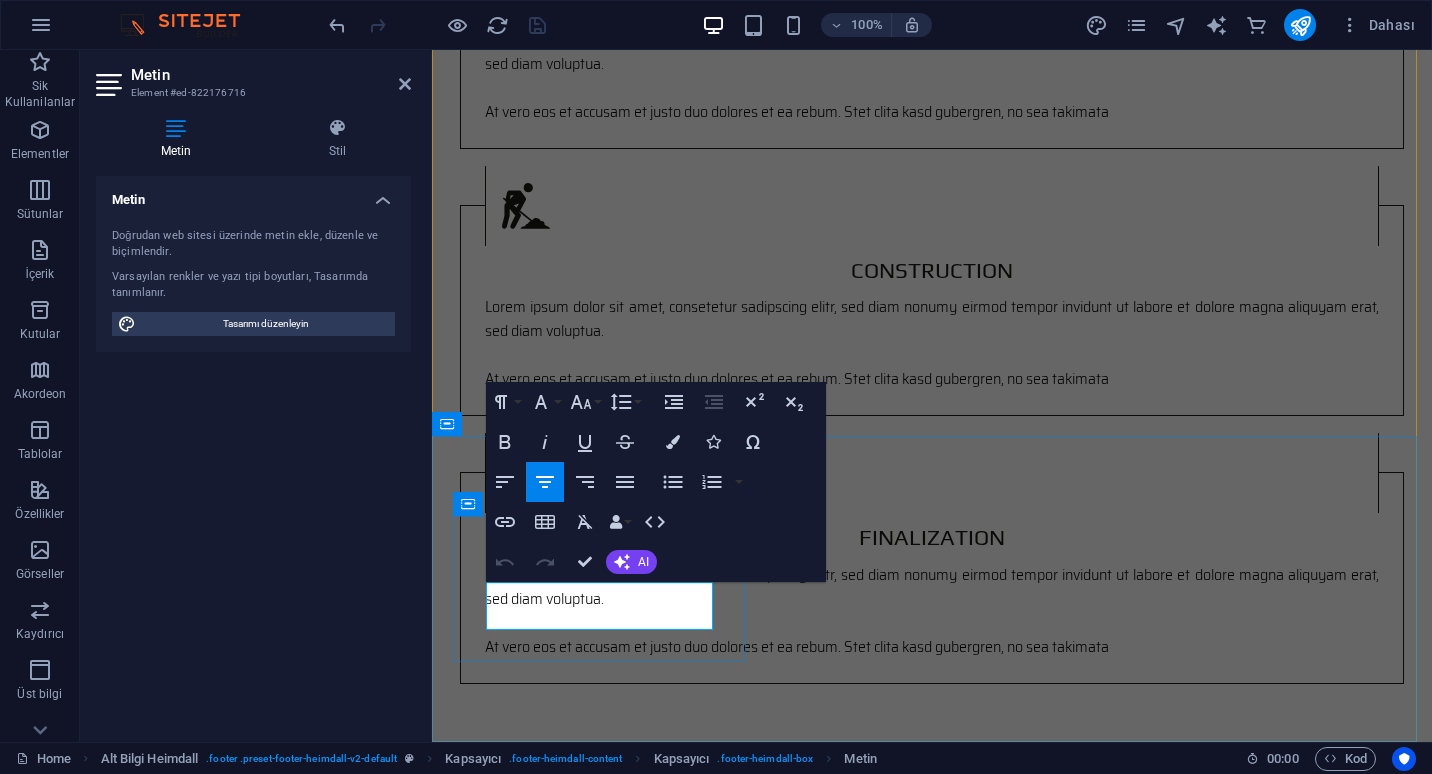 type 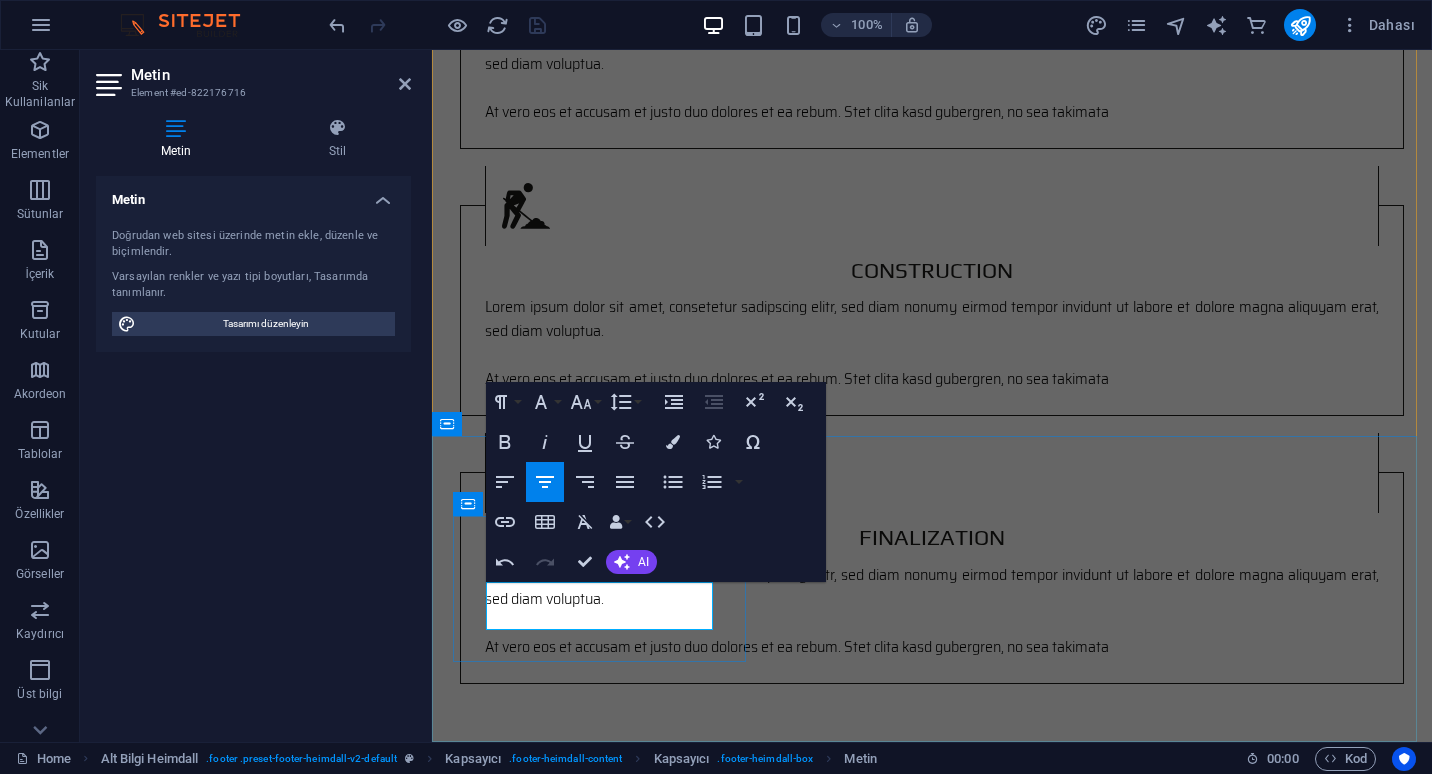 drag, startPoint x: 653, startPoint y: 613, endPoint x: 563, endPoint y: 603, distance: 90.55385 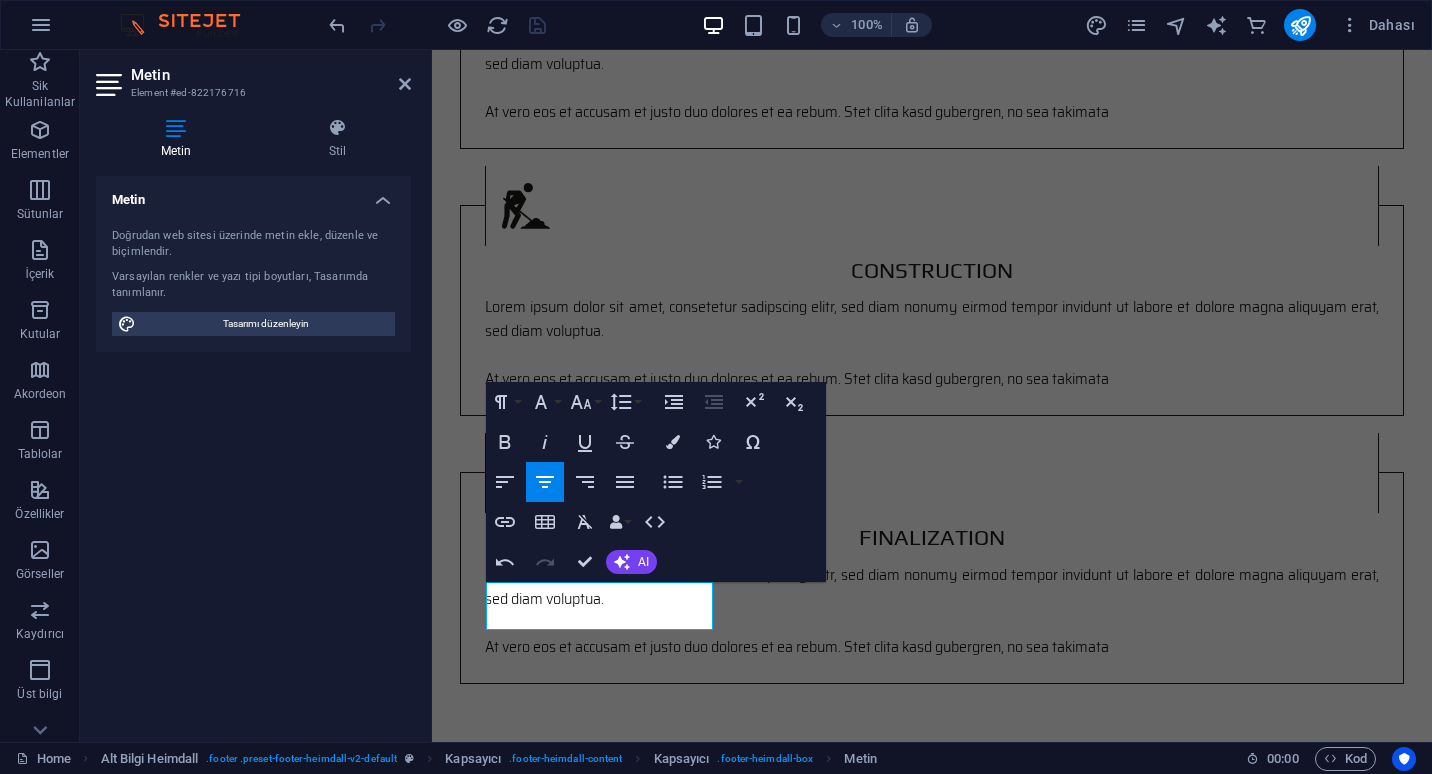 click on "Paragraph Format Normal Heading 1 Heading 2 Heading 3 Heading 4 Heading 5 Heading 6 Code Font Family Arial Georgia Impact Tahoma Times New Roman Verdana Play Saira Semi Condensed Font Size 8 9 10 11 12 14 18 24 30 36 48 60 72 96 Line Height Default Single 1.15 1.5 Double Increase Indent Decrease Indent Superscript Subscript Bold Italic Underline Strikethrough Colors Icons Special Characters Align Left Align Center Align Right Align Justify Unordered List   Default Circle Disc Square    Ordered List   Default Lower Alpha Lower Greek Lower Roman Upper Alpha Upper Roman    Insert Link Insert Table Clear Formatting Data Bindings Firma İlk ad Soyad Sokak [POSTAL_CODE] [CITY] E-posta [EMAIL] Telefon [PHONE] Cep Fax Özel alan 1 Özel alan 2 Özel alan 3 Özel alan 4 Özel alan 5 Özel alan 6 HTML Undo Redo Confirm (Ctrl+⏎) AI Geliştir Kısalt Uzat İmlayı ve dil bilgisini düzelt Şu dile çevir: İngilizce Metin üret" at bounding box center (656, 482) 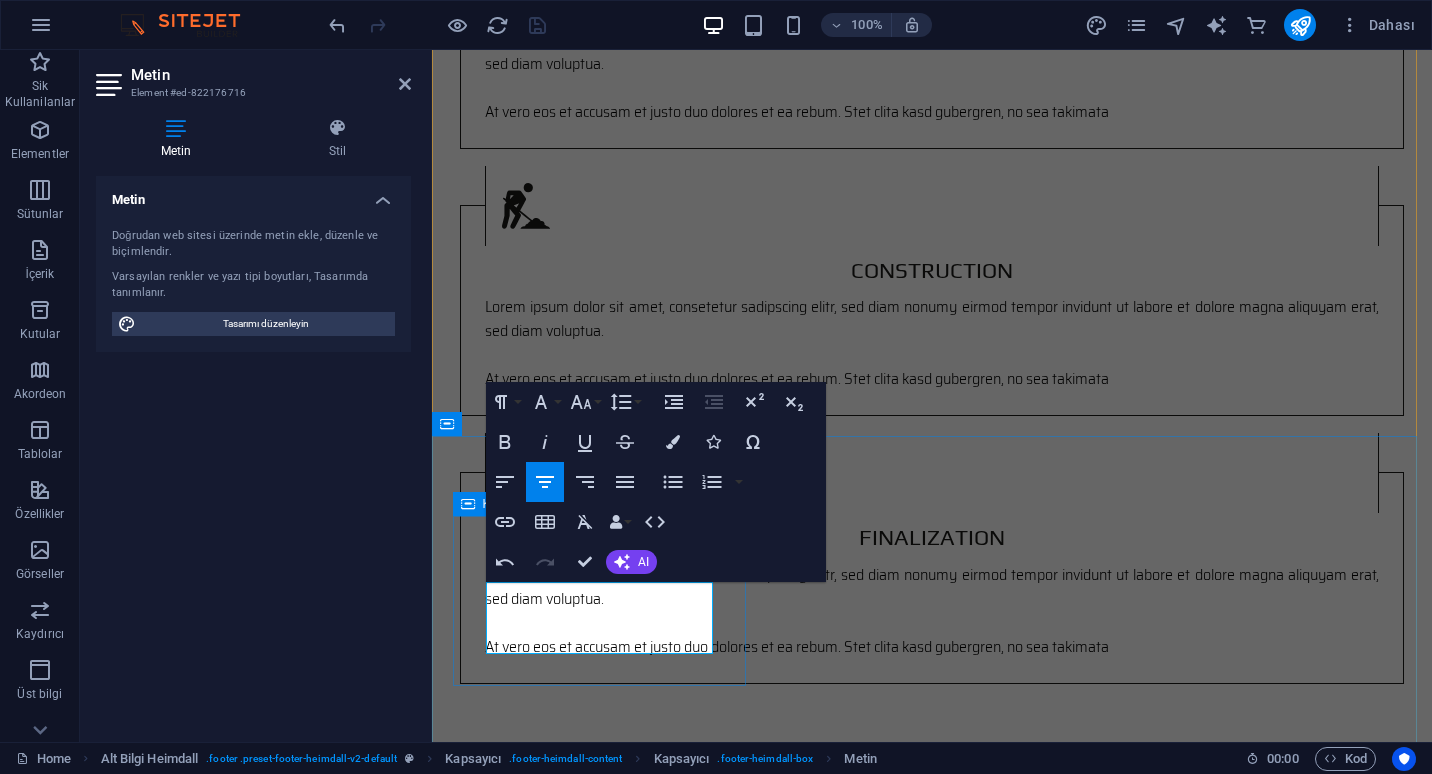 click on "Address [STREET] [NUMBER]/[NUMBER] [STREET] [NUMBER]/[NUMBER] [NUMBER]/[NUMBER] [DISTRICT]/[CITY]" at bounding box center (594, 2211) 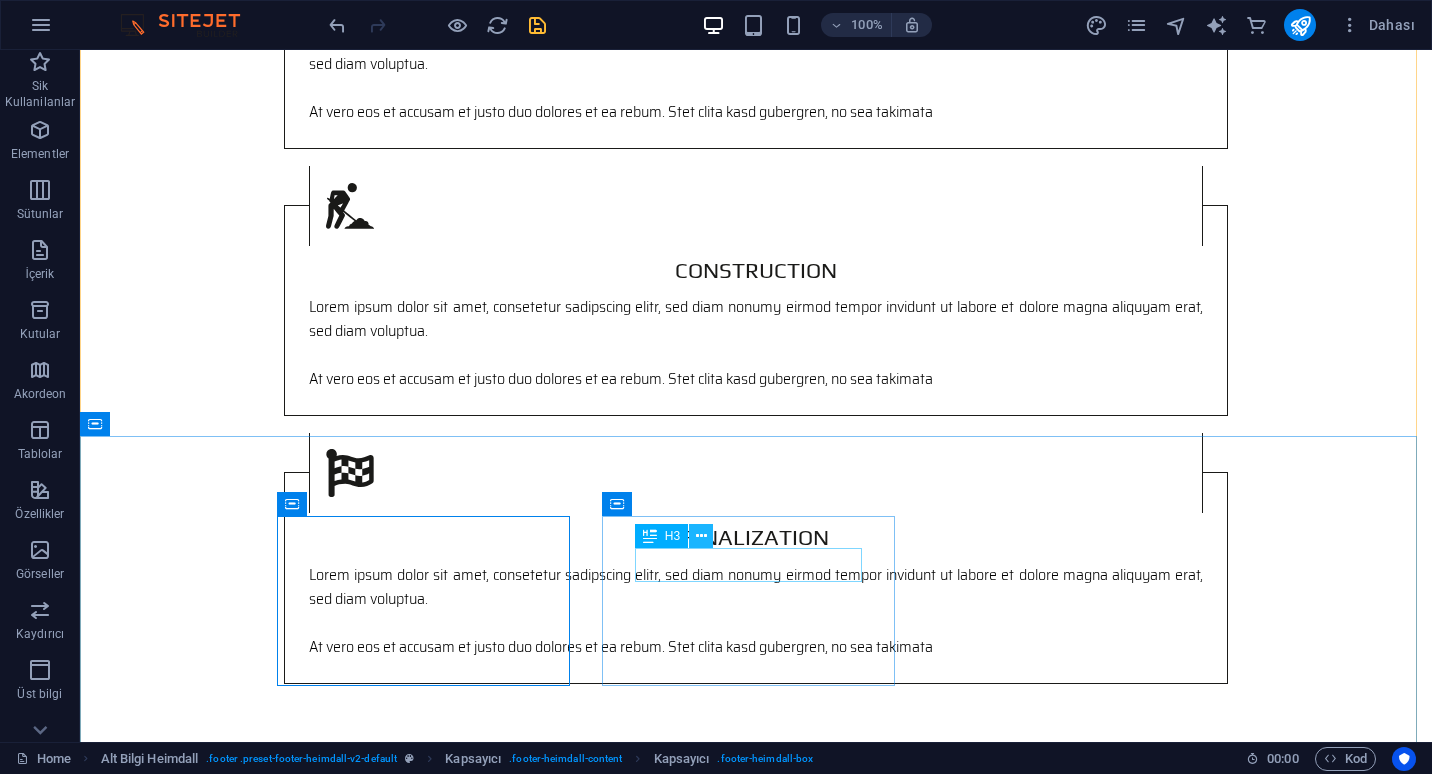 click at bounding box center [701, 536] 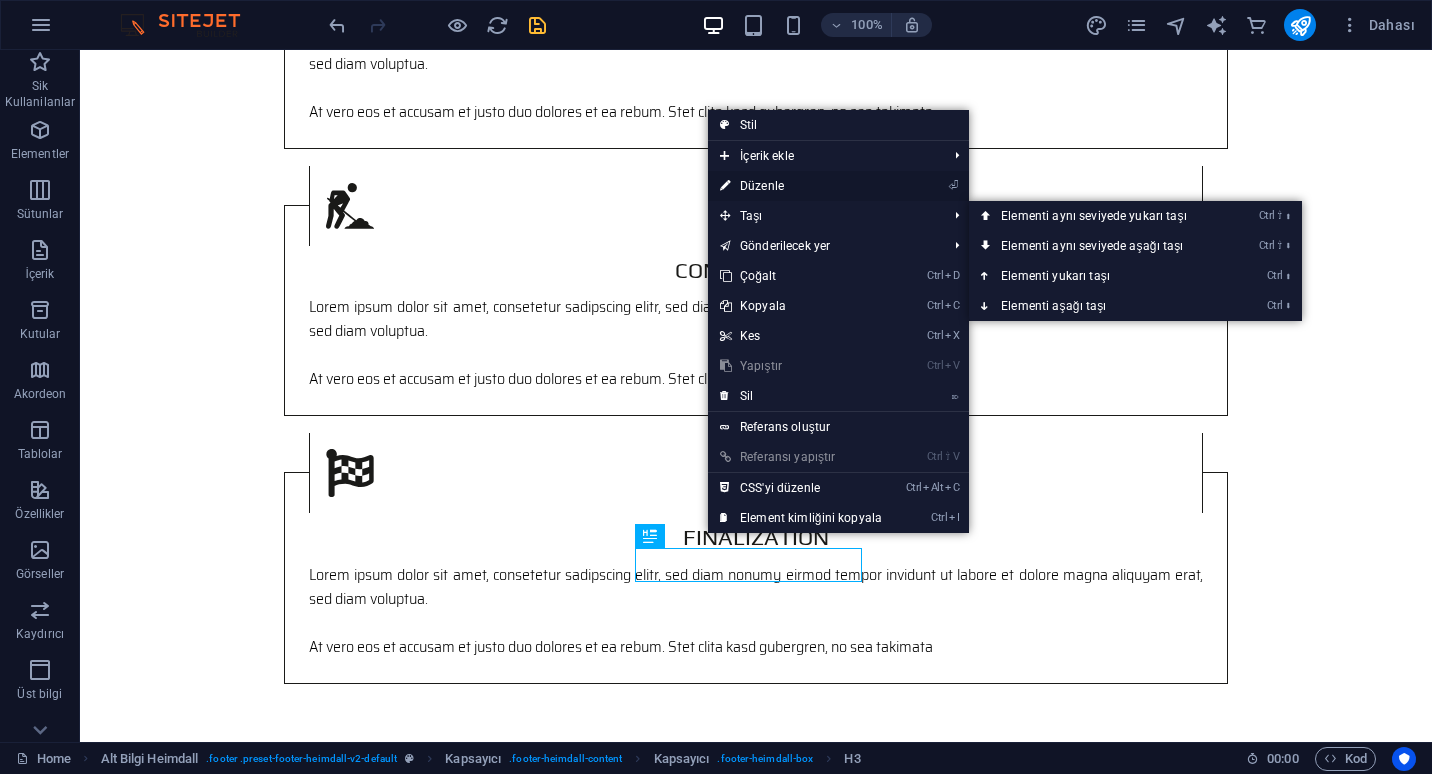 click on "⏎  Düzenle" at bounding box center (801, 186) 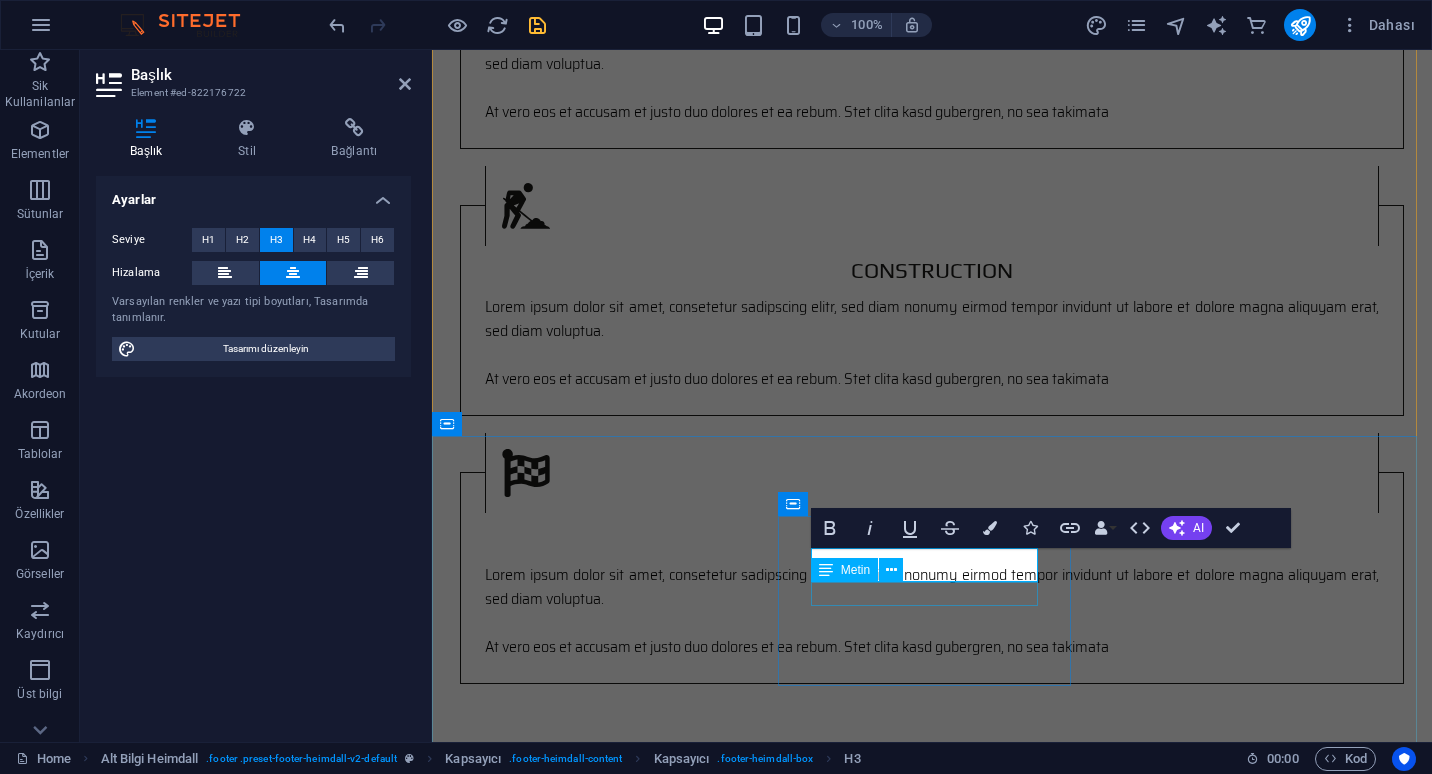 click on "0123 - 456789" at bounding box center [594, 2413] 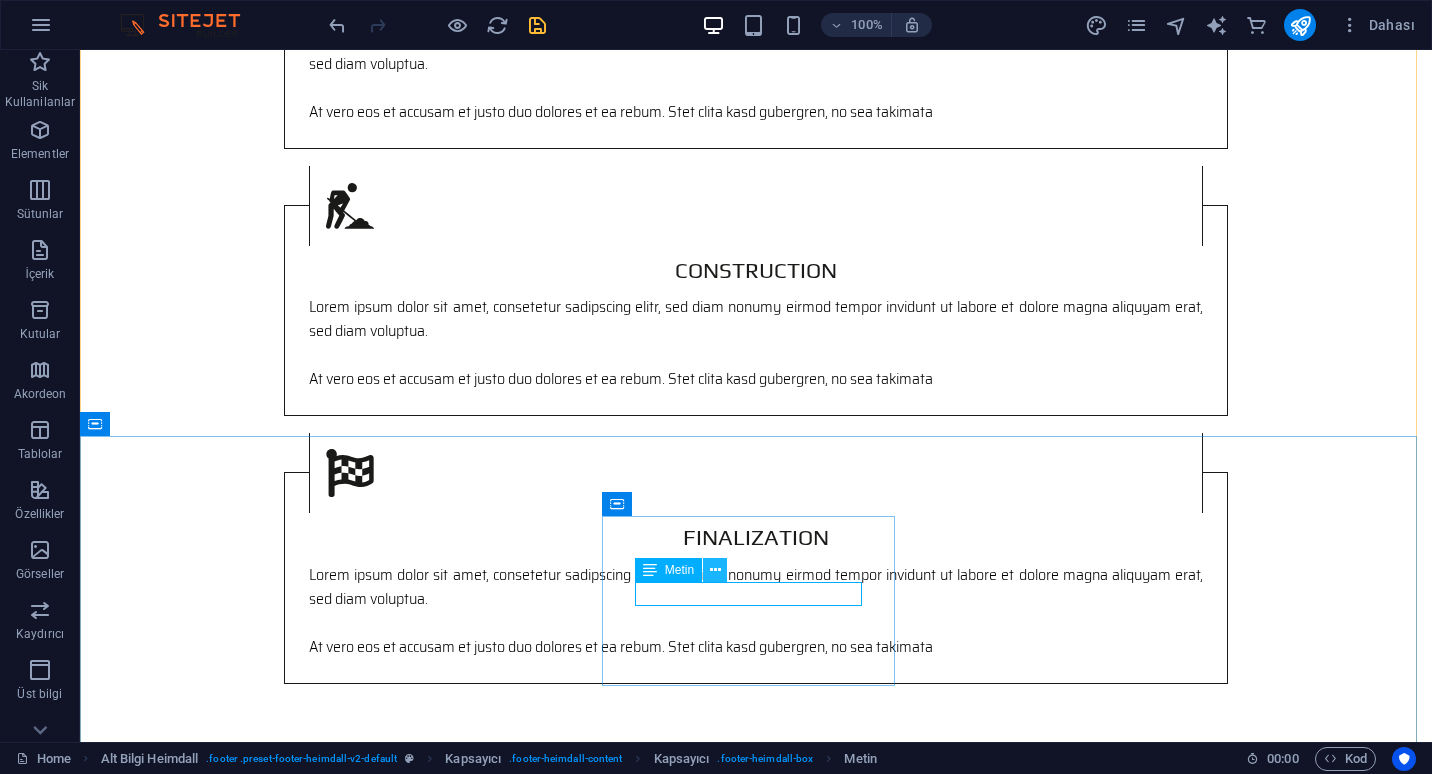 click at bounding box center (715, 570) 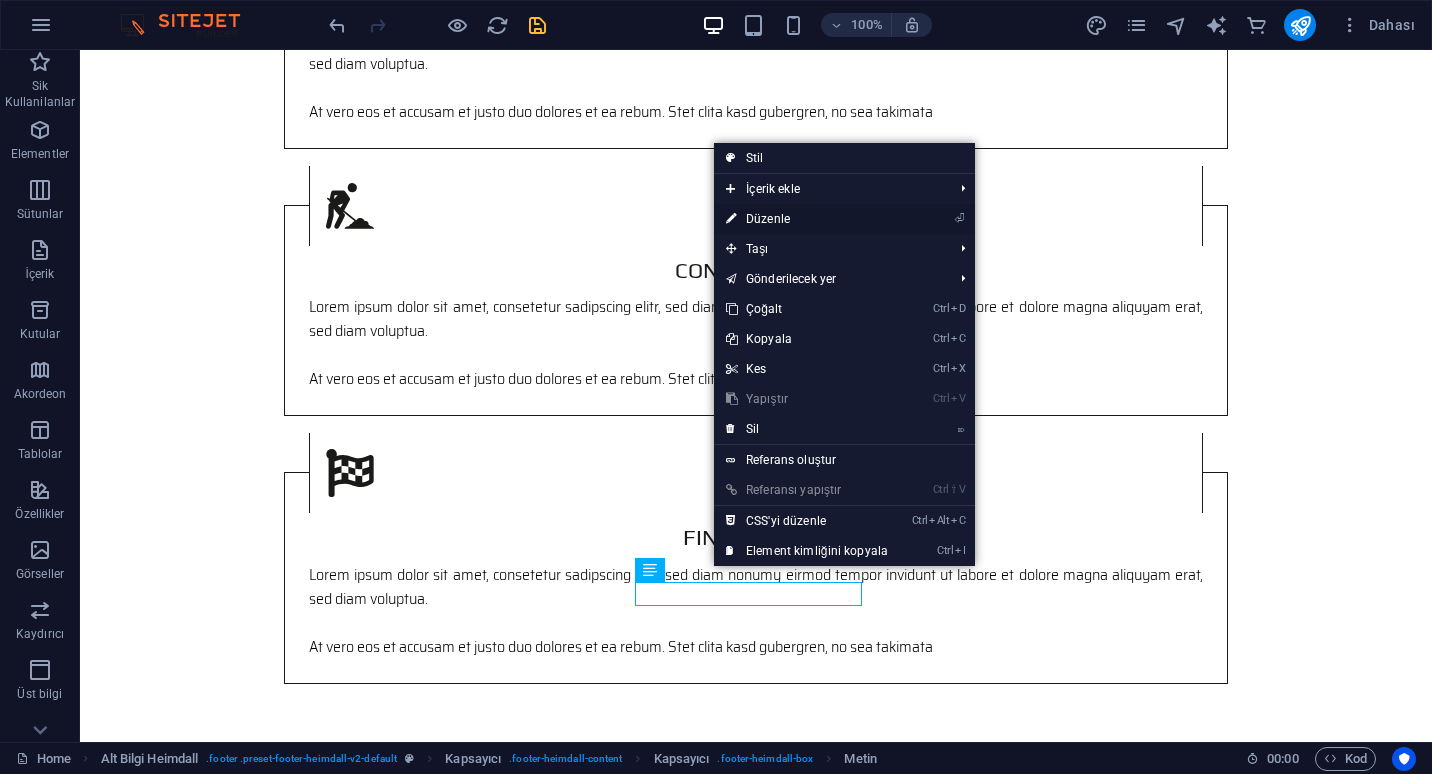 click on "⏎  Düzenle" at bounding box center (807, 219) 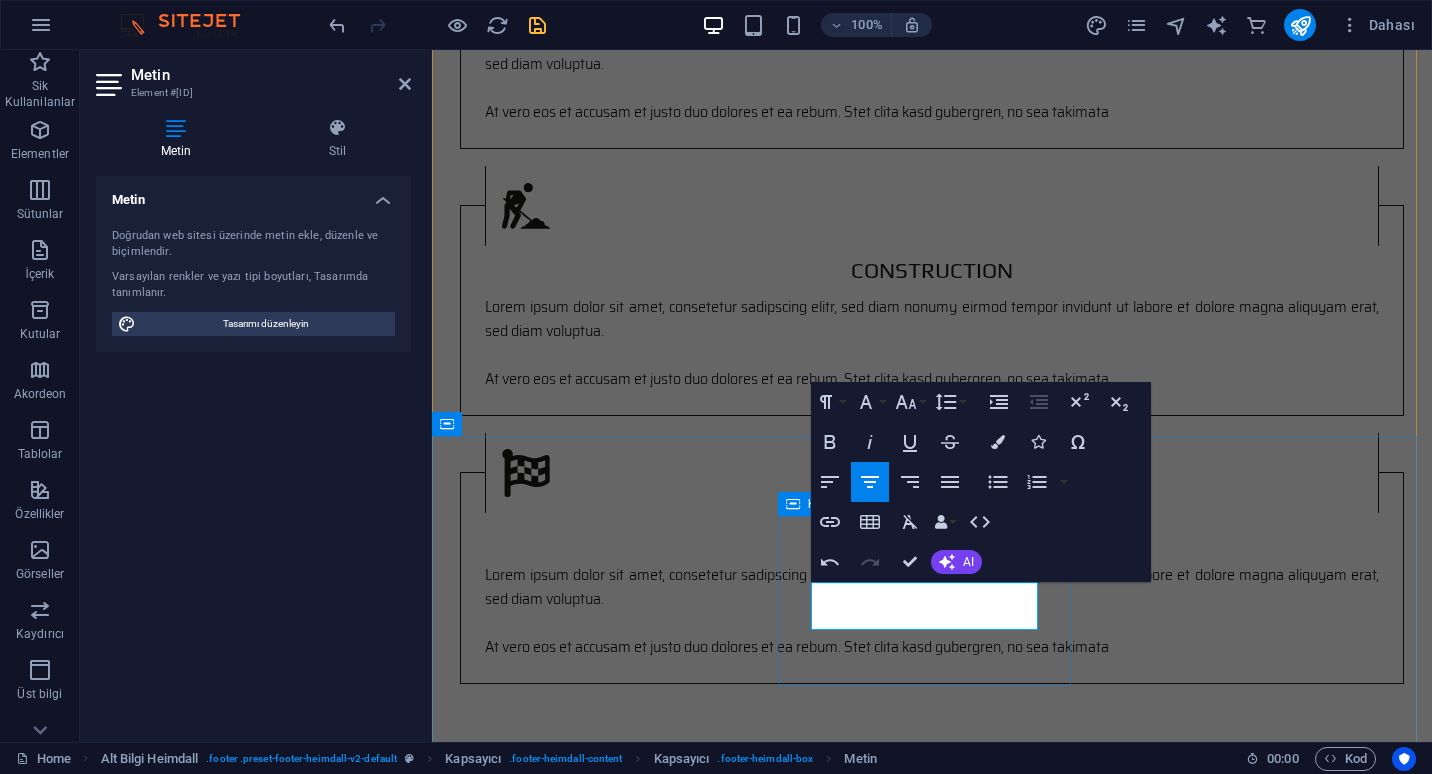 type 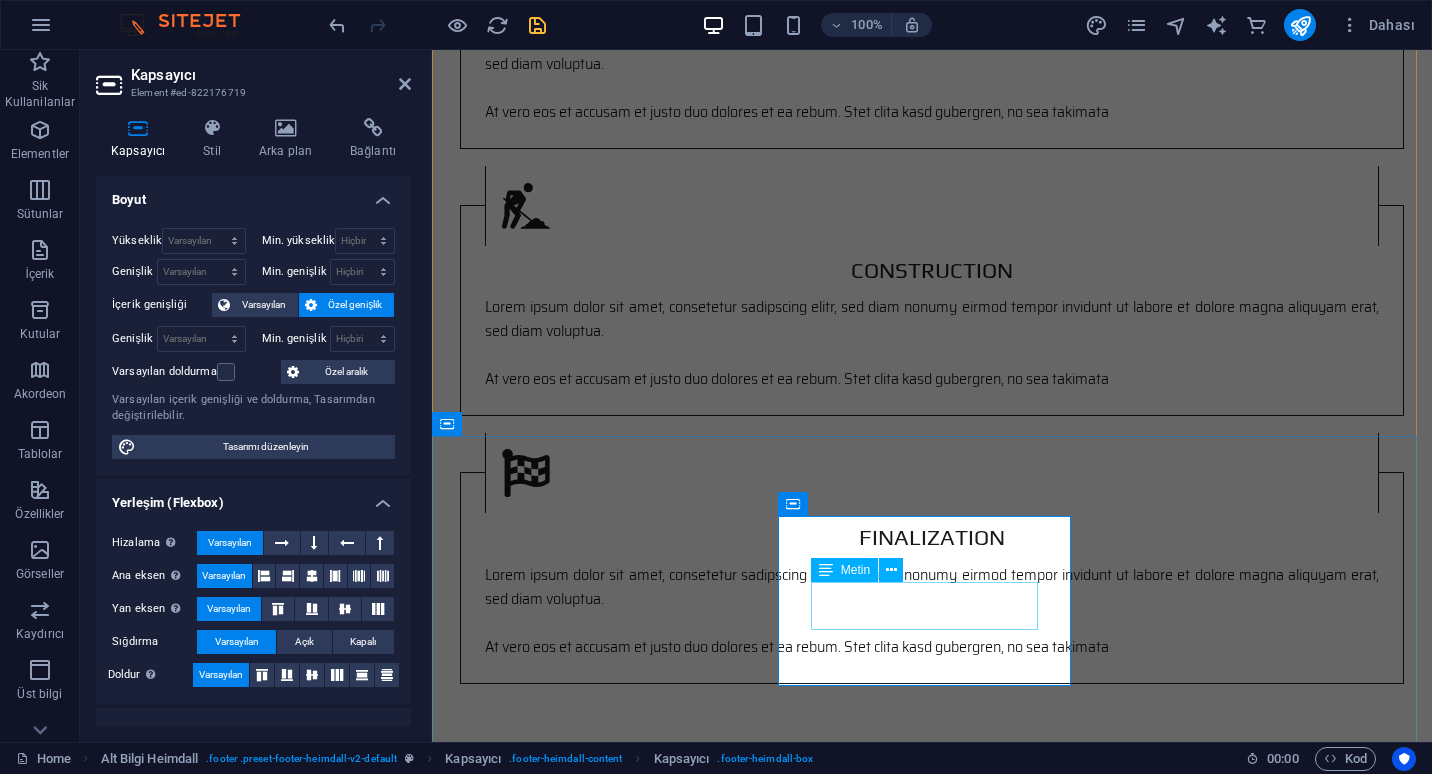 click on "[PHONE]" at bounding box center (594, 2425) 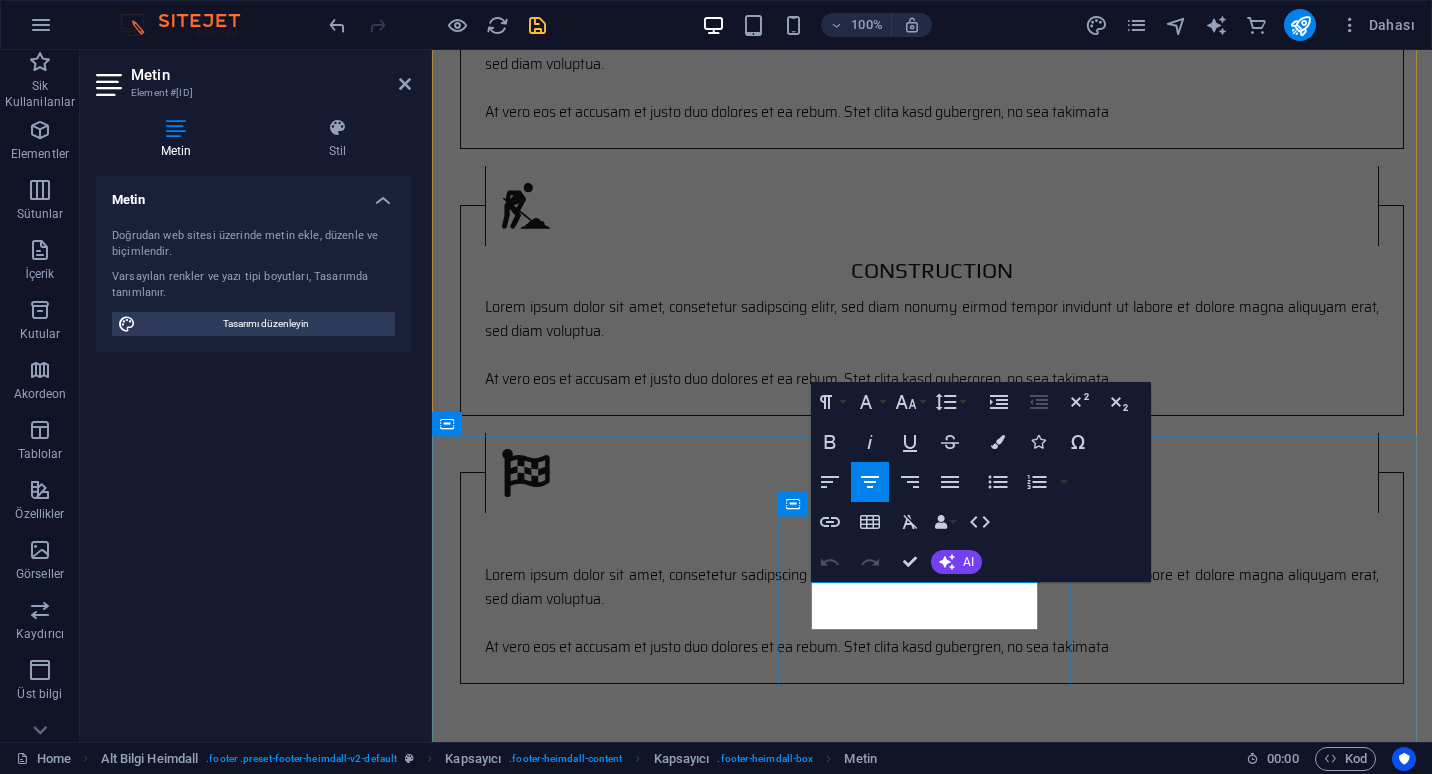 click on "[PHONE]" at bounding box center (594, 2412) 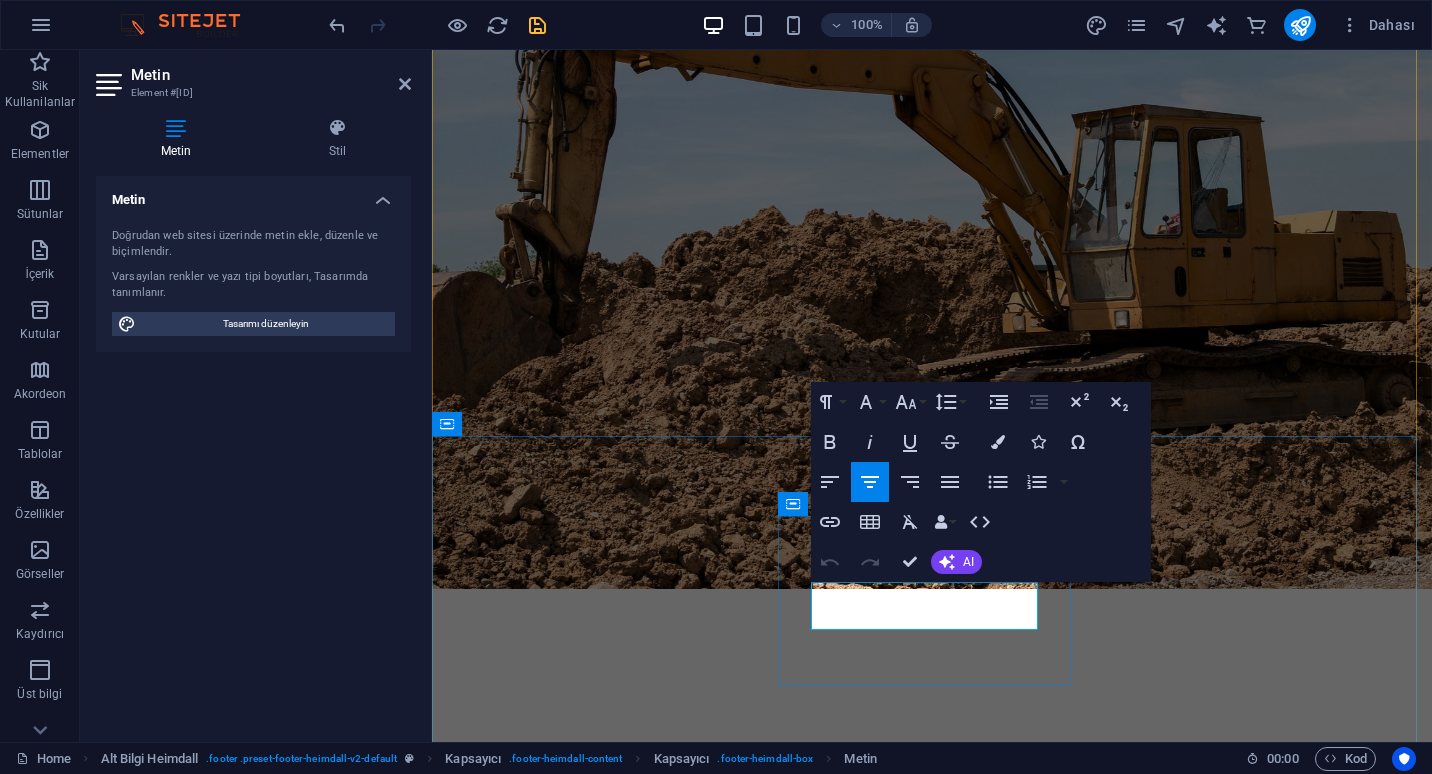 scroll, scrollTop: 3033, scrollLeft: 0, axis: vertical 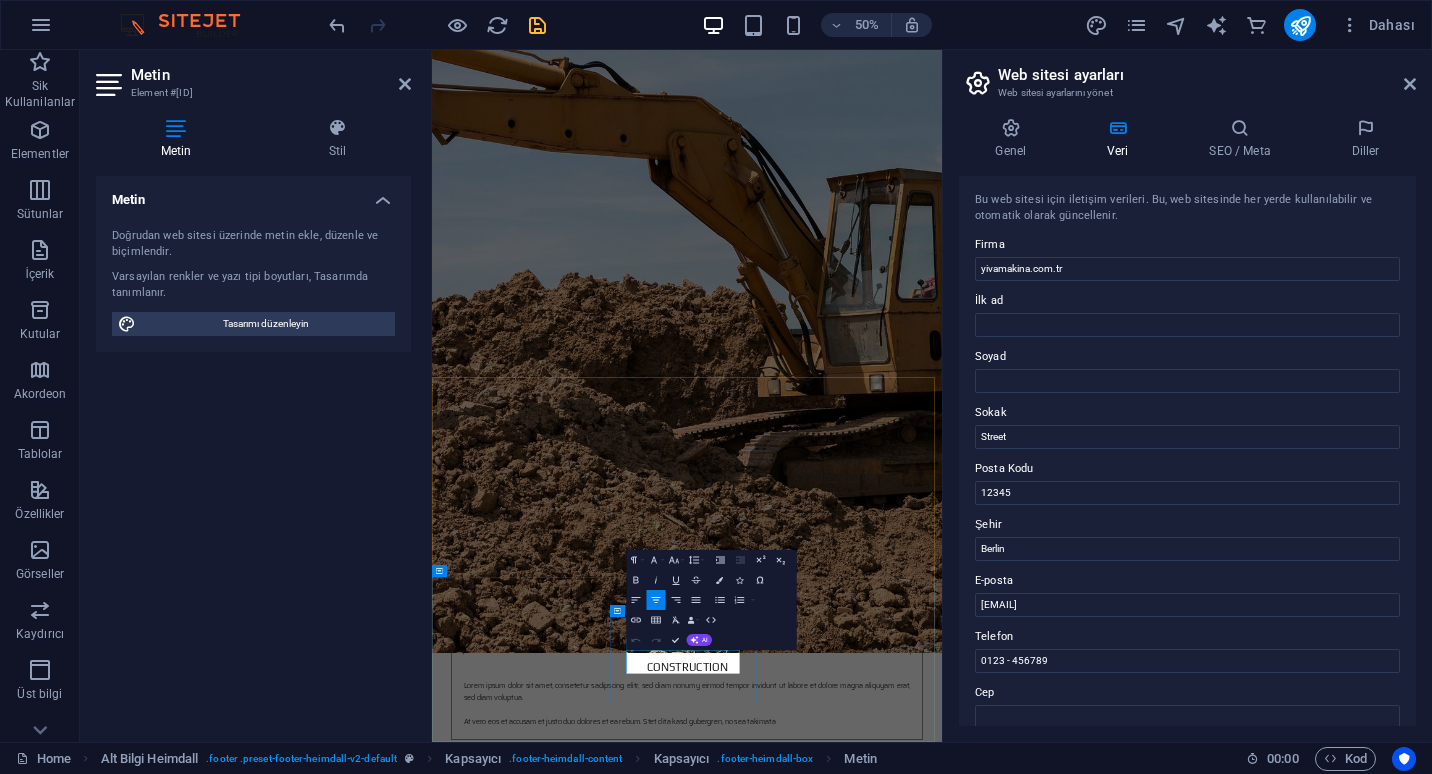 click on "[PHONE]" at bounding box center (594, 3426) 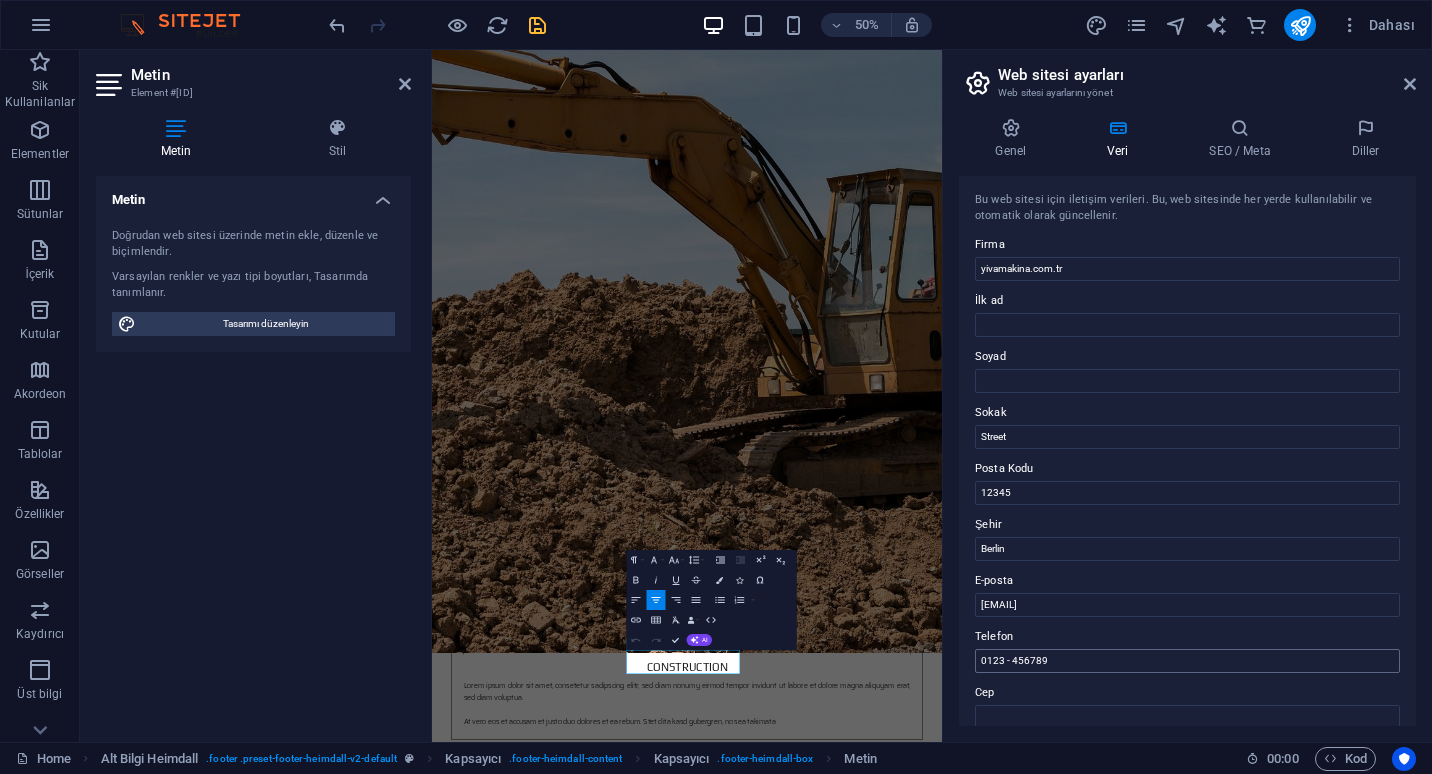 scroll, scrollTop: 200, scrollLeft: 0, axis: vertical 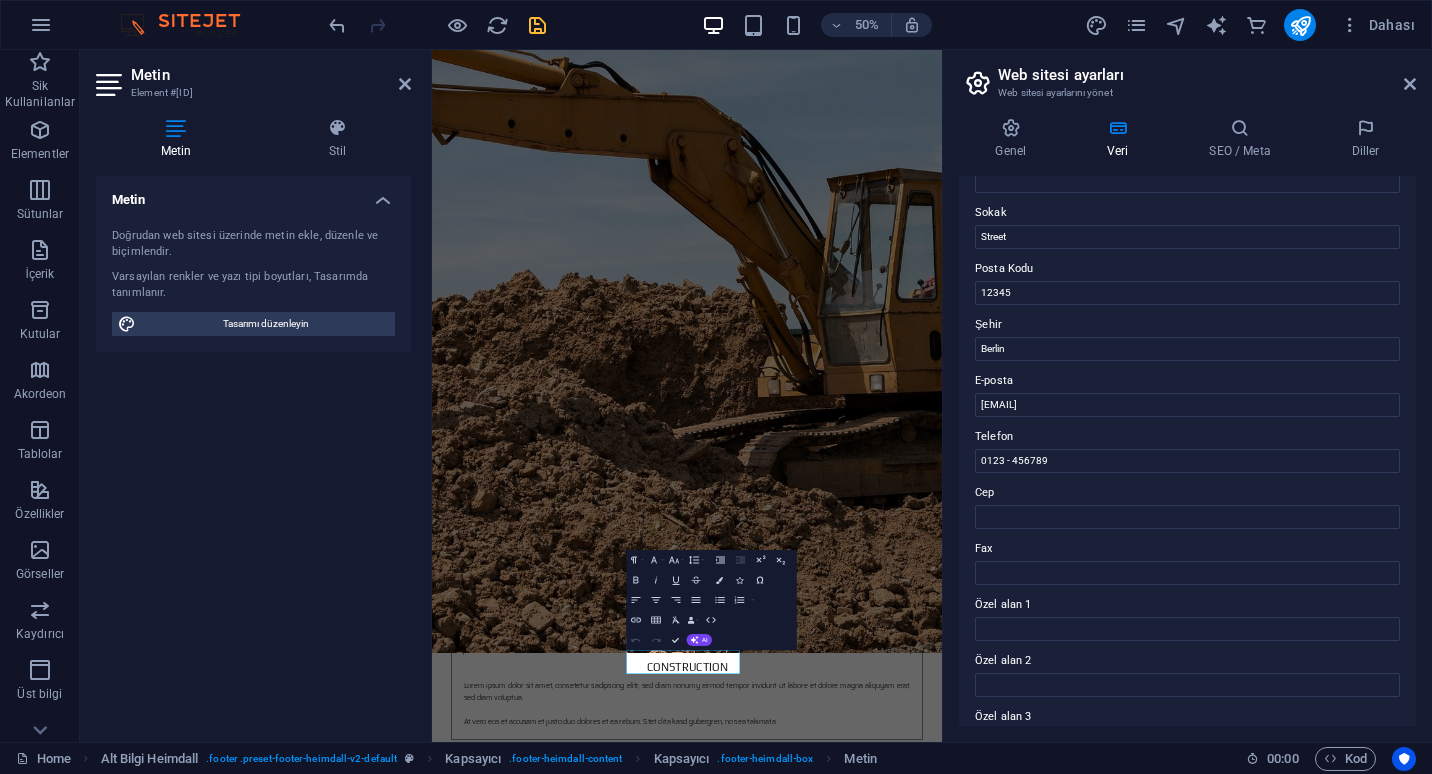 drag, startPoint x: 1486, startPoint y: 511, endPoint x: 1425, endPoint y: 828, distance: 322.81573 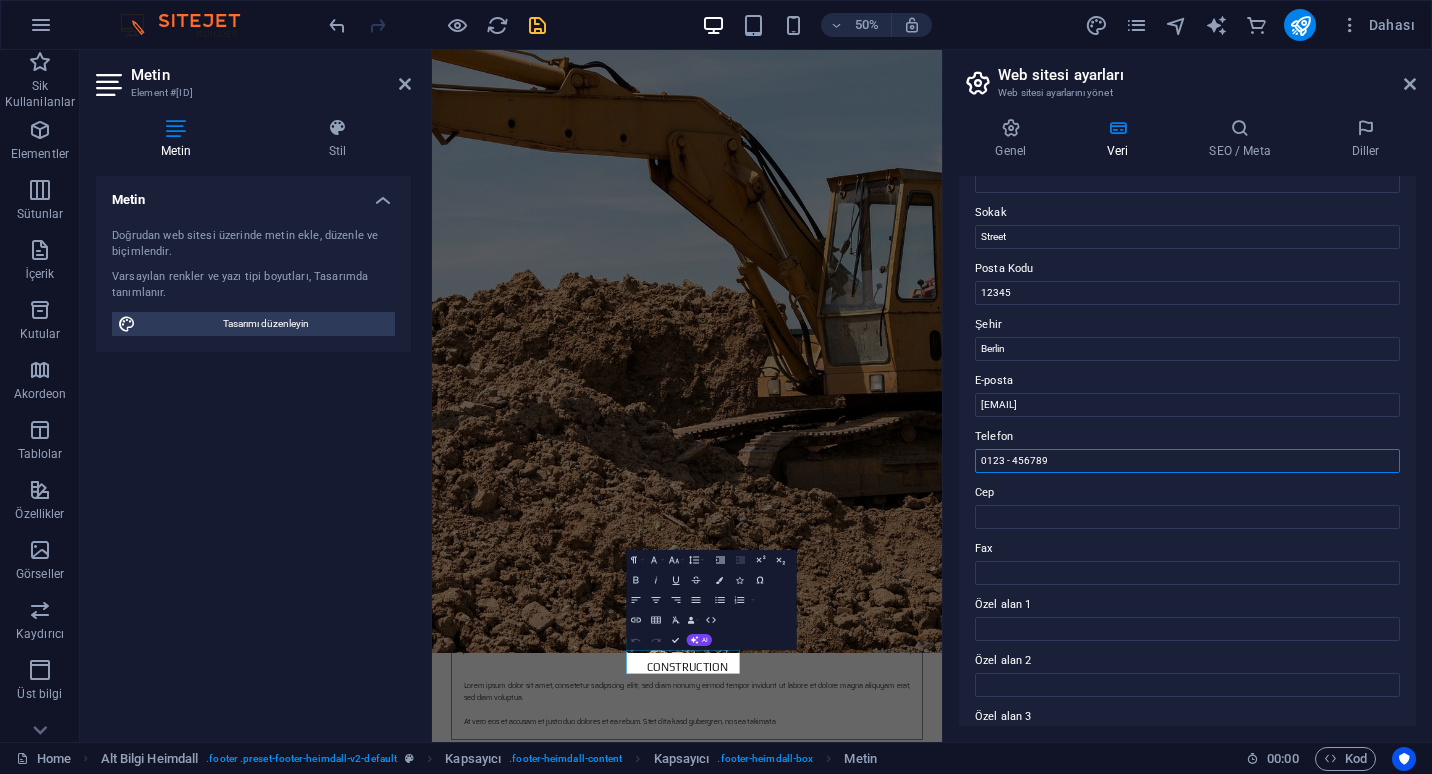 drag, startPoint x: 1050, startPoint y: 459, endPoint x: 964, endPoint y: 455, distance: 86.09297 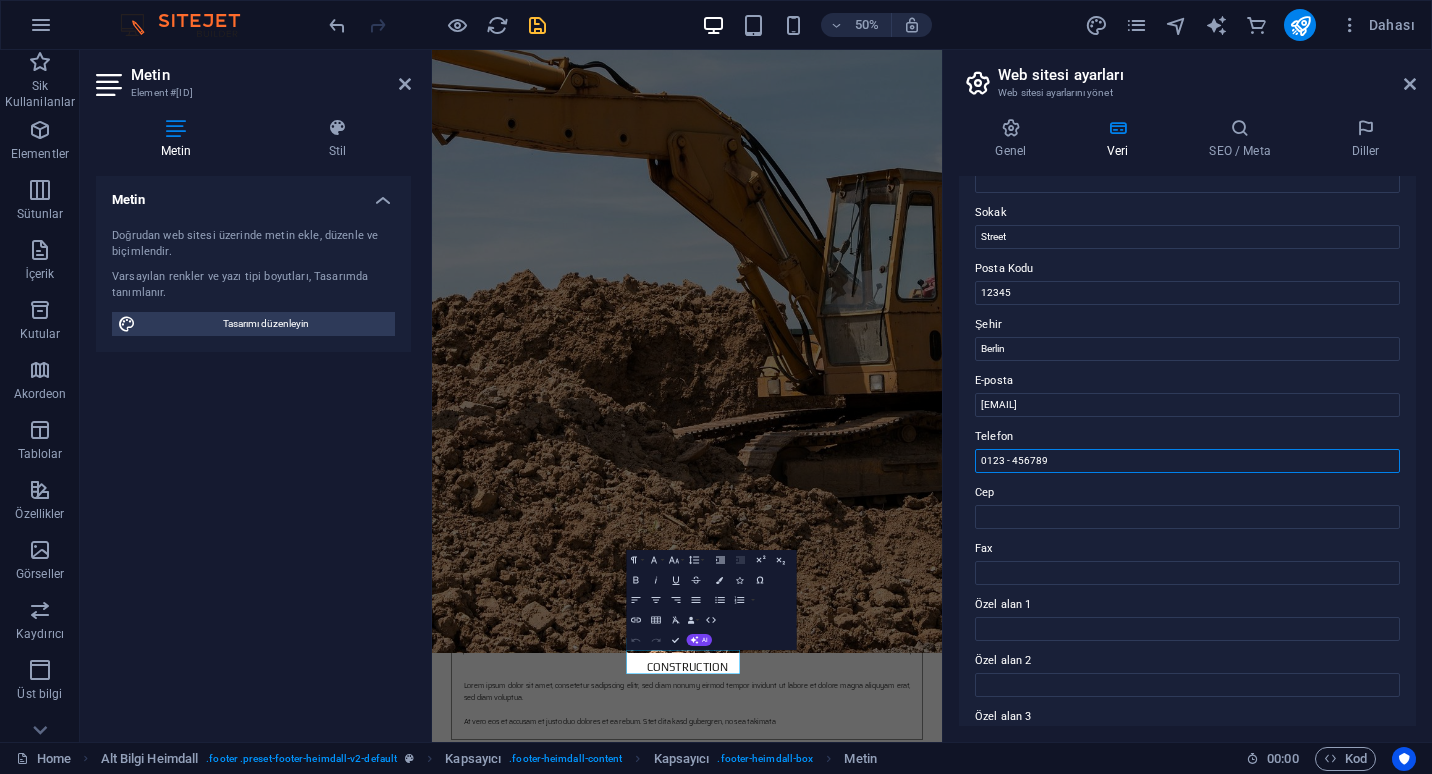 type on "?" 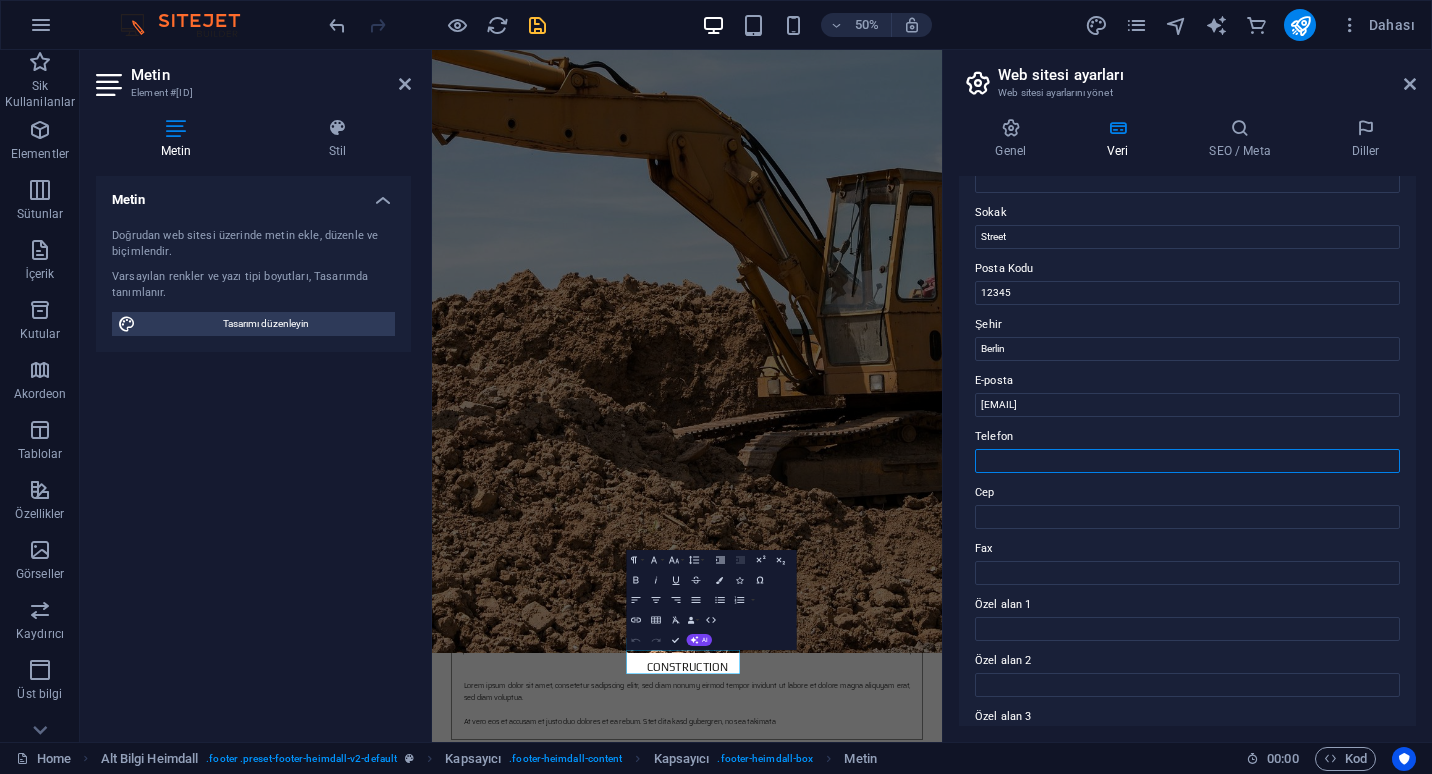 type on "*" 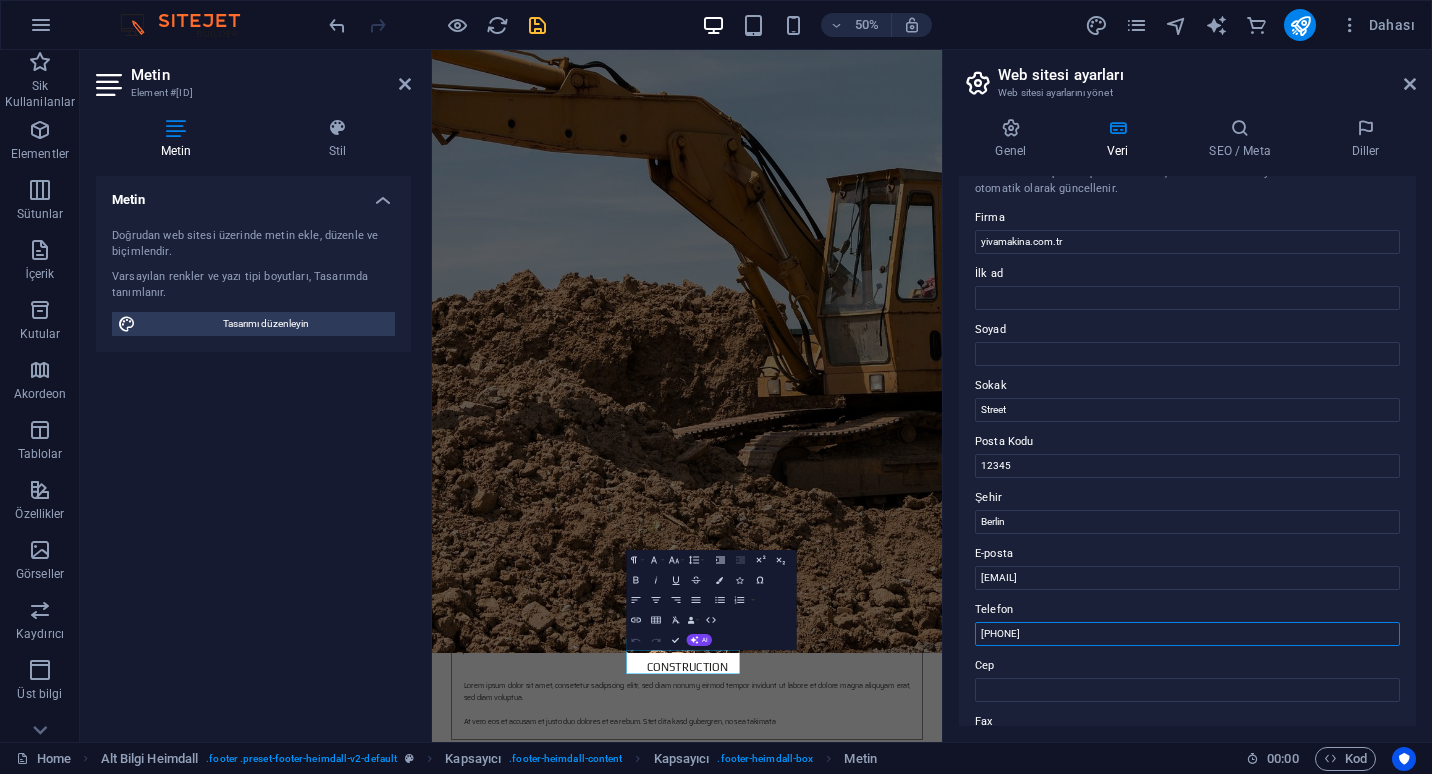 scroll, scrollTop: 0, scrollLeft: 0, axis: both 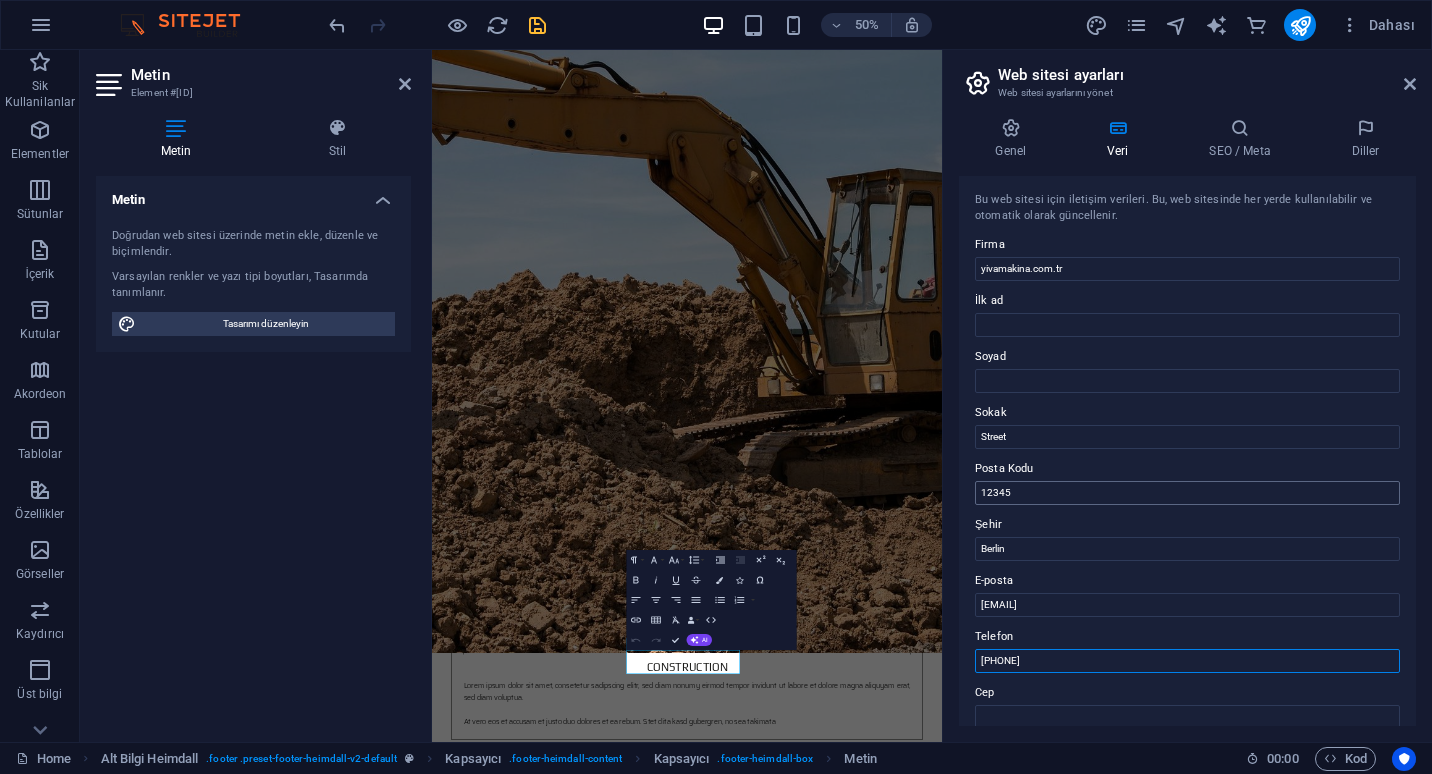 type on "[PHONE]" 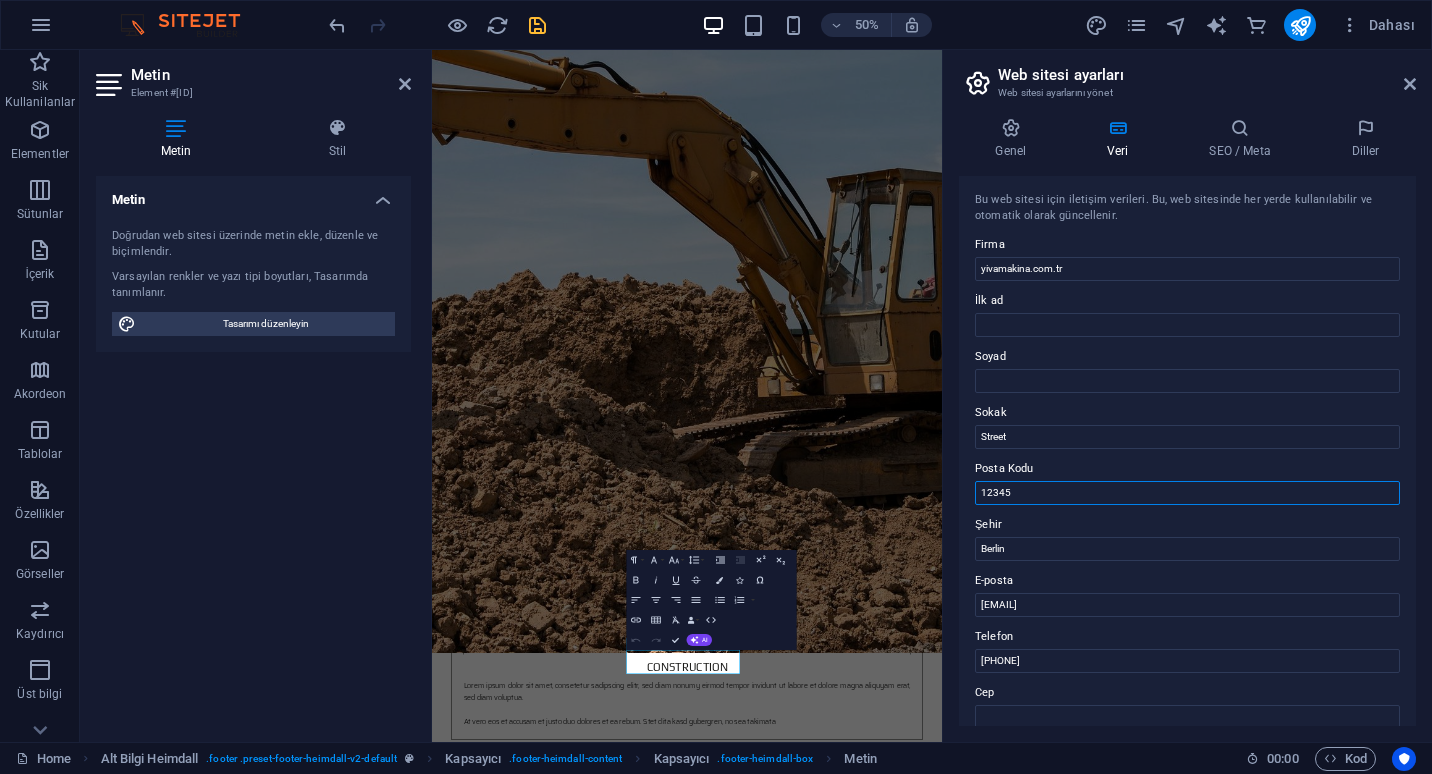 drag, startPoint x: 1015, startPoint y: 492, endPoint x: 981, endPoint y: 489, distance: 34.132095 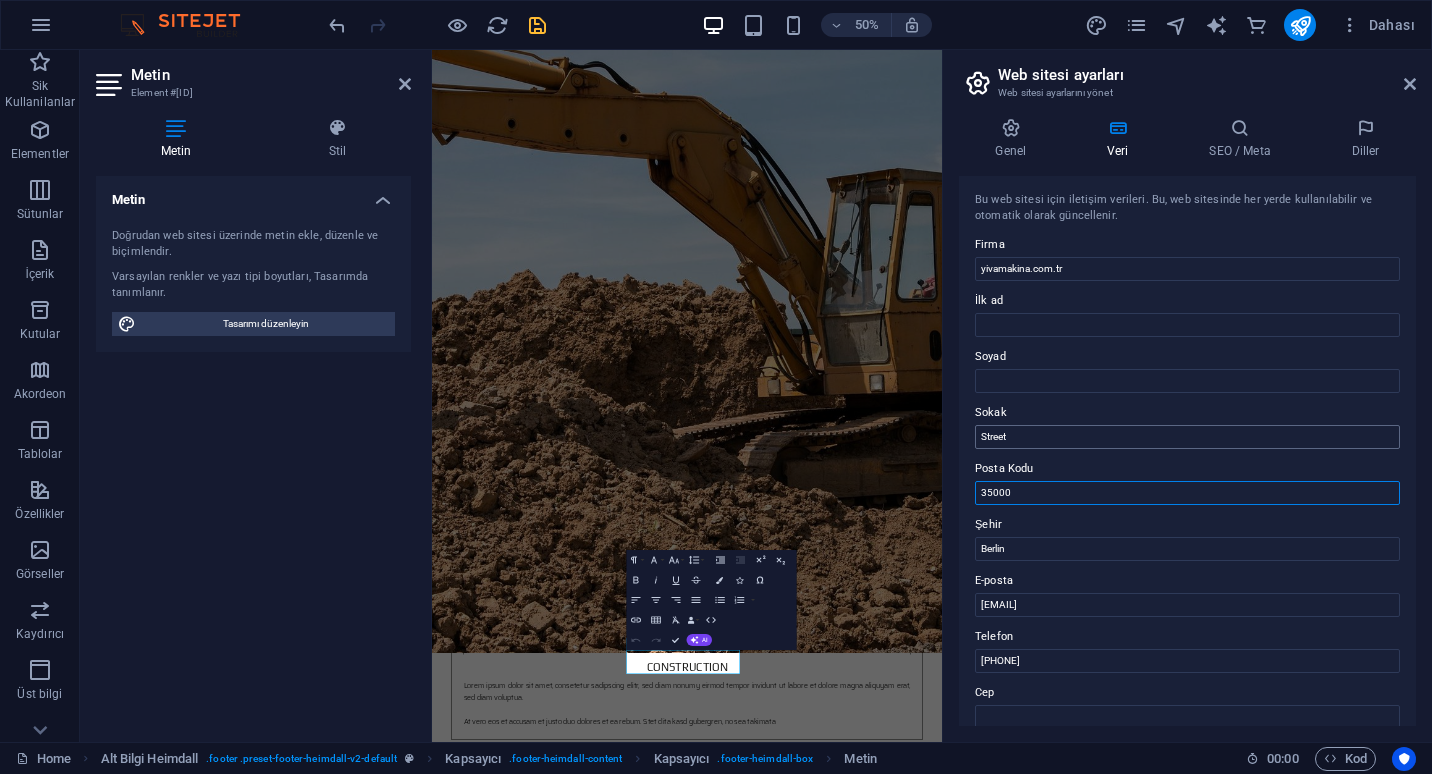 type on "35000" 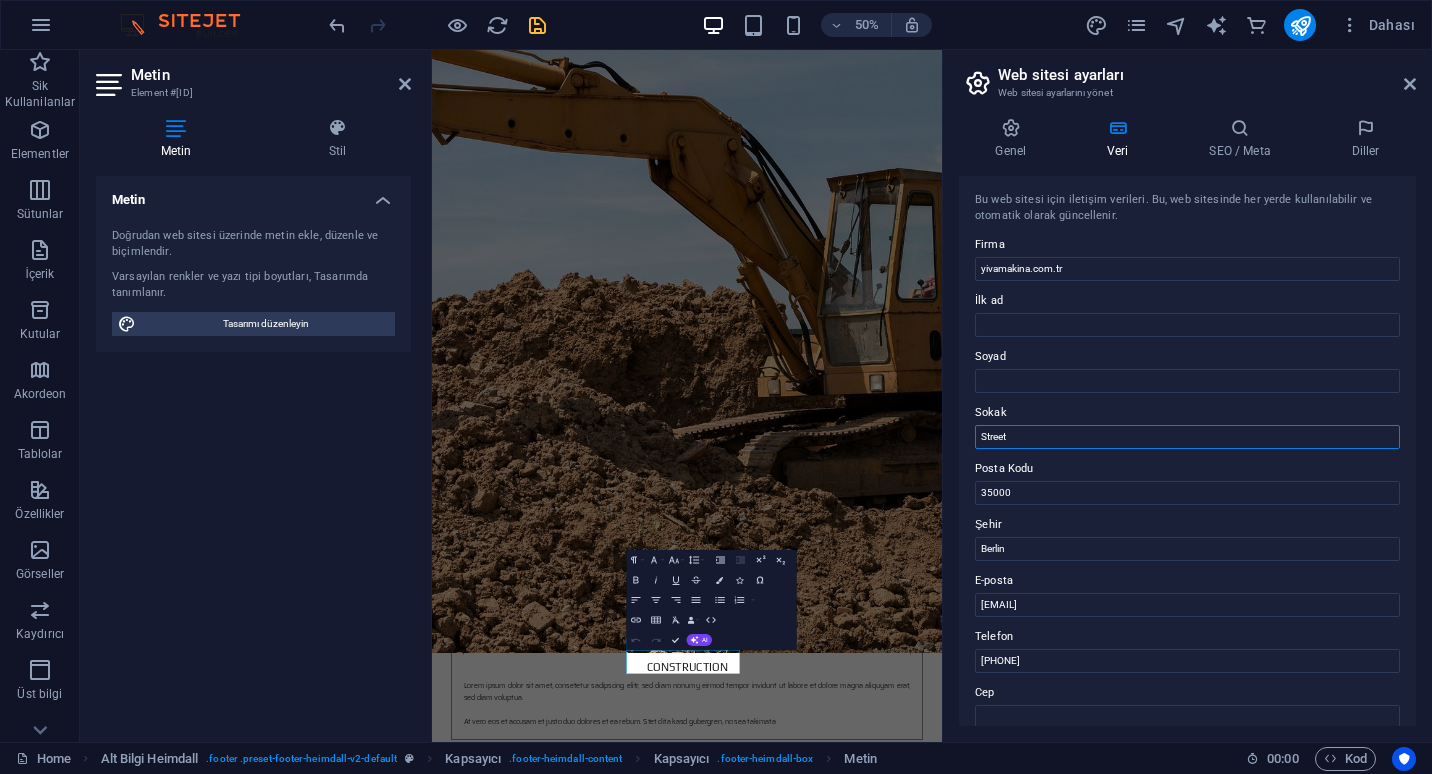 click on "Street" at bounding box center (1187, 437) 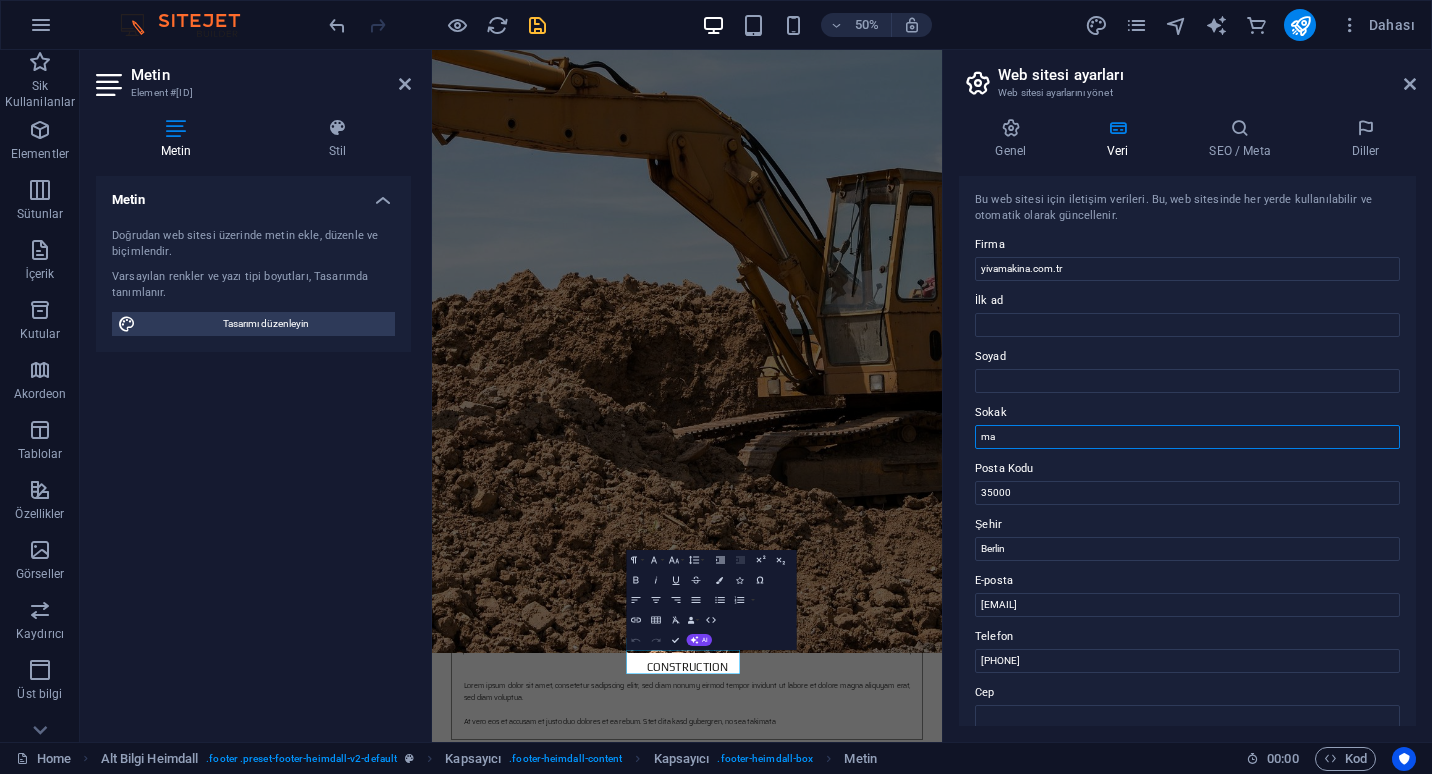 type on "m" 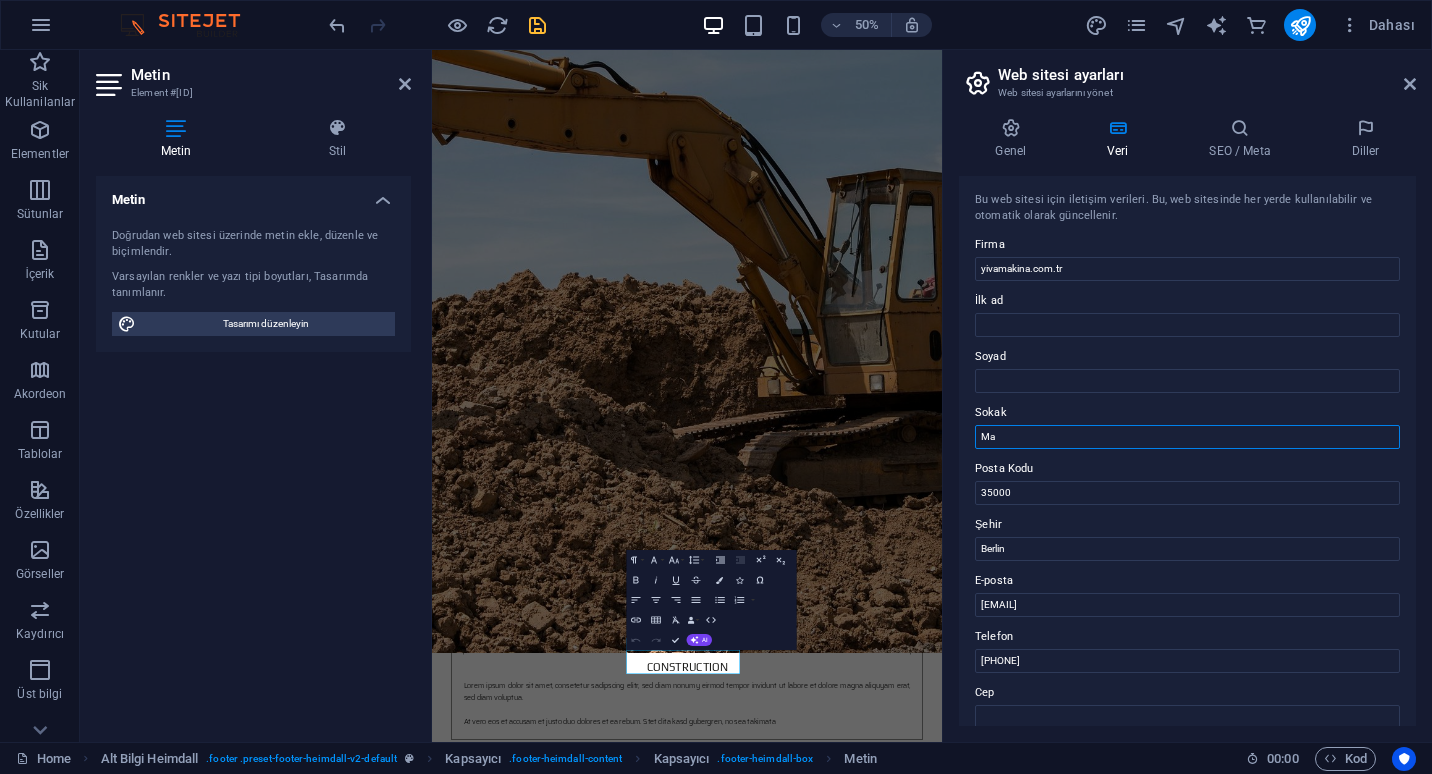 type on "M" 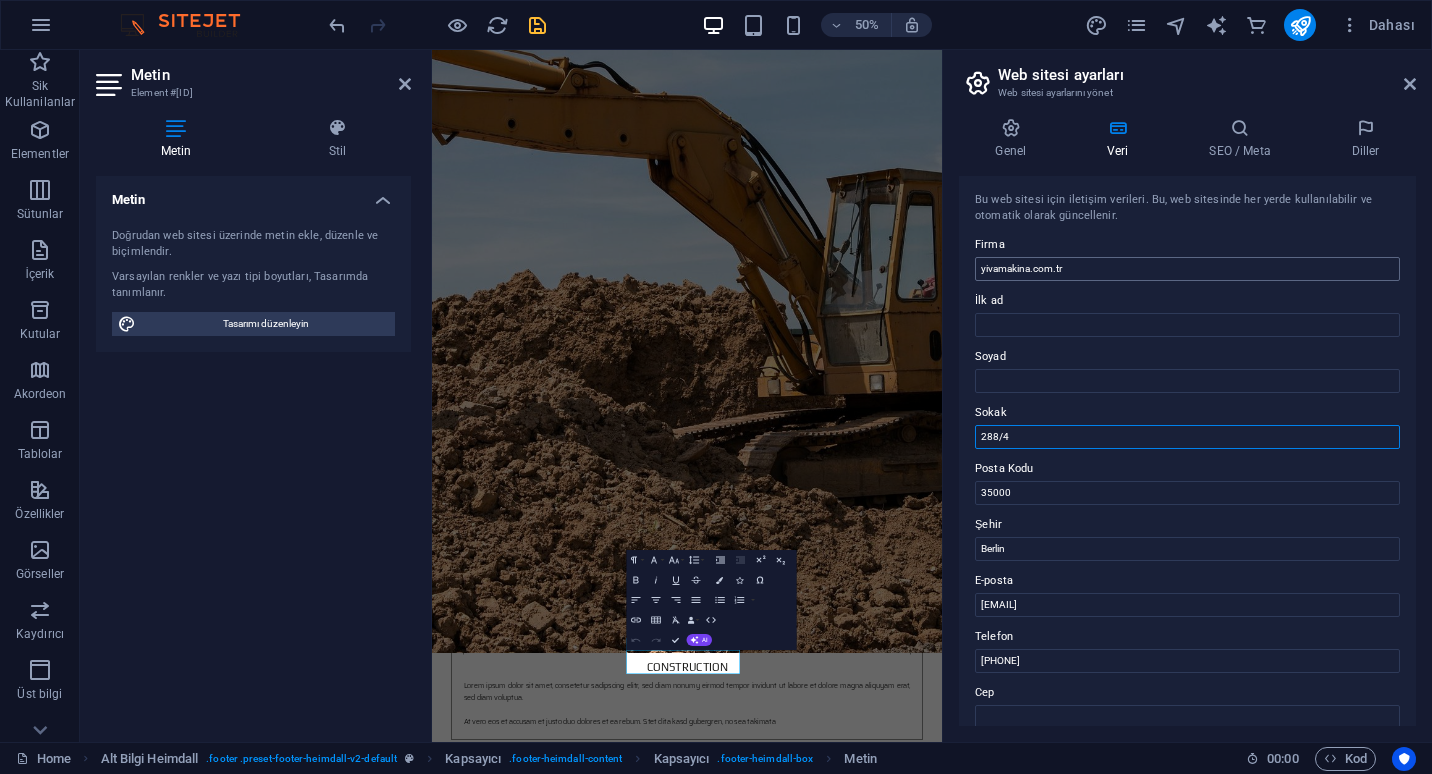 type on "288/4" 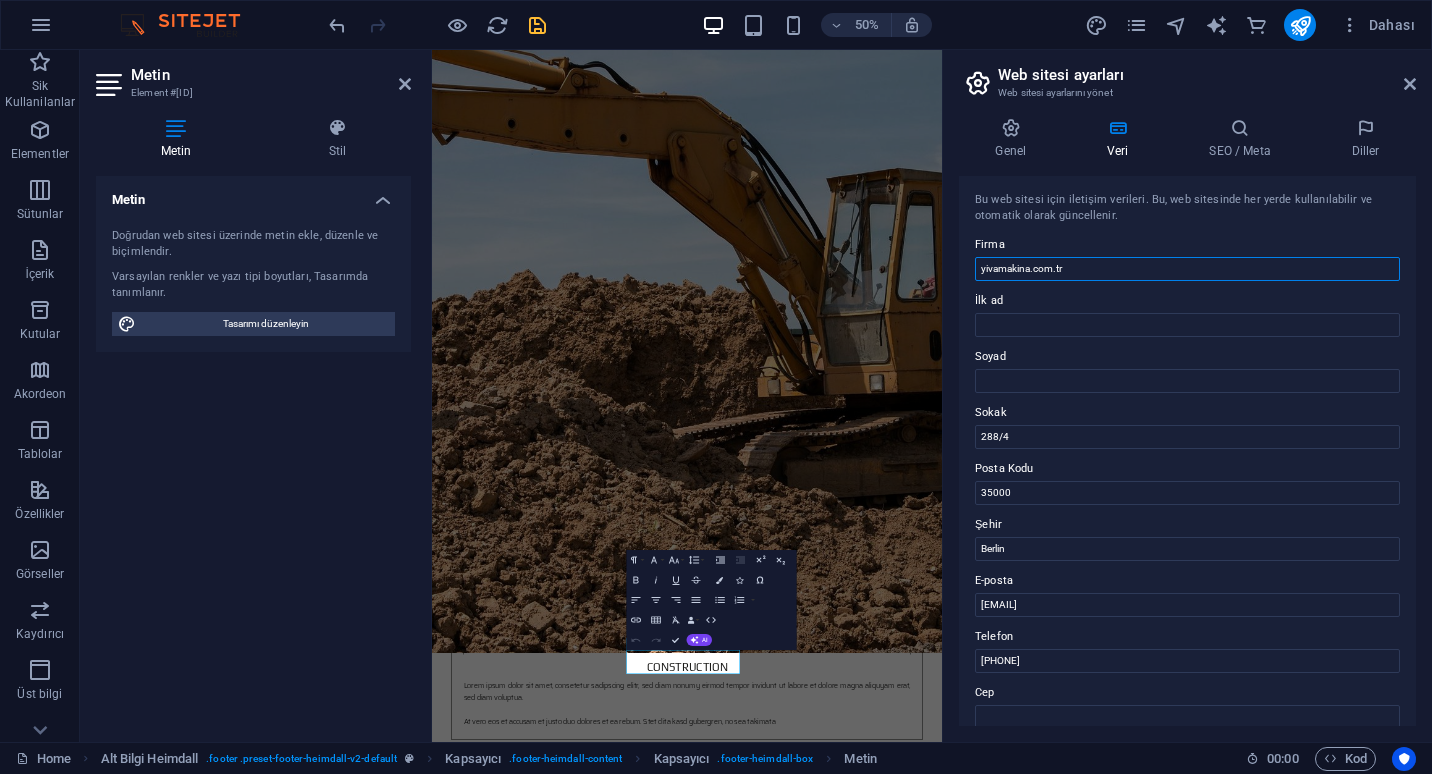 click on "yivamakina.com.tr" at bounding box center [1187, 269] 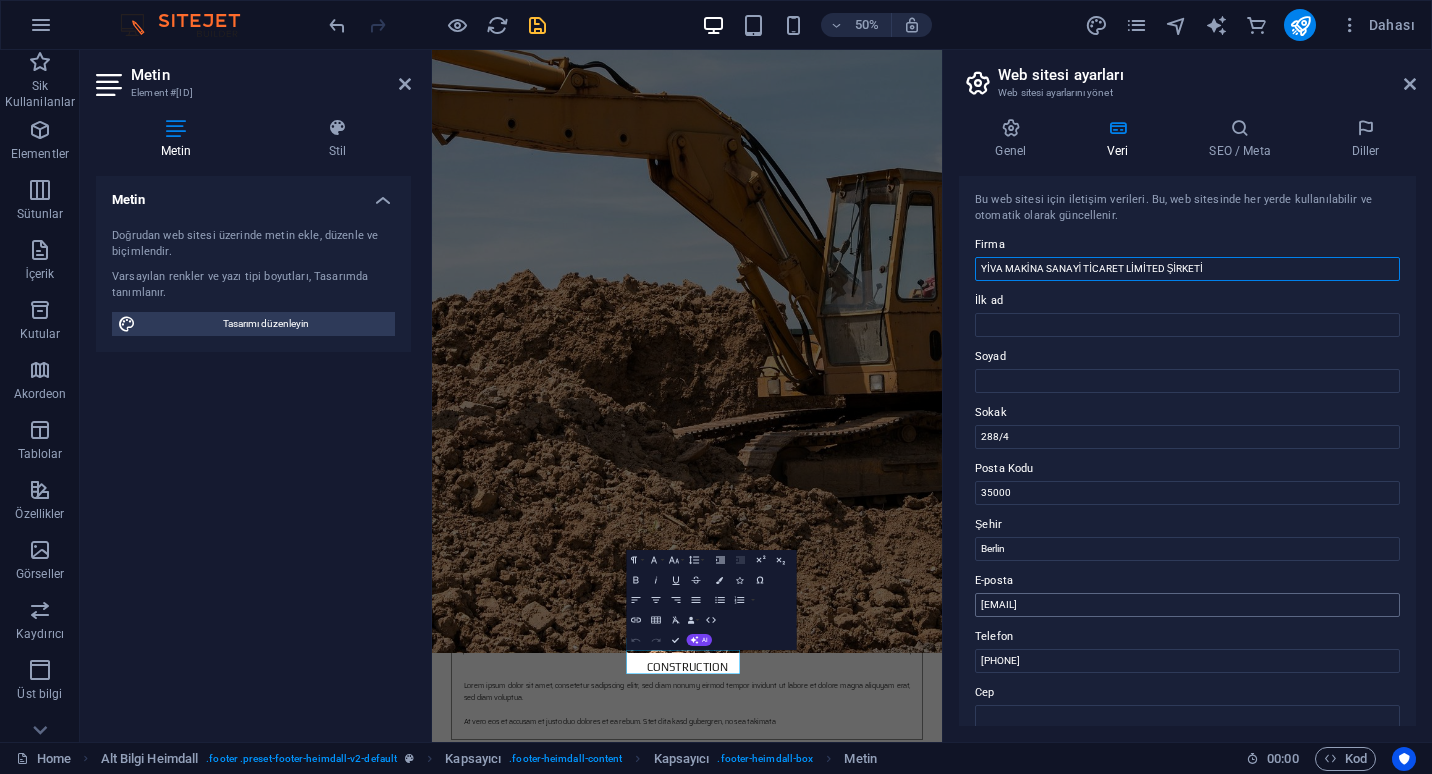 type on "YİVA MAKİNA SANAYİ TİCARET LİMİTED ŞİRKETİ" 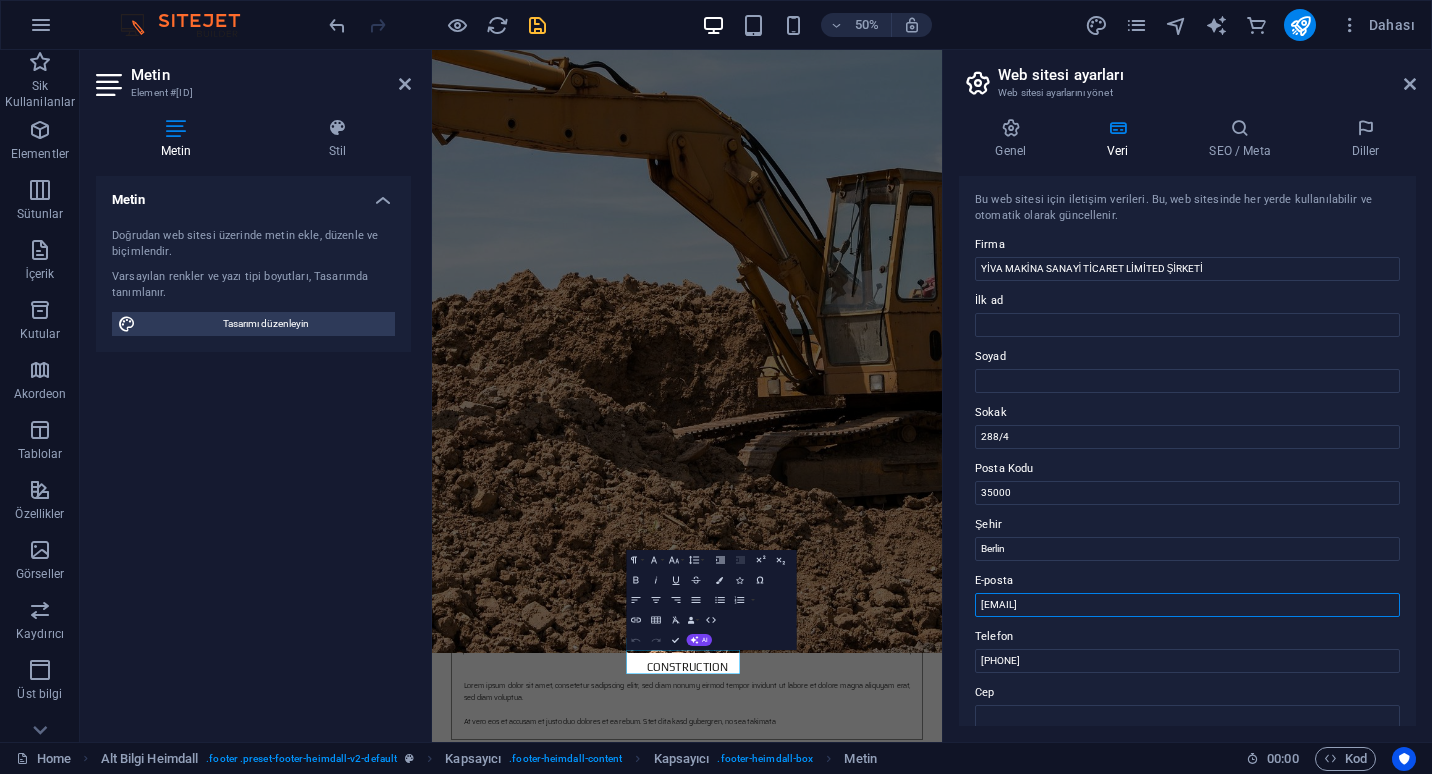 drag, startPoint x: 1226, startPoint y: 604, endPoint x: 974, endPoint y: 598, distance: 252.07141 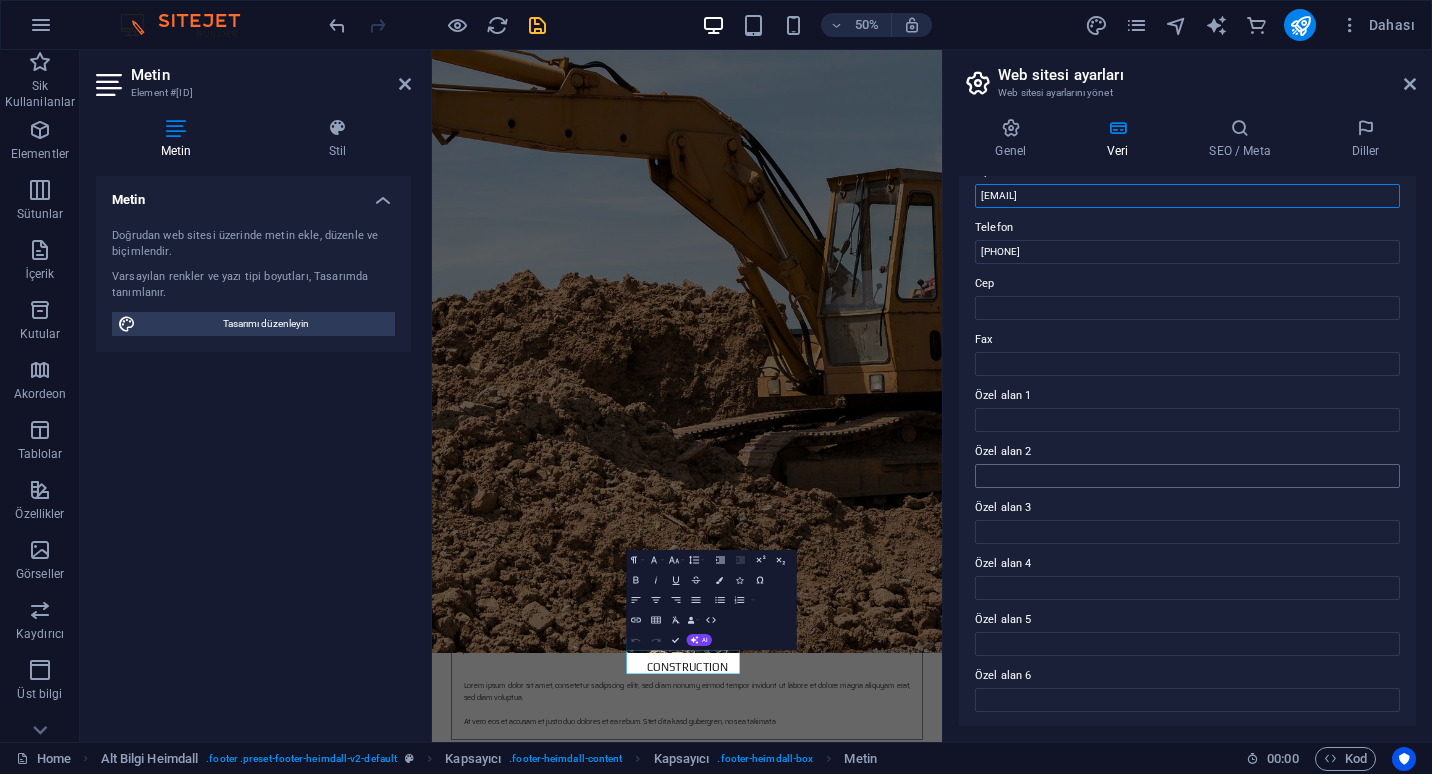 scroll, scrollTop: 410, scrollLeft: 0, axis: vertical 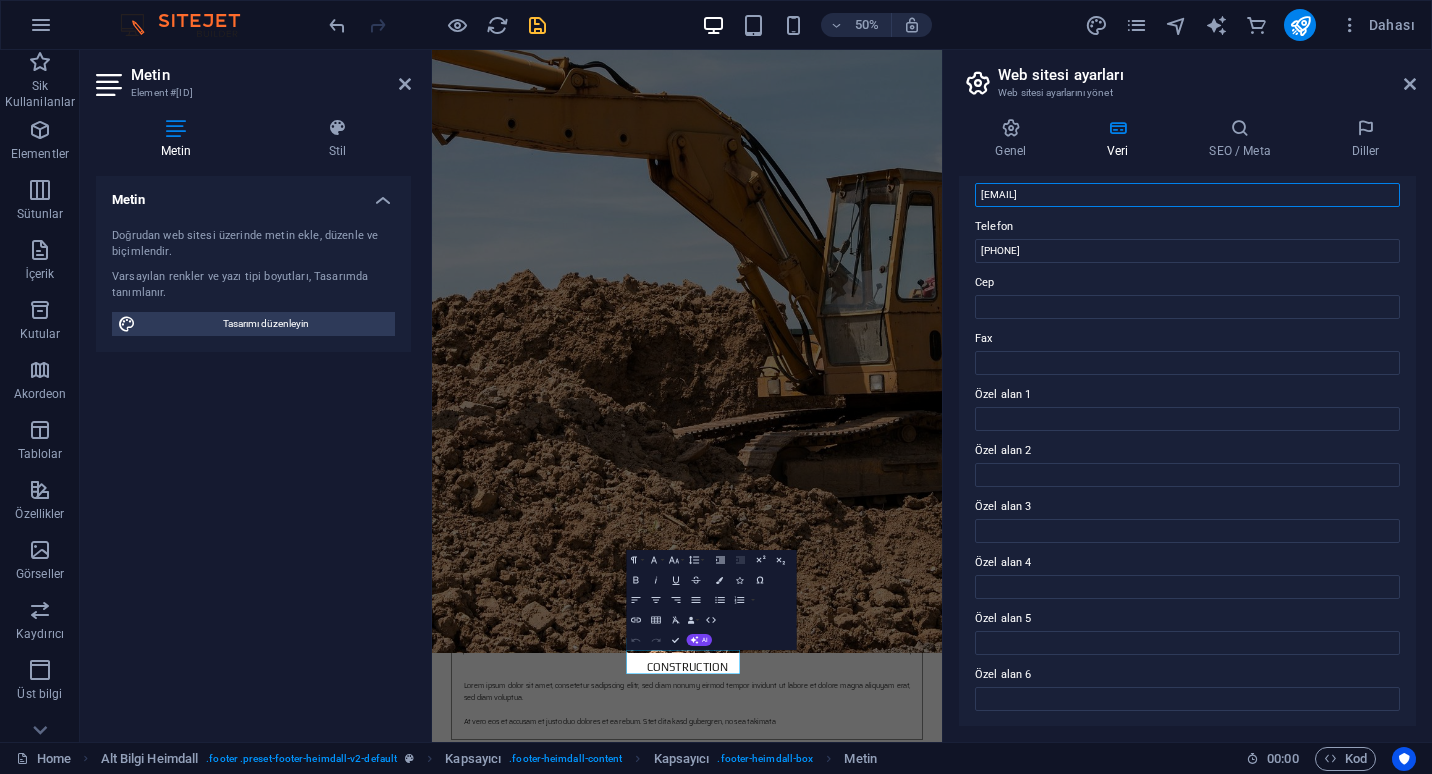 type on "[EMAIL]" 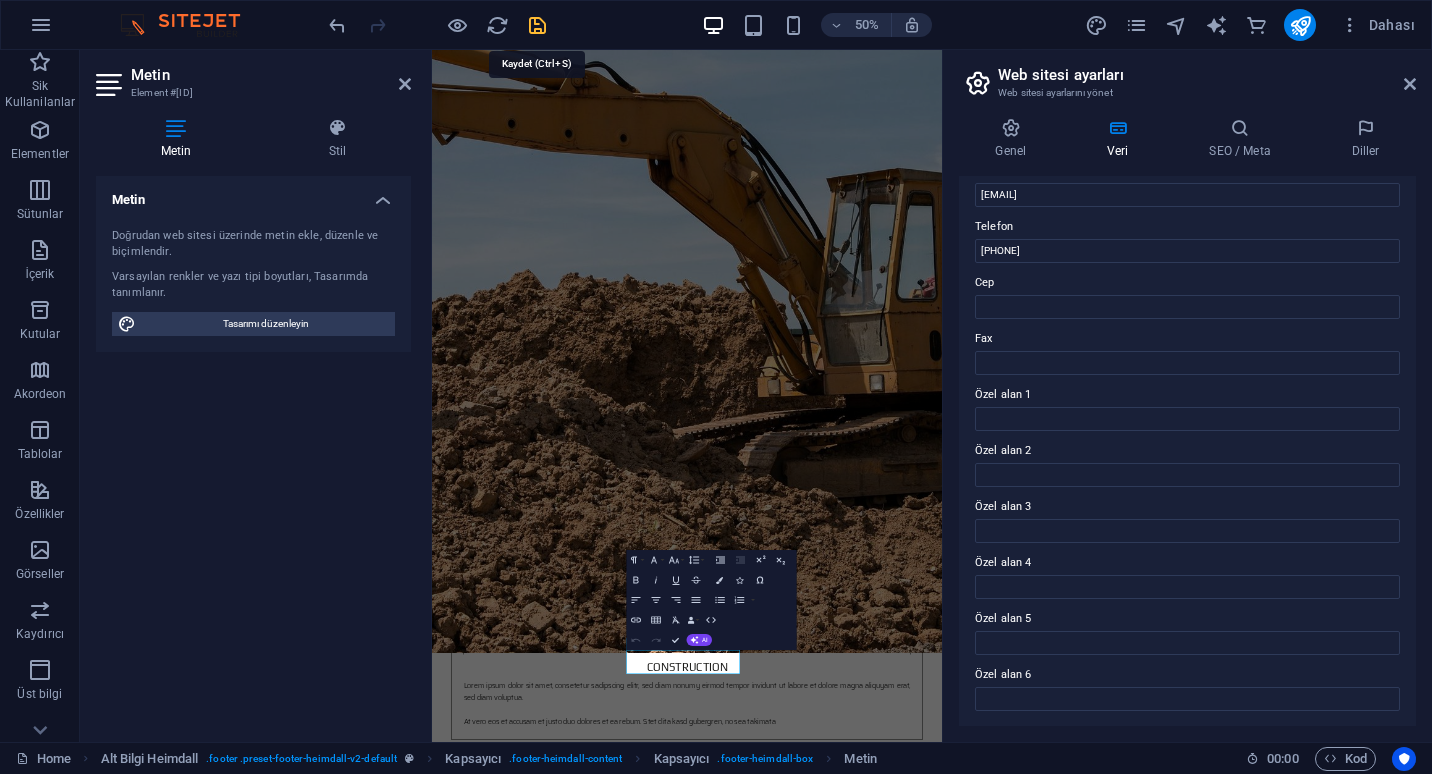 click at bounding box center [537, 25] 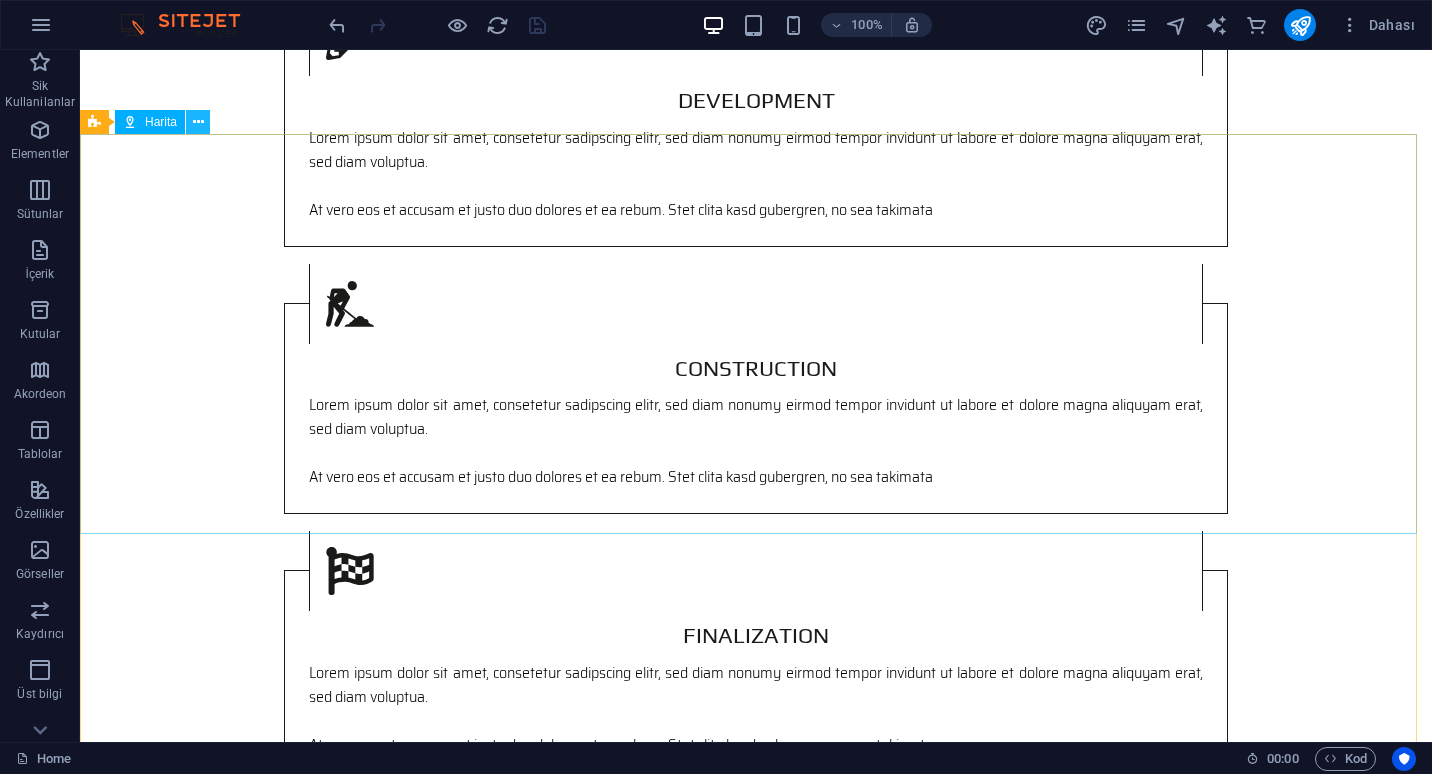 click at bounding box center (198, 122) 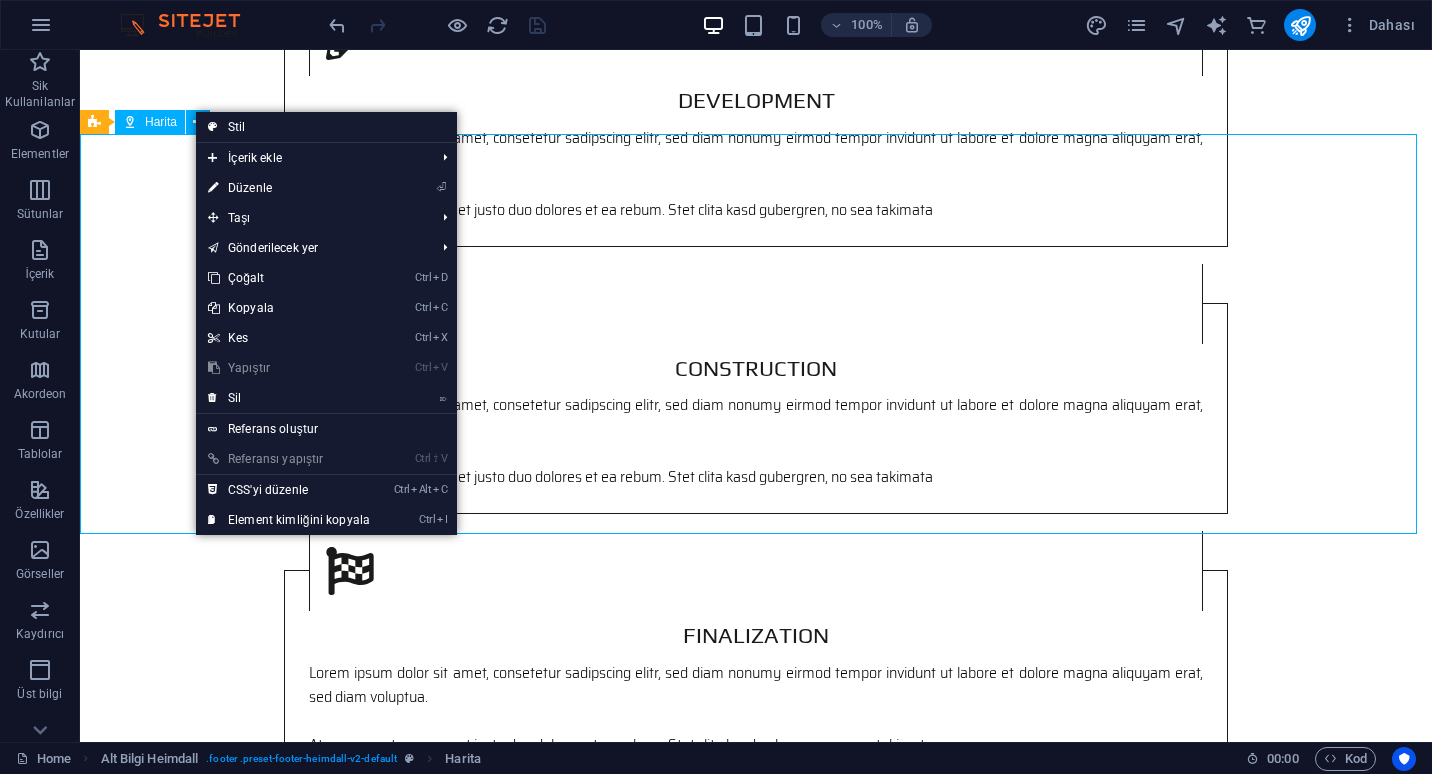click on "Harita" at bounding box center [161, 122] 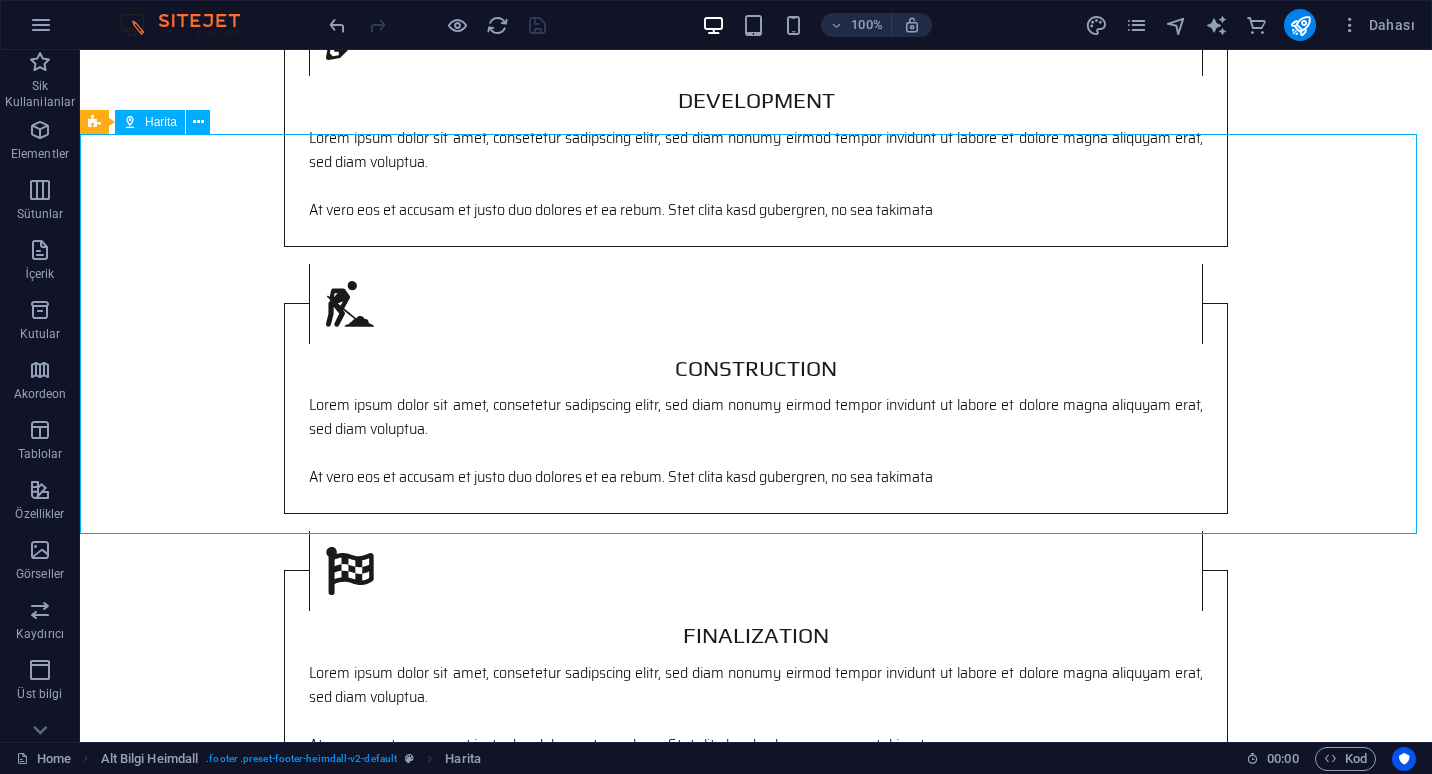 click on "Harita" at bounding box center (161, 122) 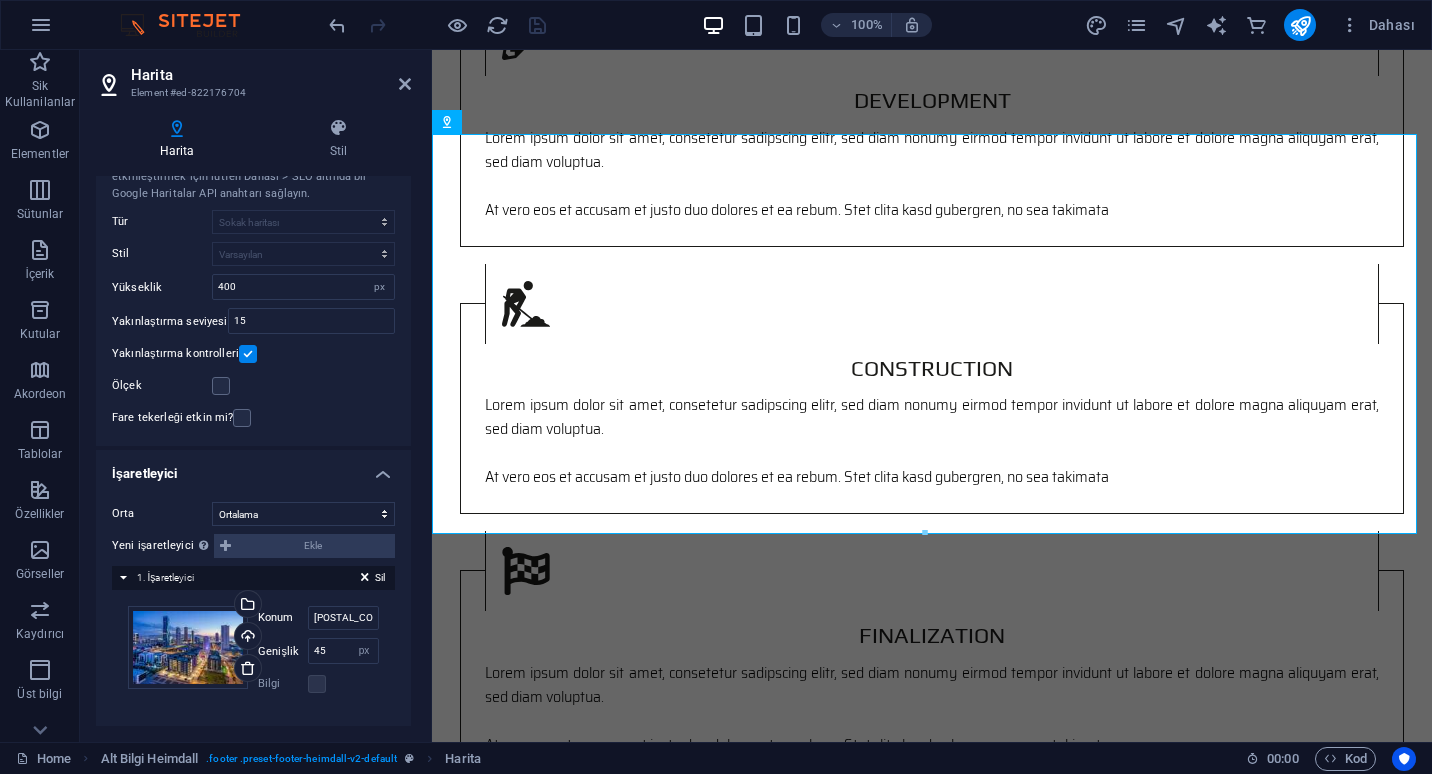 scroll, scrollTop: 109, scrollLeft: 0, axis: vertical 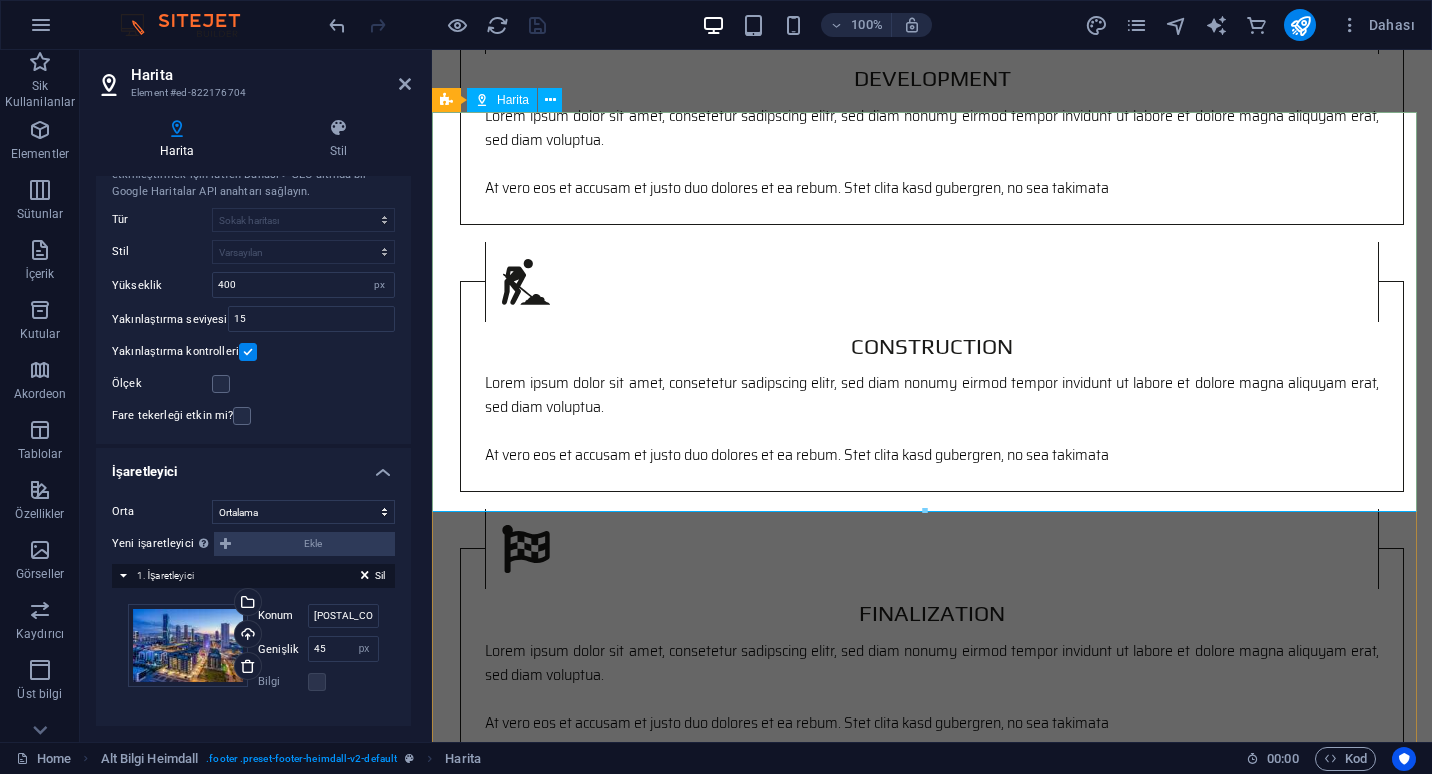 click on "Haritada dokunma hareketleriyle gezinmek için haritaya iki kez dokunup parmağınızı basılı tutun, ardından haritayı sürükleyin. ← Sola git → Sağa git ↑ Yukarı git ↓ Aşağı git + Yakınlaştır - Uzaklaştır Home %75 sola git End %75 sağa git Page Up %75 yukarı git Page Down %75 aşağı git Harita Arazi Uydu Etiketler Klavye kısayolları Harita Verileri Harita verileri ©2025 GeoBasis-DE/BKG (©2009), Google Harita verileri ©2025 GeoBasis-DE/BKG (©2009), Google 200 m  Metrik ve emperyal birimler arasında geçiş yapmak için tıklayın Şartlar Harita hatası bildirin" at bounding box center (932, 1898) 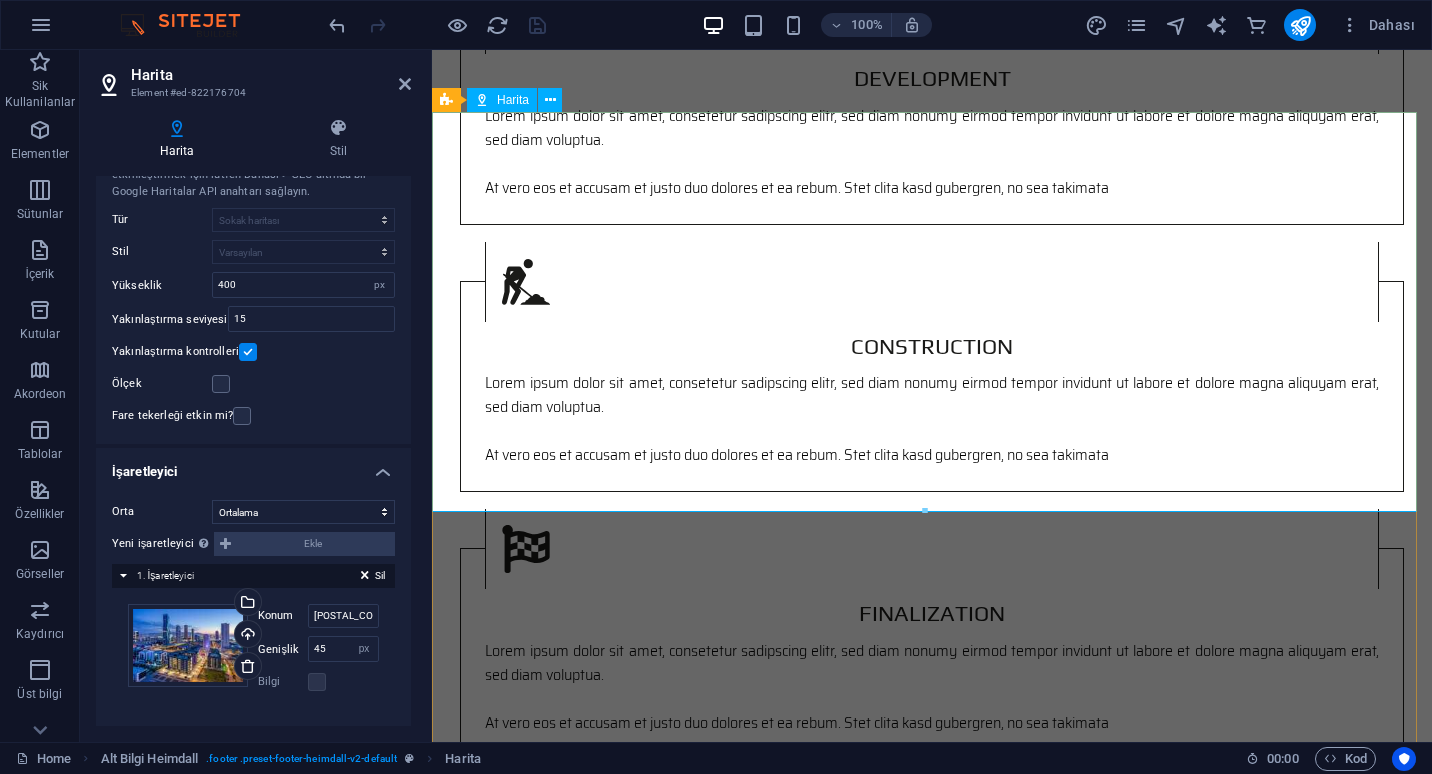 click on "Haritada dokunma hareketleriyle gezinmek için haritaya iki kez dokunup parmağınızı basılı tutun, ardından haritayı sürükleyin. ← Sola git → Sağa git ↑ Yukarı git ↓ Aşağı git + Yakınlaştır - Uzaklaştır Home %75 sola git End %75 sağa git Page Up %75 yukarı git Page Down %75 aşağı git Harita Arazi Uydu Etiketler Klavye kısayolları Harita Verileri Harita verileri ©2025 GeoBasis-DE/BKG (©2009), Google Harita verileri ©2025 GeoBasis-DE/BKG (©2009), Google 200 m  Metrik ve emperyal birimler arasında geçiş yapmak için tıklayın Şartlar Harita hatası bildirin" at bounding box center (932, 1898) 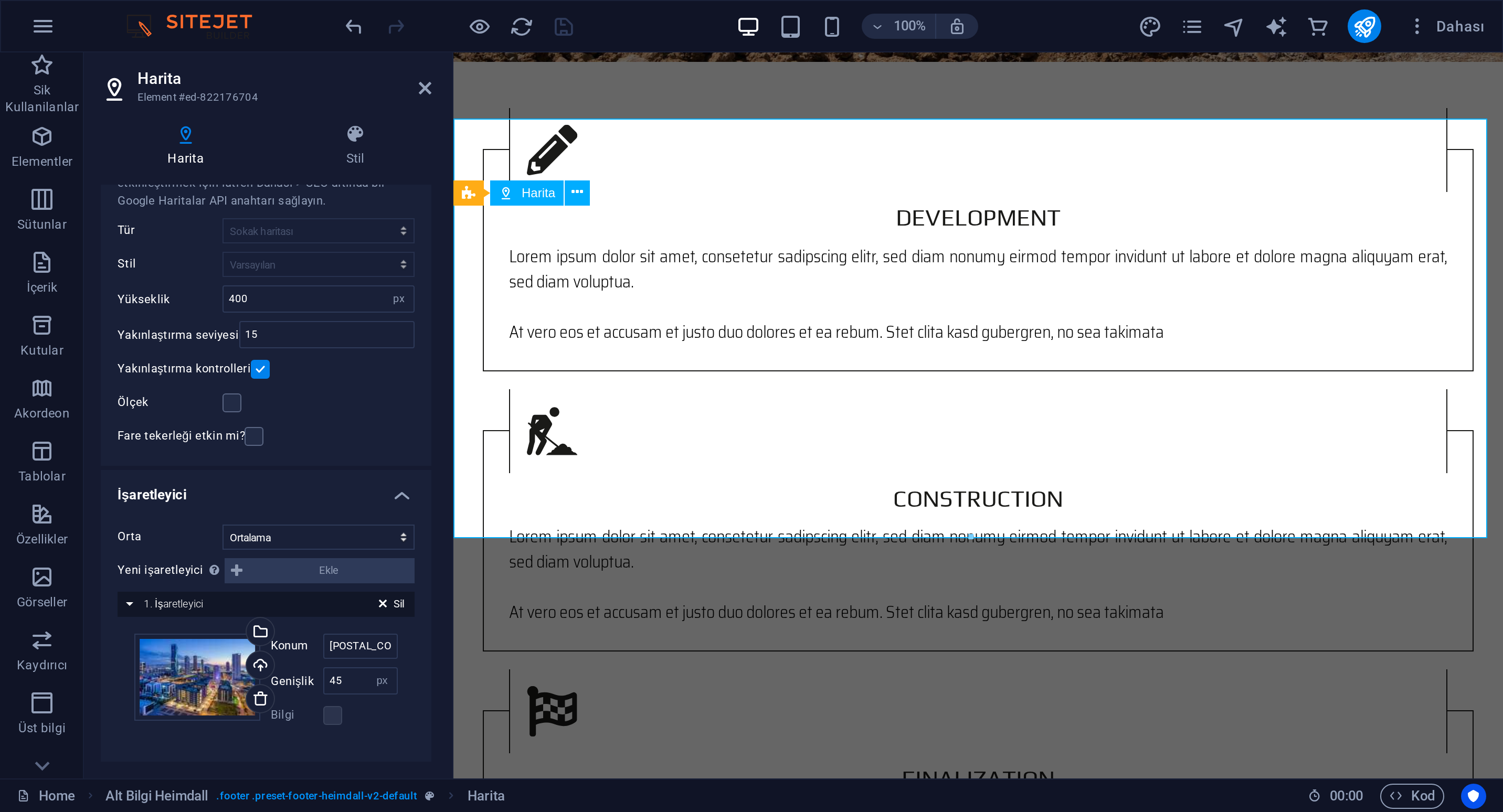 scroll, scrollTop: 0, scrollLeft: 0, axis: both 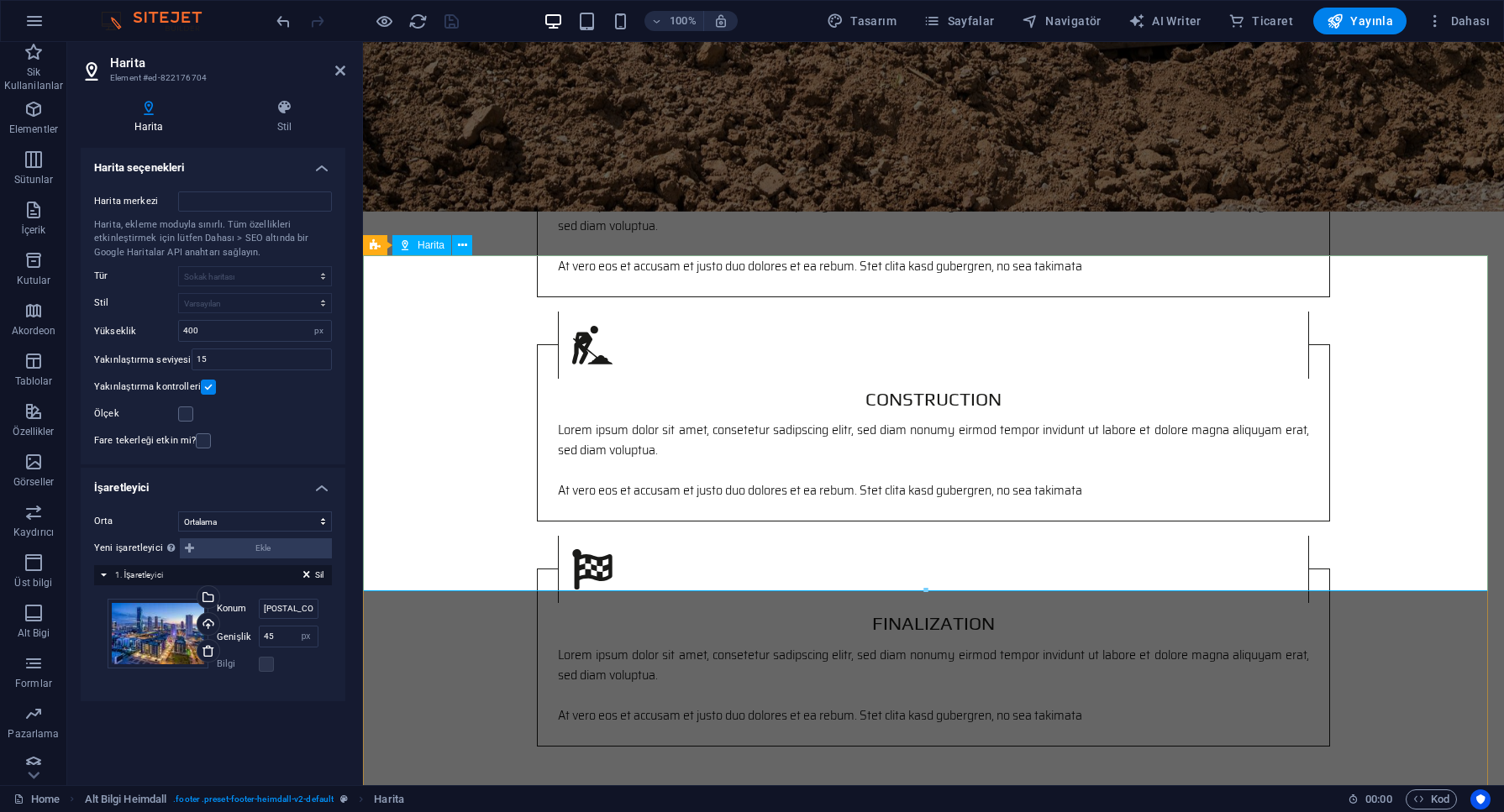 click on "Haritada dokunma hareketleriyle gezinmek için haritaya iki kez dokunup parmağınızı basılı tutun, ardından haritayı sürükleyin. ← Sola git → Sağa git ↑ Yukarı git ↓ Aşağı git + Yakınlaştır - Uzaklaştır Home %75 sola git End %75 sağa git Page Up %75 yukarı git Page Down %75 aşağı git Harita Arazi Uydu Etiketler Klavye kısayolları Harita Verileri Harita verileri ©2025 GeoBasis-DE/BKG (©2009), Google Harita verileri ©2025 GeoBasis-DE/BKG (©2009), Google 200 m  Metrik ve emperyal birimler arasında geçiş yapmak için tıklayın Şartlar Harita hatası bildirin" at bounding box center (933, 1702) 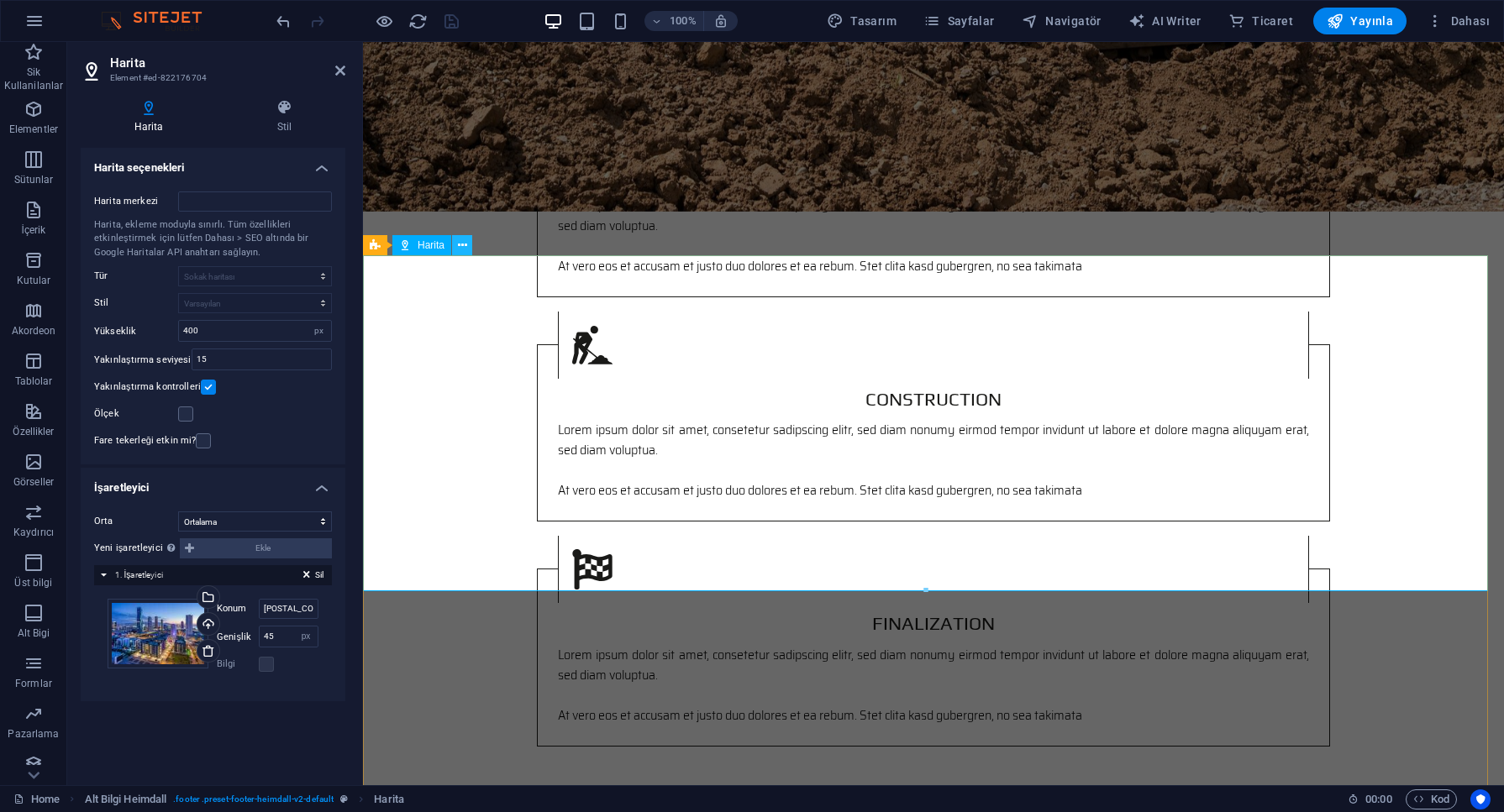 click at bounding box center (462, 245) 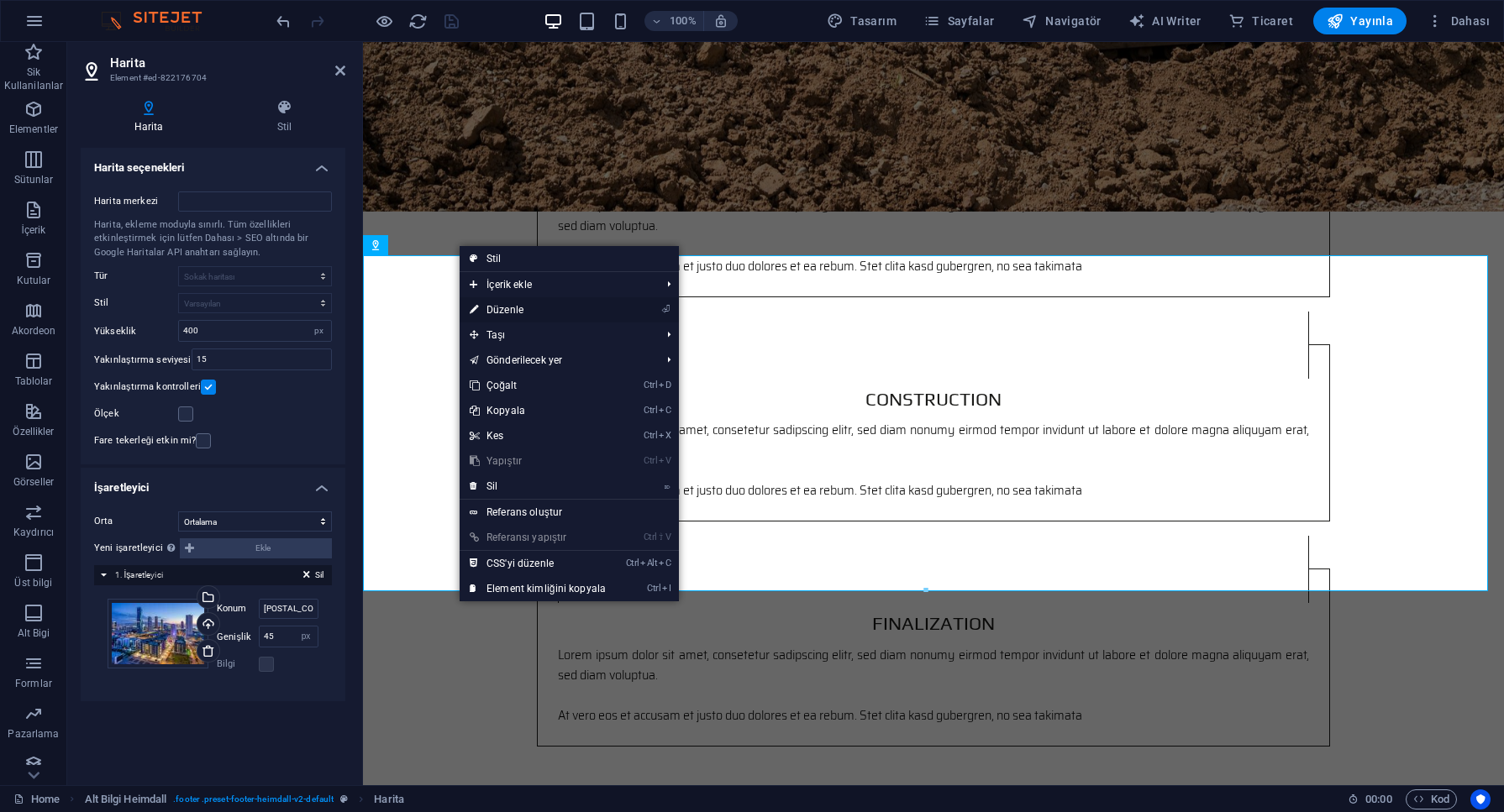 click on "⏎  Düzenle" at bounding box center [538, 310] 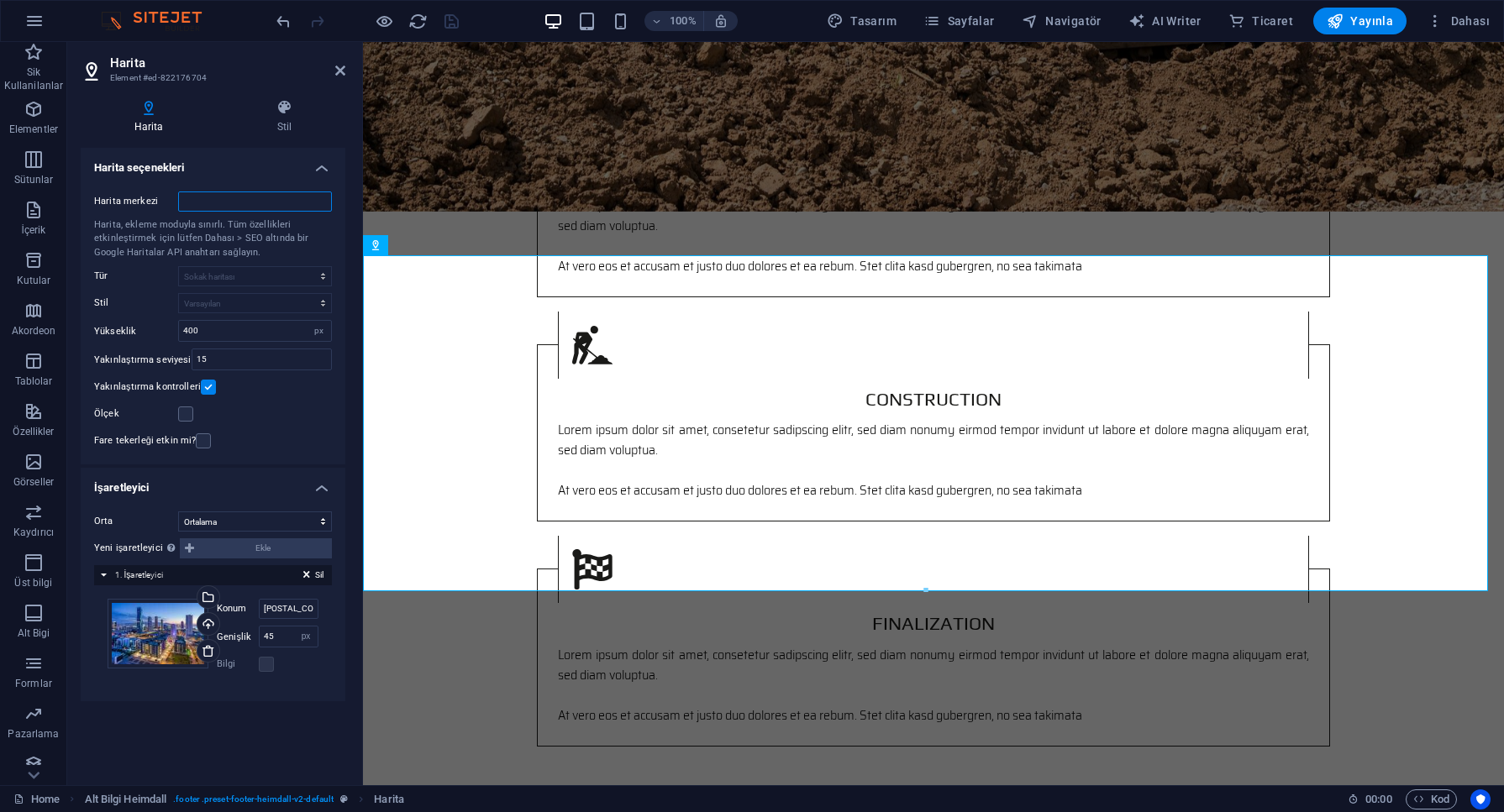 drag, startPoint x: 228, startPoint y: 201, endPoint x: 232, endPoint y: 186, distance: 15.524175 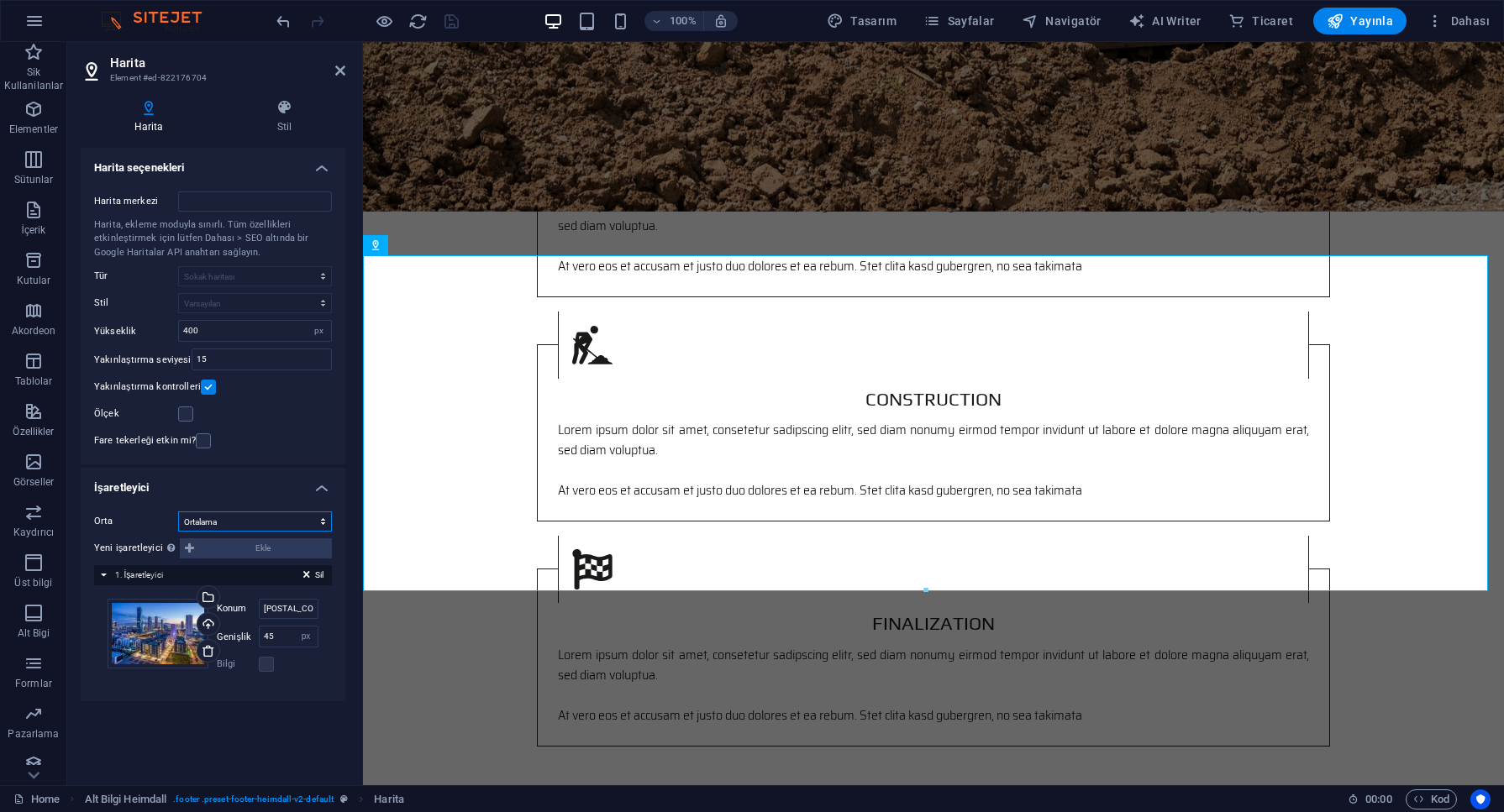 click on "Ortalama İşaretleyicileri ortala İşaretleyicileri ortala ve yakınlaştır" at bounding box center (255, 521) 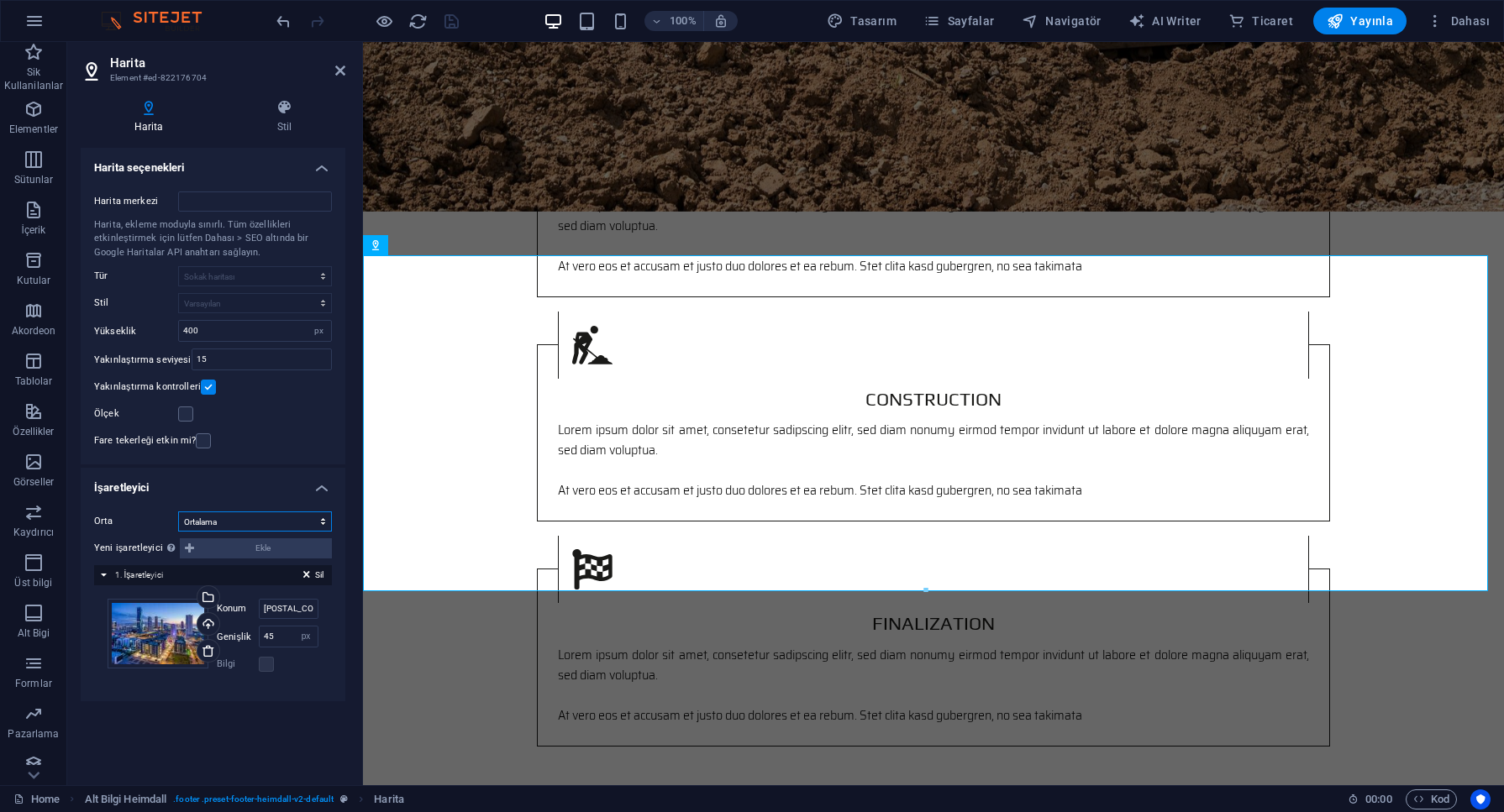 click on "Ortalama İşaretleyicileri ortala İşaretleyicileri ortala ve yakınlaştır" at bounding box center [255, 521] 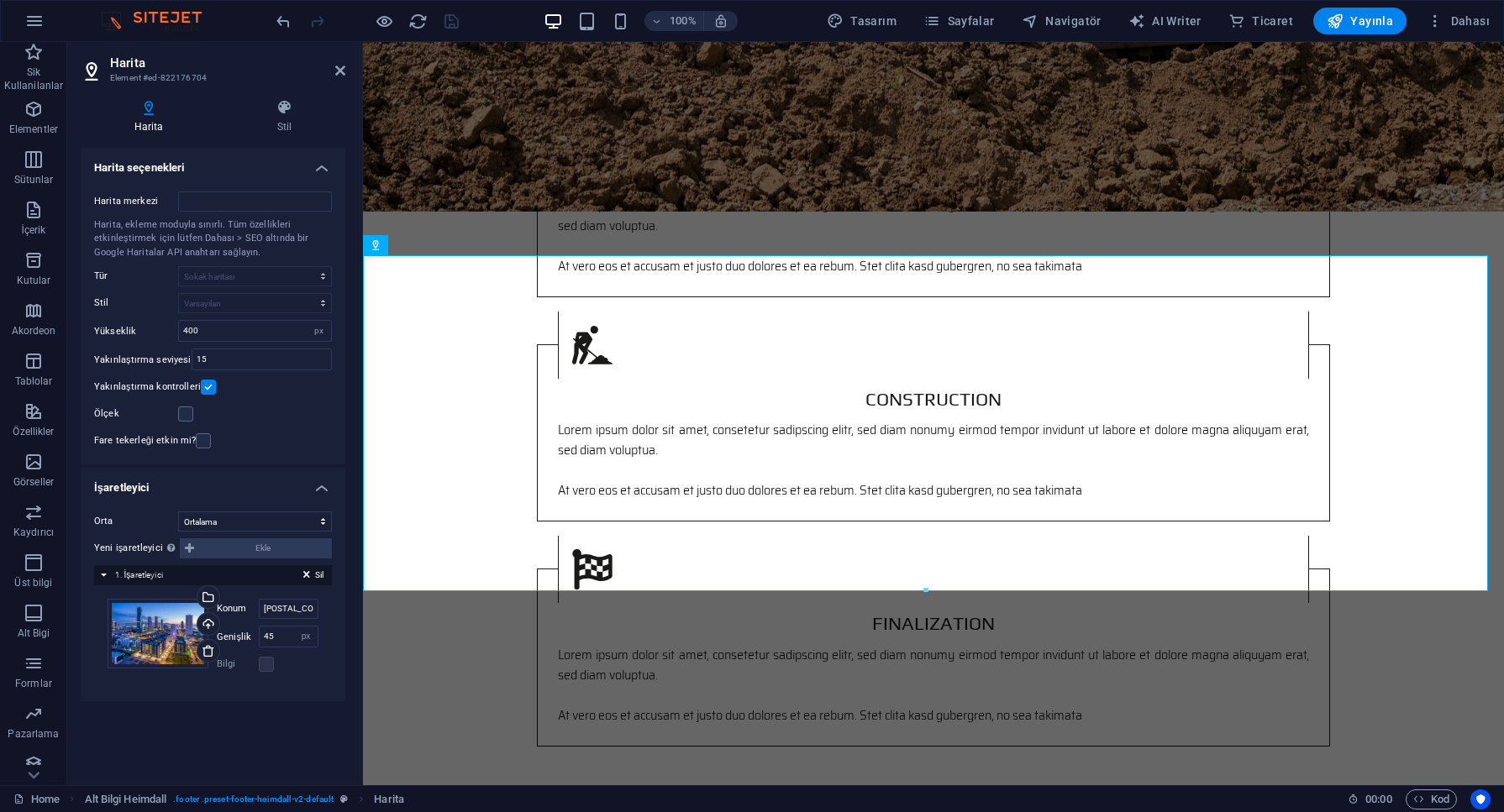 click on "Yeni işaretleyici Bu özelliği etkinleştirmek için lütfen web sitesi ayarlarında bir Google Haritalar API anahtarı sağlayın. Ekle" at bounding box center [213, 548] 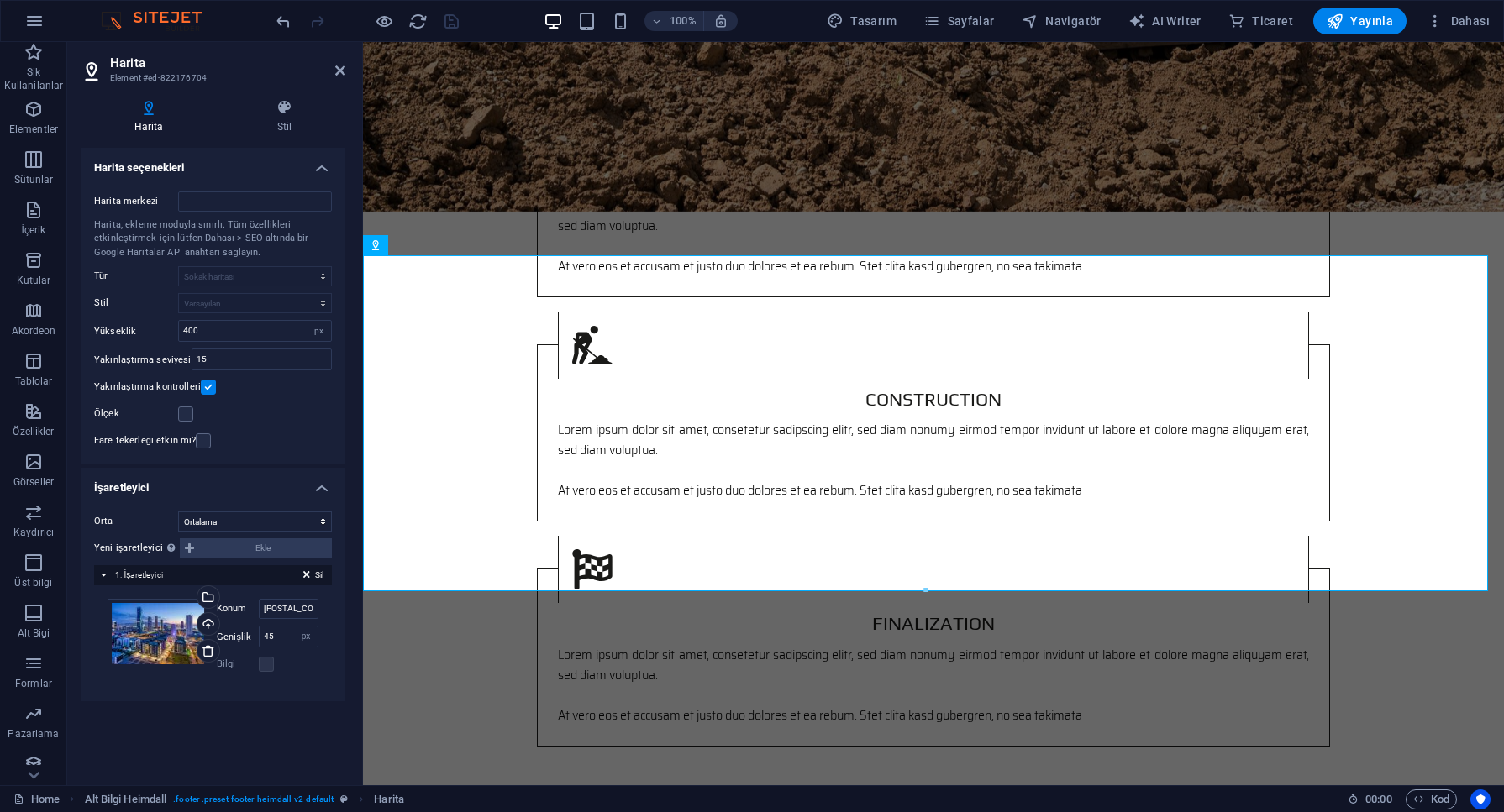 click on "Yeni işaretleyici Bu özelliği etkinleştirmek için lütfen web sitesi ayarlarında bir Google Haritalar API anahtarı sağlayın. Ekle" at bounding box center [213, 548] 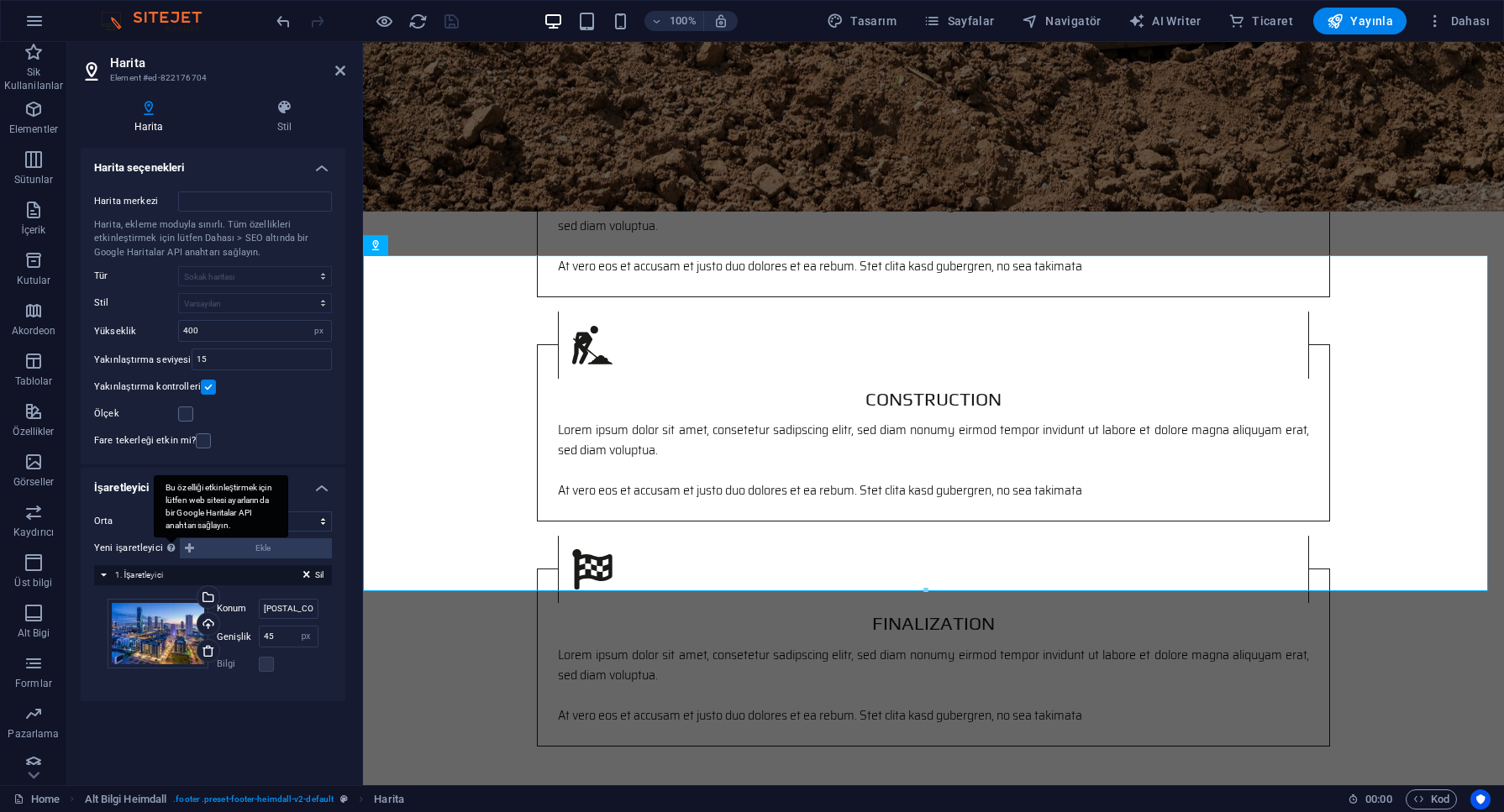 click on "Bu özelliği etkinleştirmek için lütfen web sitesi ayarlarında bir Google Haritalar API anahtarı sağlayın." at bounding box center (221, 506) 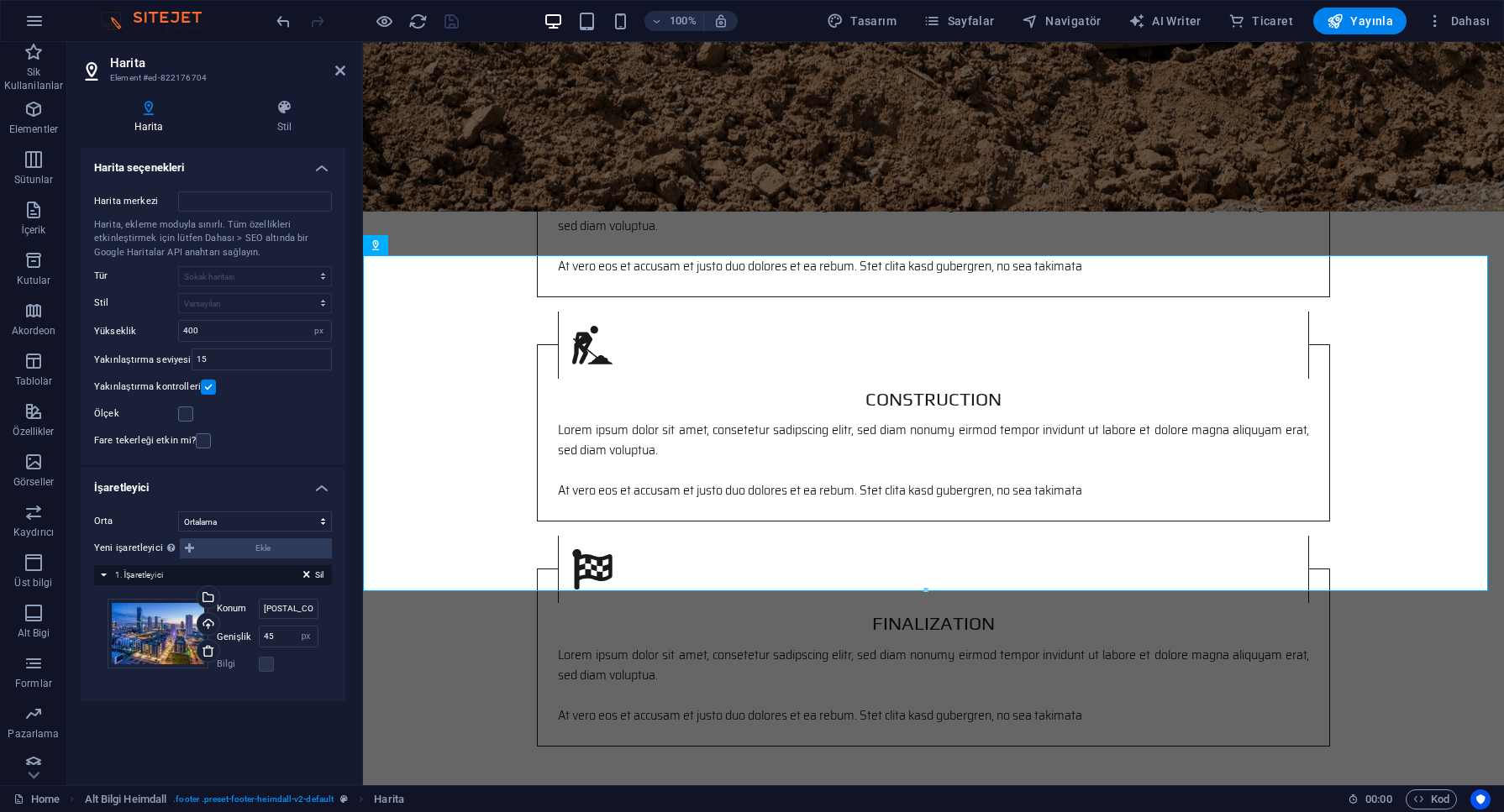 drag, startPoint x: 263, startPoint y: 548, endPoint x: 248, endPoint y: 548, distance: 15 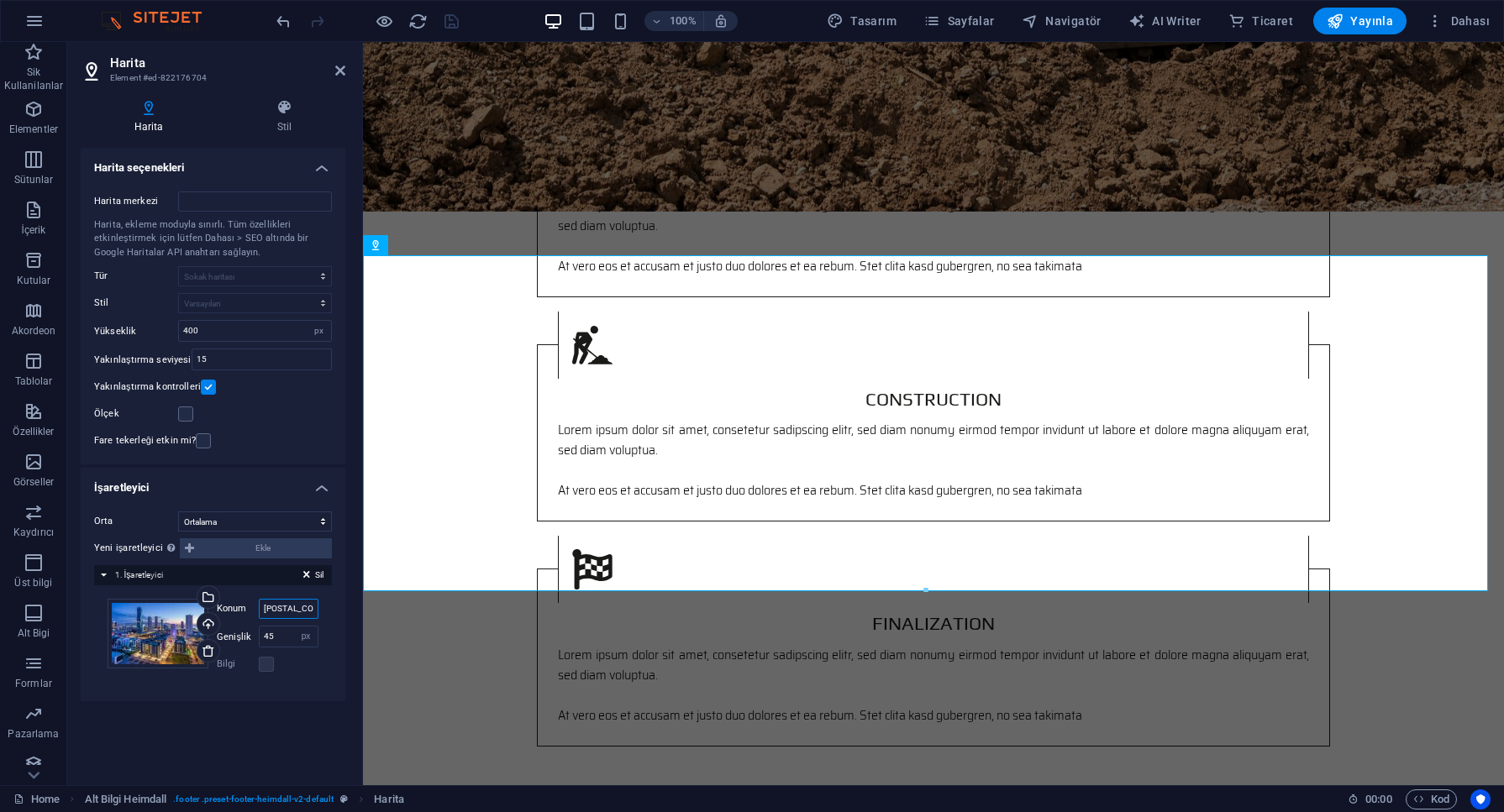 click on "[POSTAL_CODE] [DISTRICT]/[CITY]" at bounding box center [288, 609] 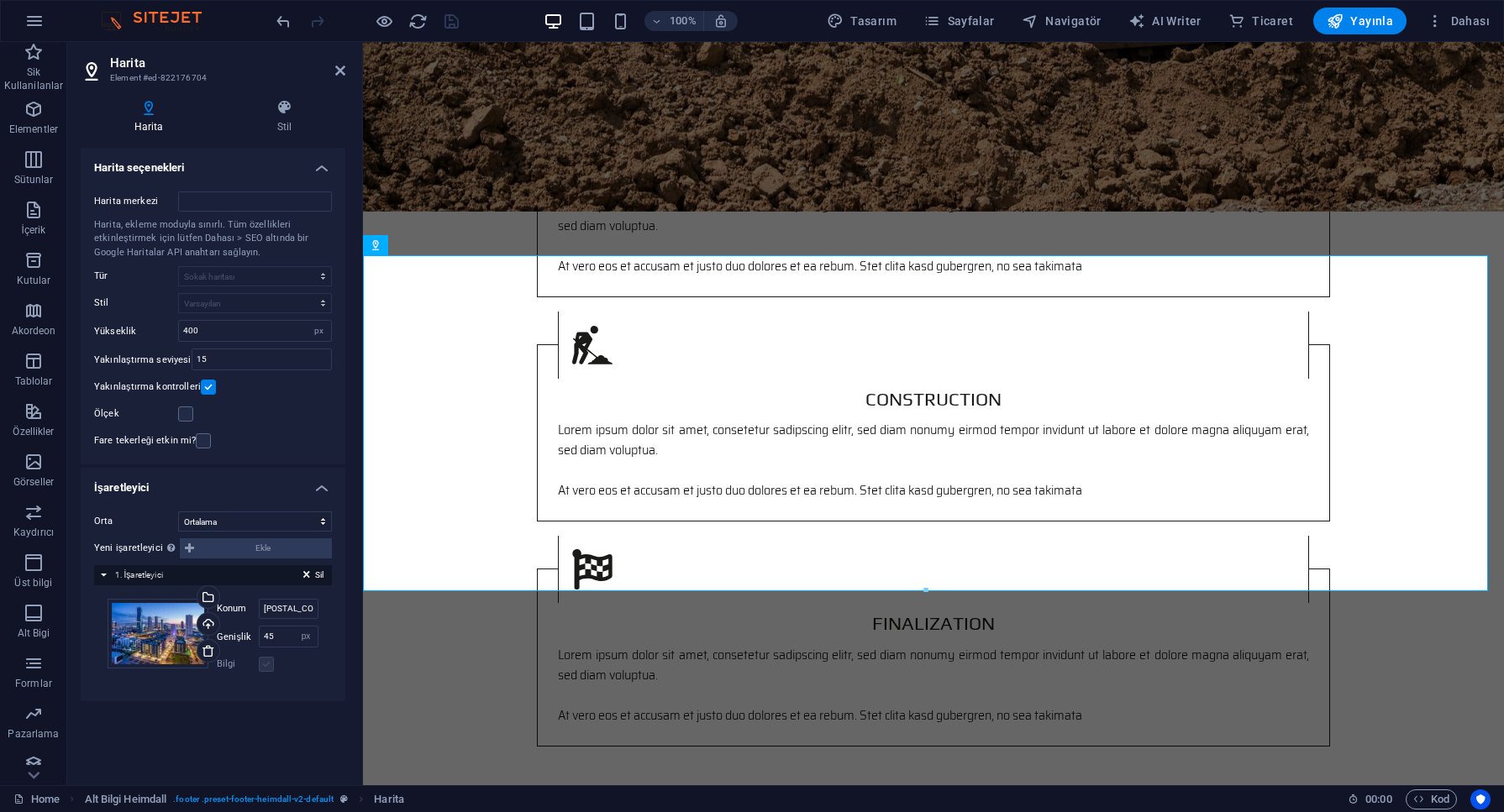 click at bounding box center [266, 664] 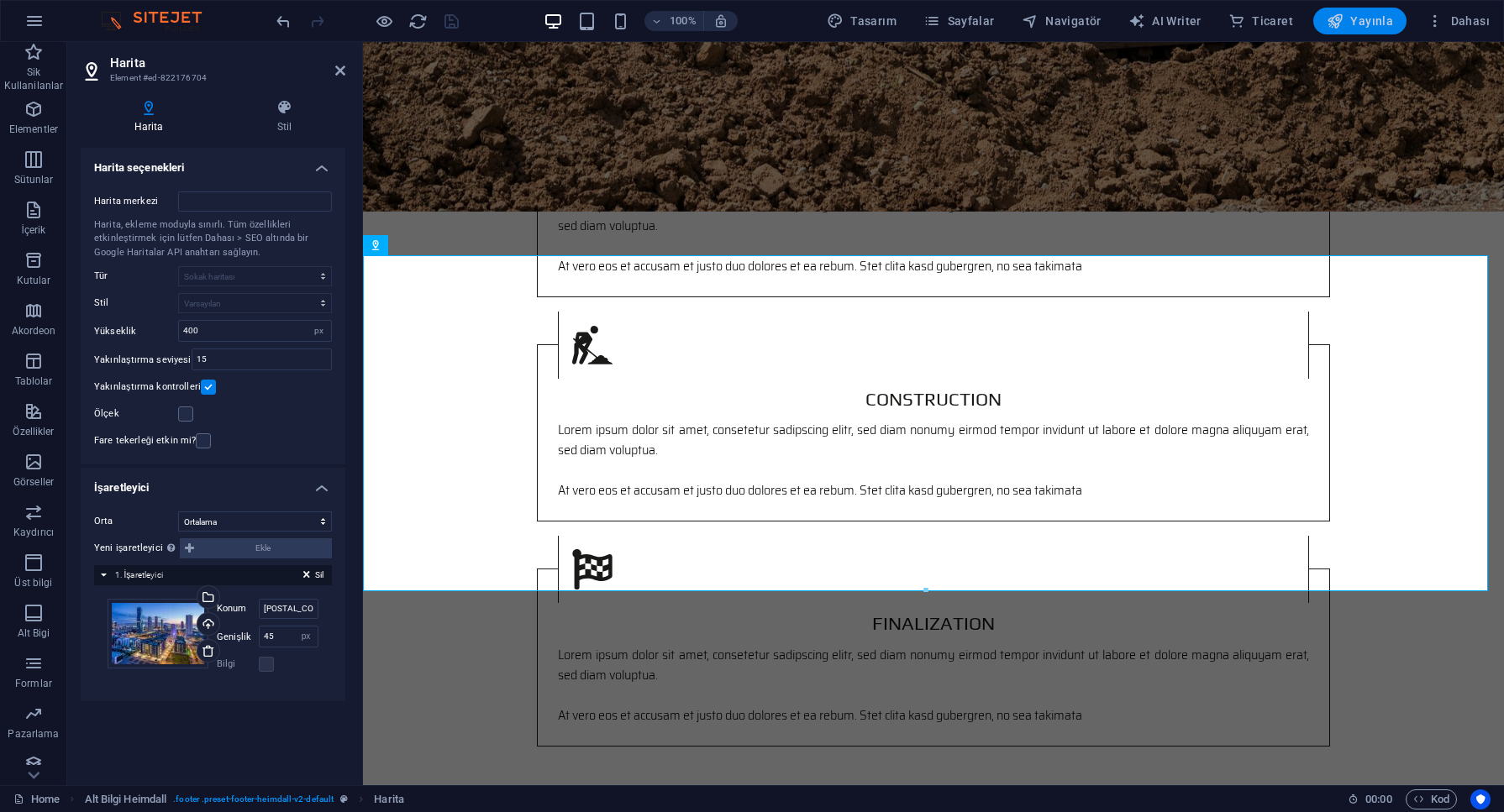click on "Yayınla" at bounding box center [1359, 21] 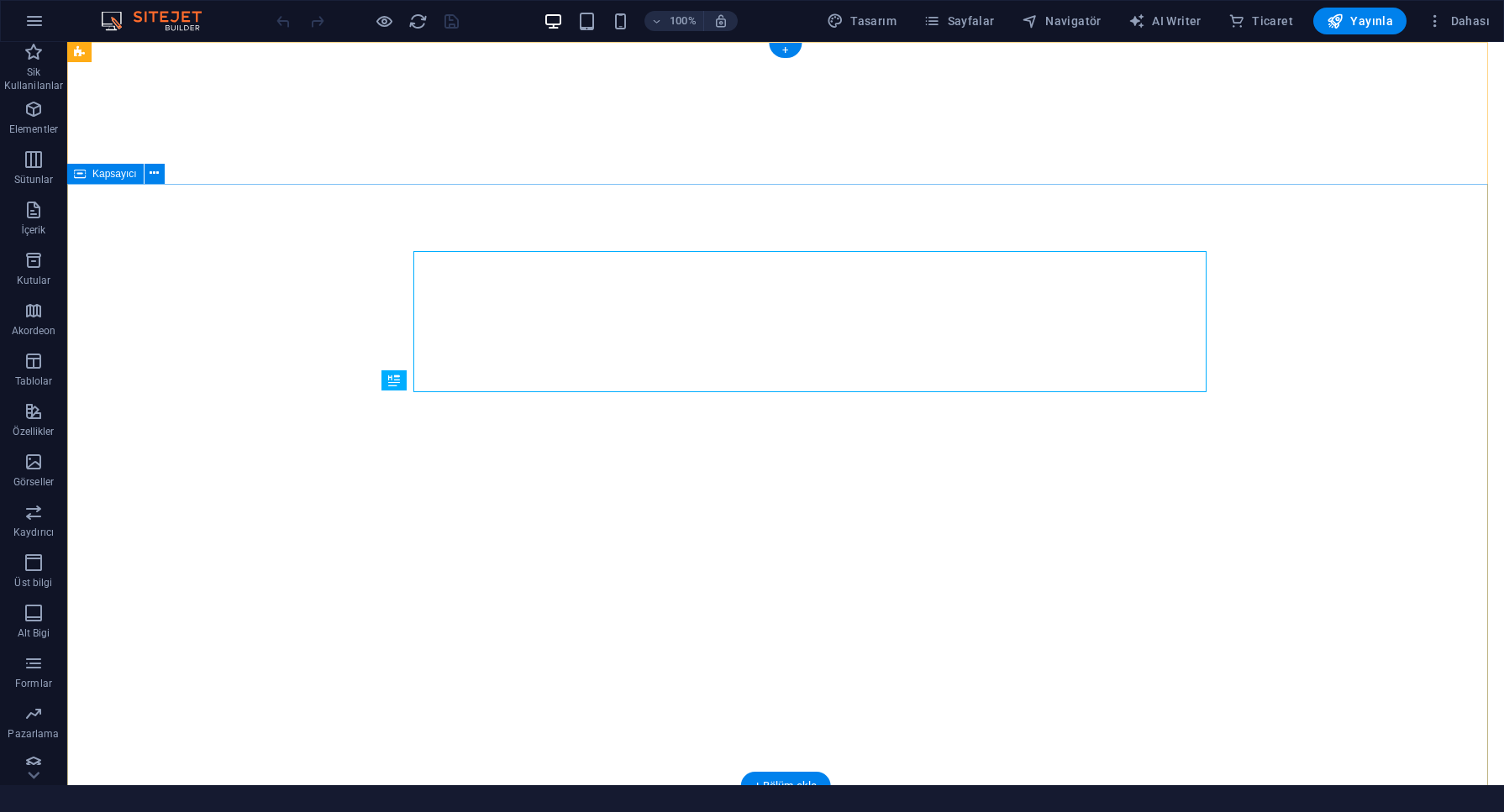 scroll, scrollTop: 0, scrollLeft: 0, axis: both 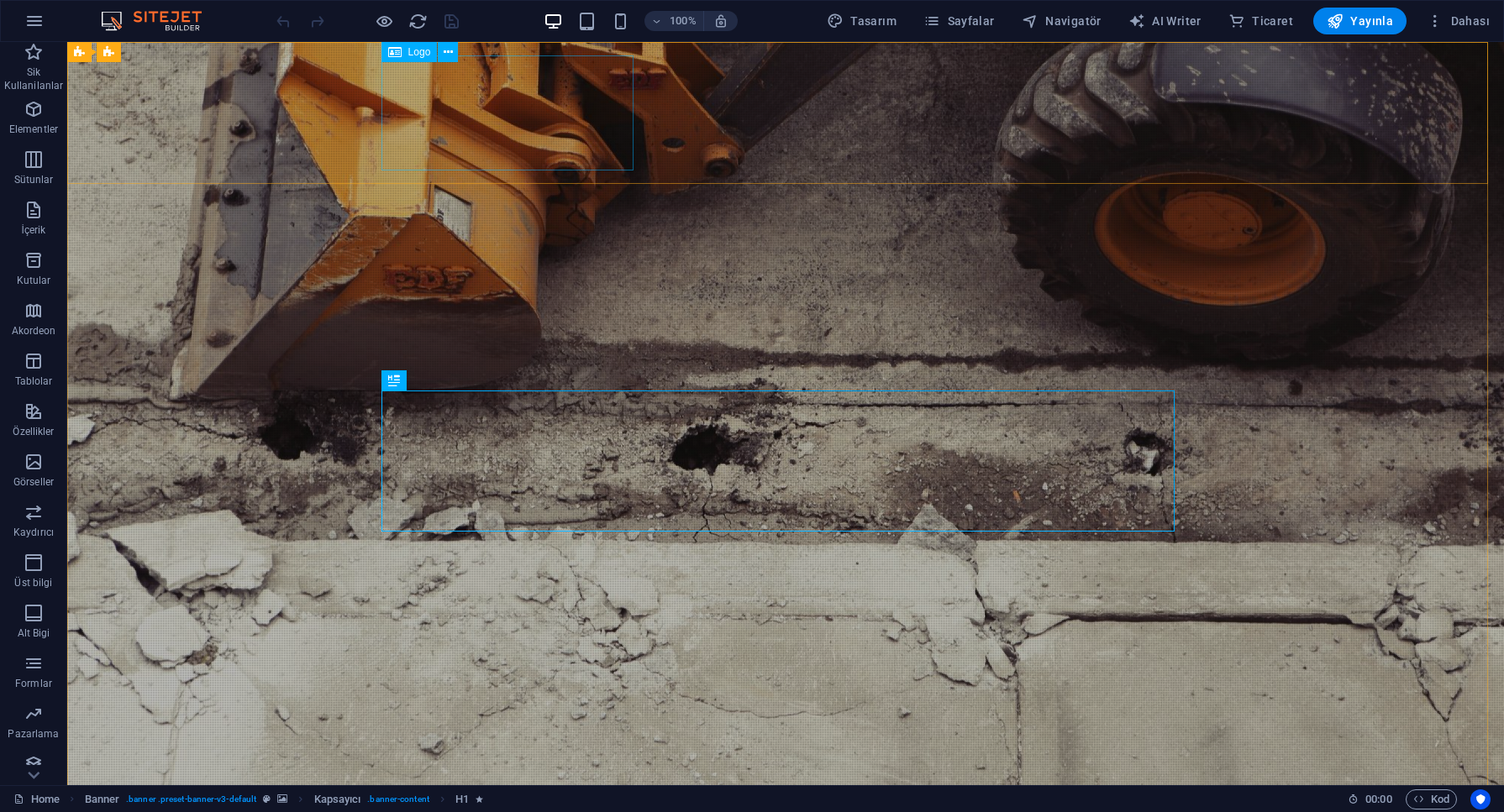 click on "Logo" at bounding box center (419, 52) 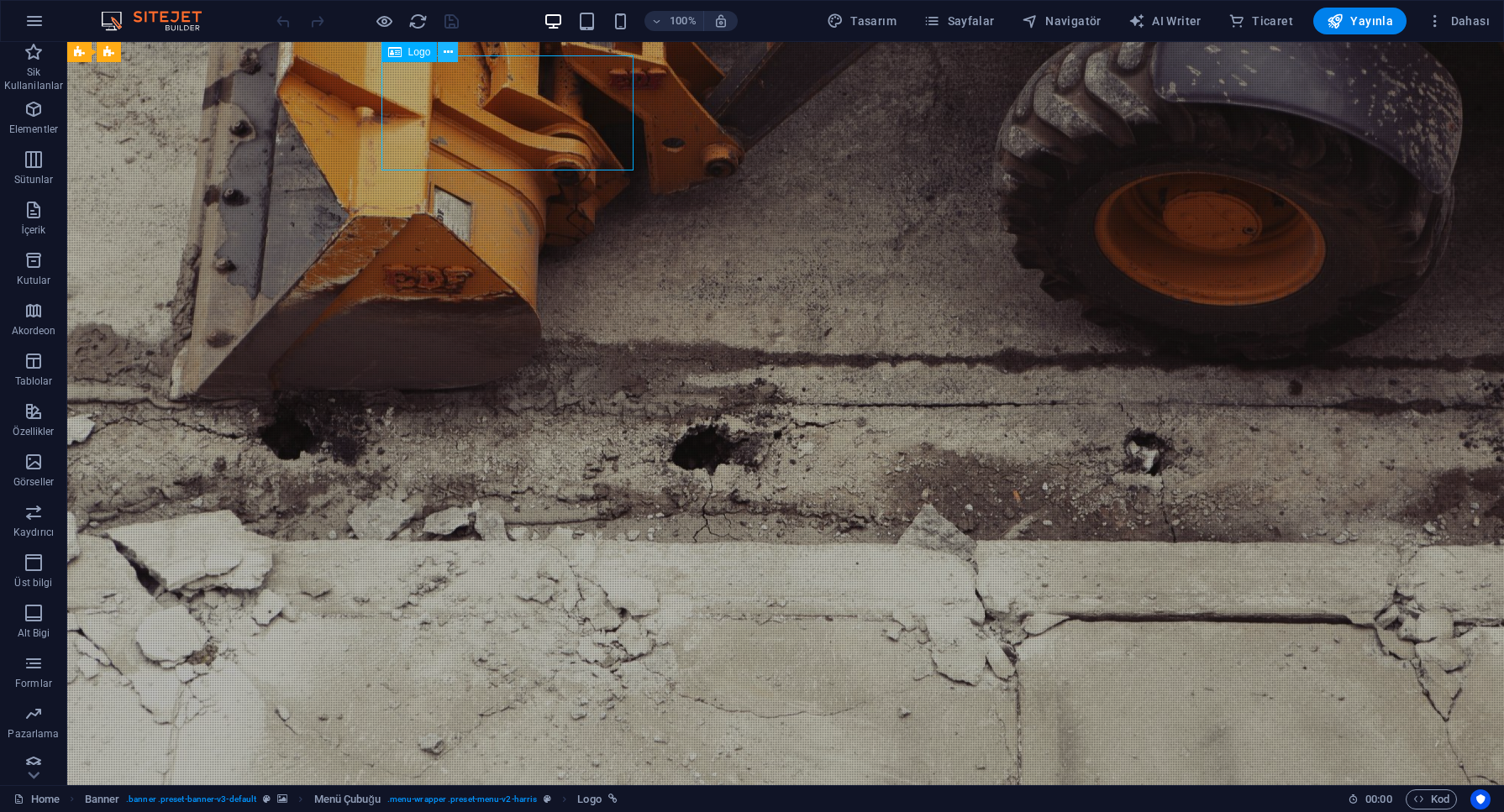 click at bounding box center (448, 52) 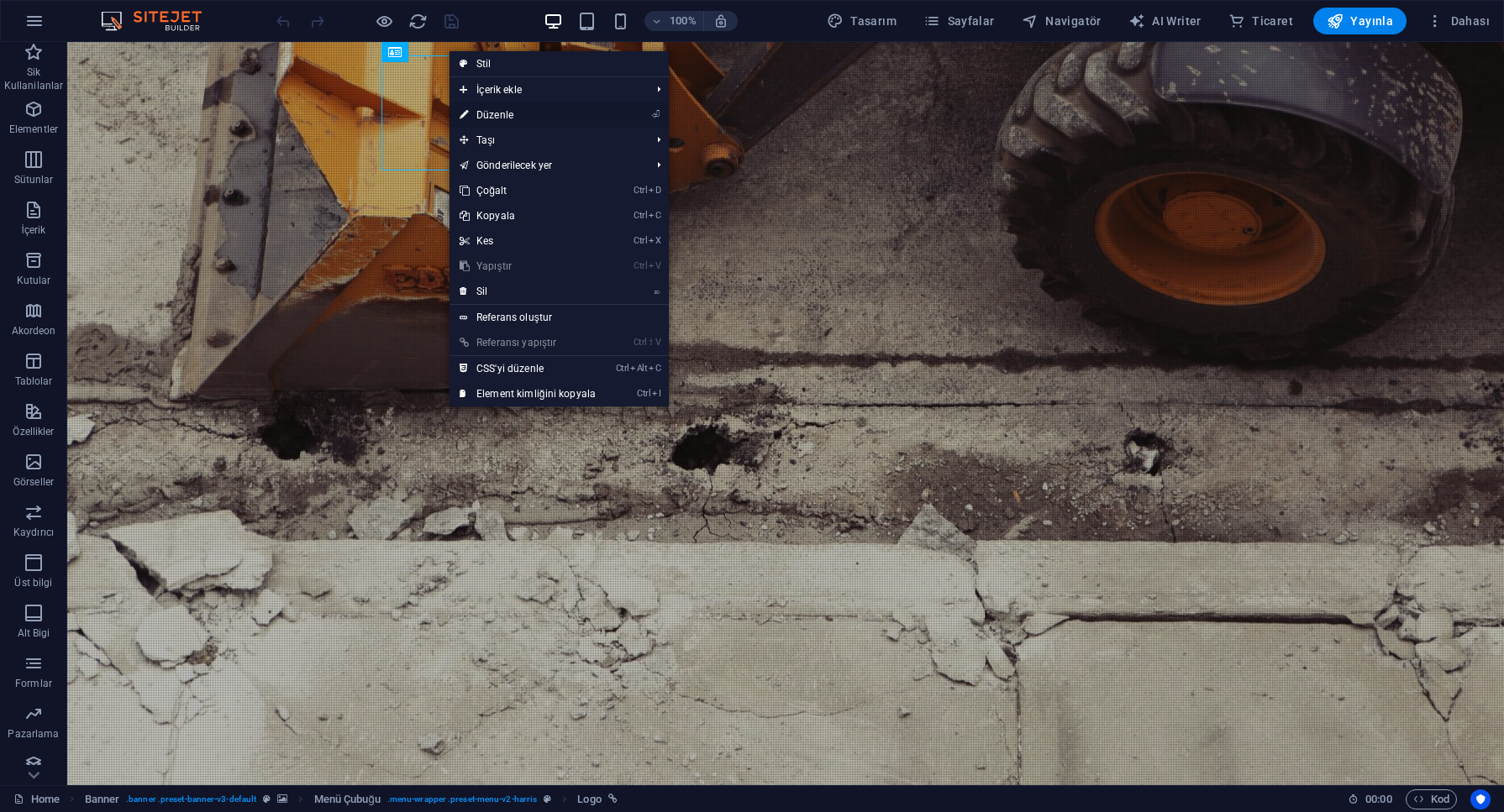 click on "⏎  Düzenle" at bounding box center (528, 115) 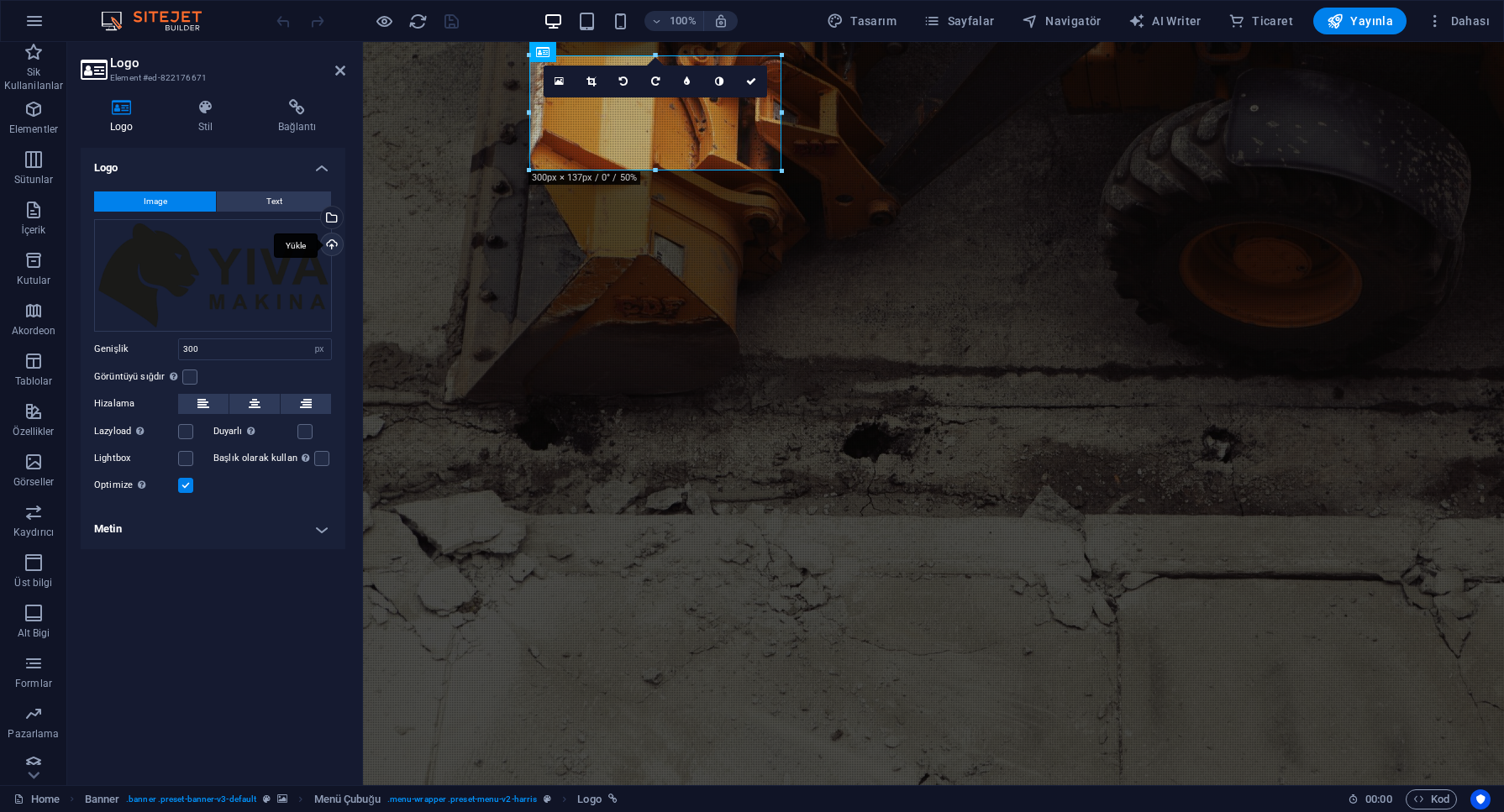 click on "Yükle" at bounding box center [330, 246] 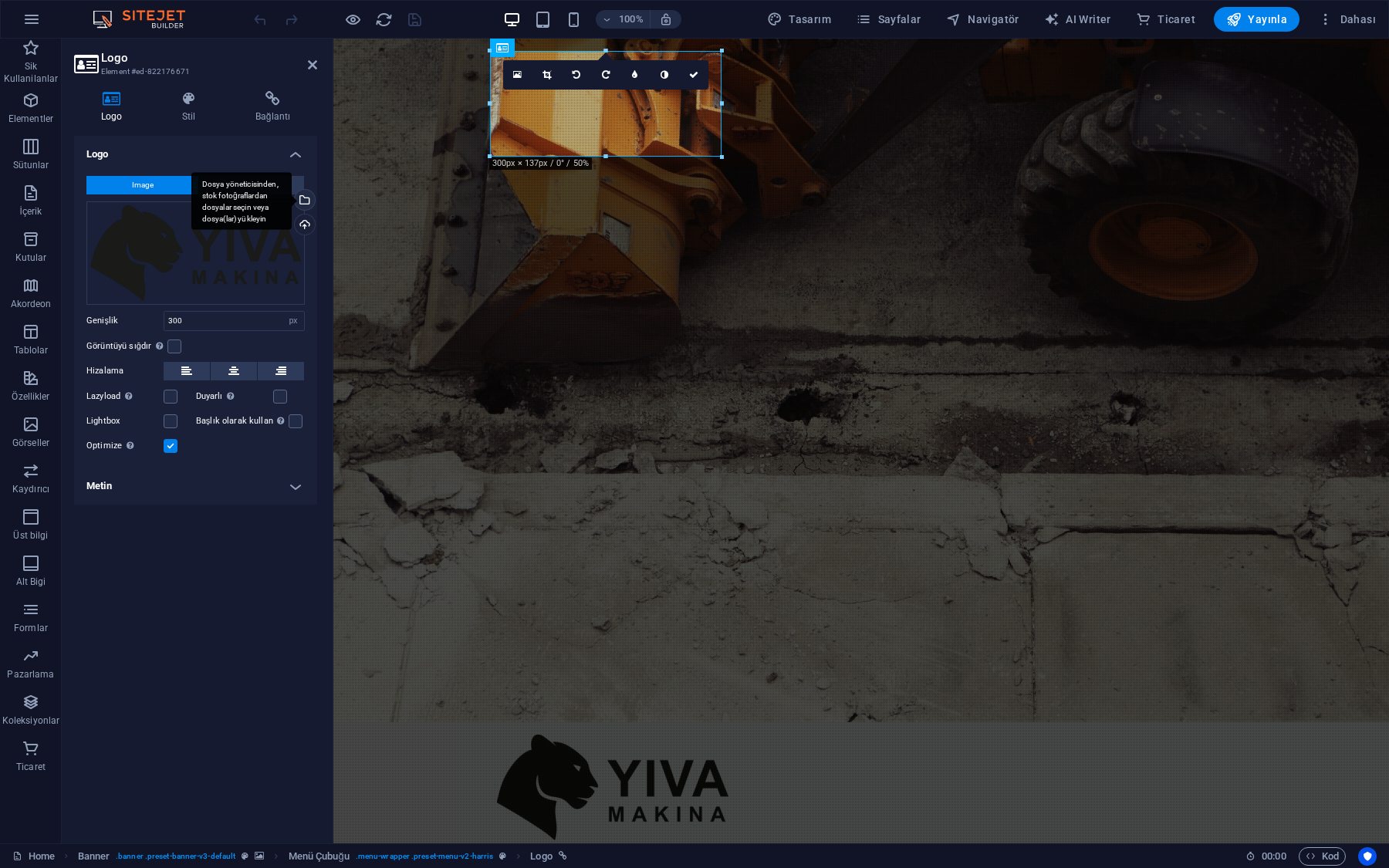 click on "Dosya yöneticisinden, stok fotoğraflardan dosyalar seçin veya dosya(lar) yükleyin" at bounding box center (303, 201) 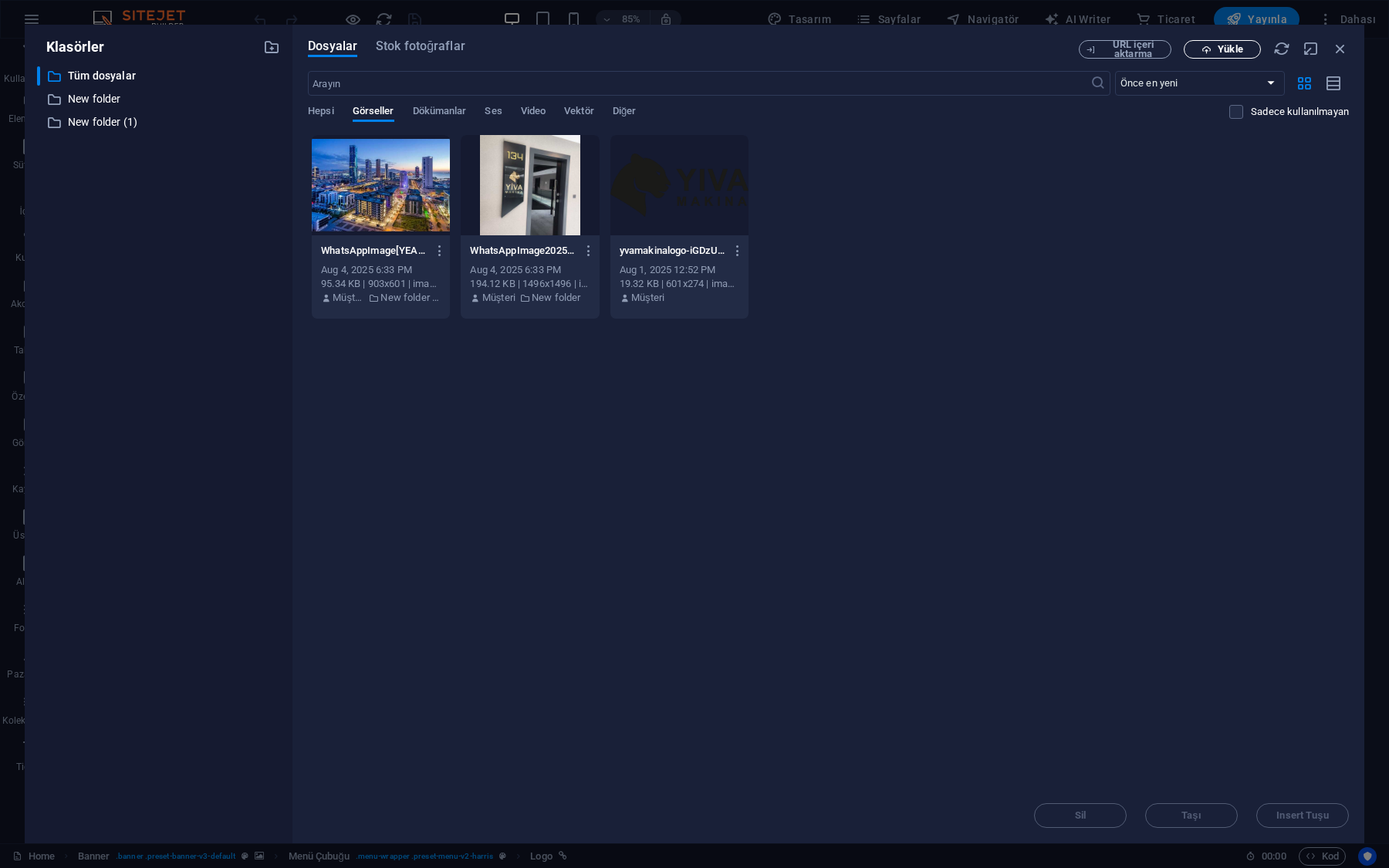 click at bounding box center (1206, 49) 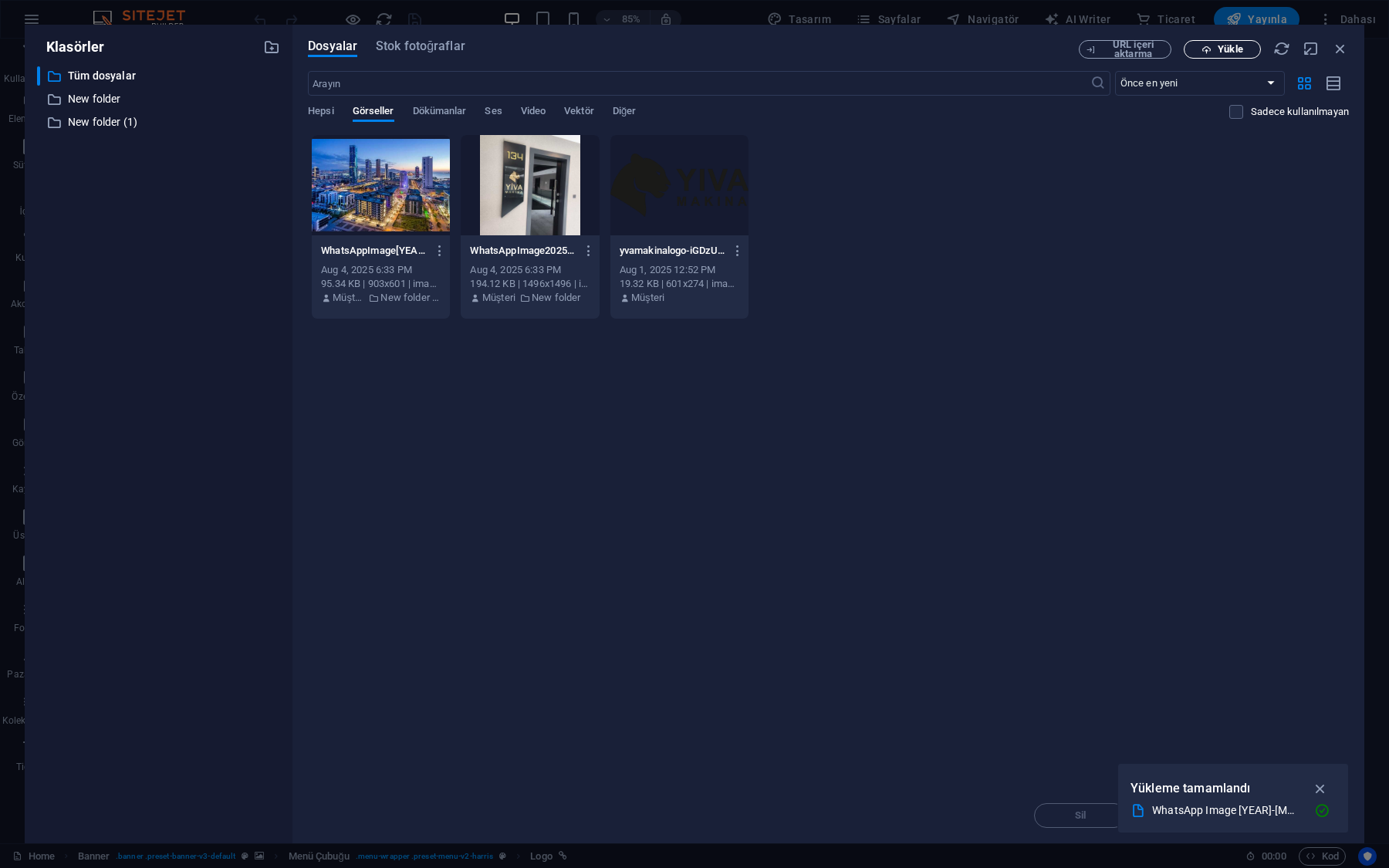 click on "Yükle" at bounding box center [1222, 49] 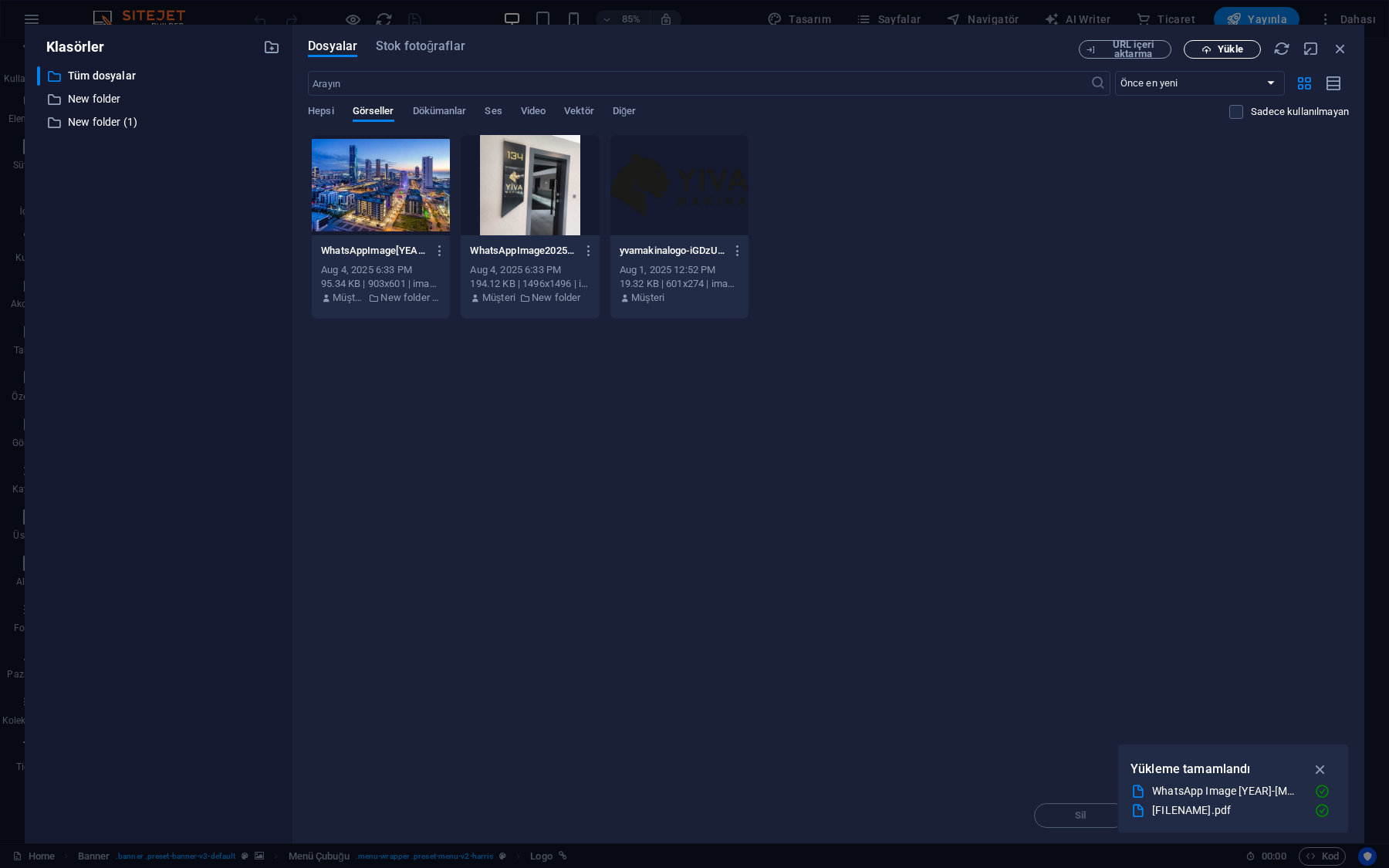 click on "Yükle" at bounding box center (1230, 49) 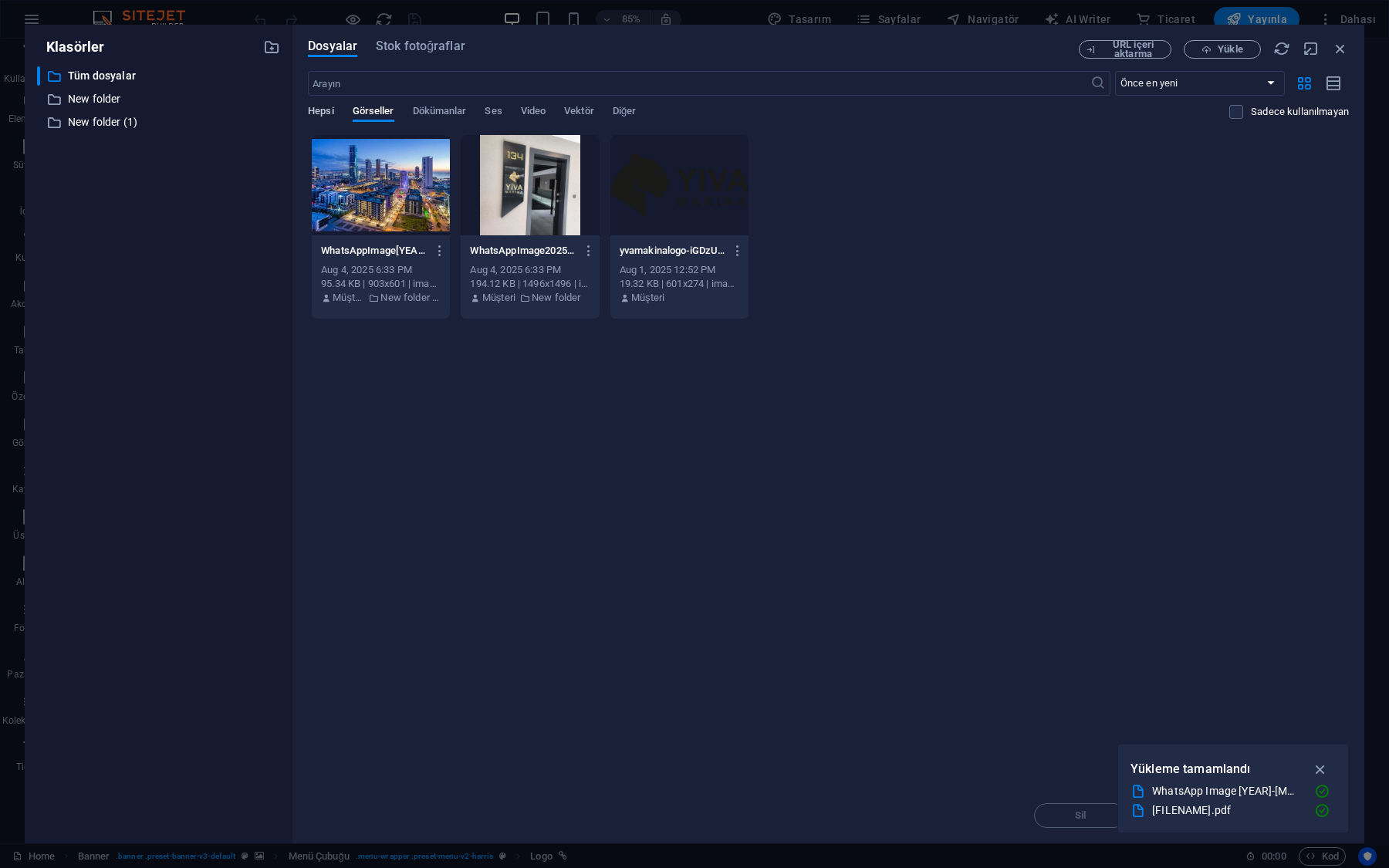 click on "Hepsi" at bounding box center [320, 113] 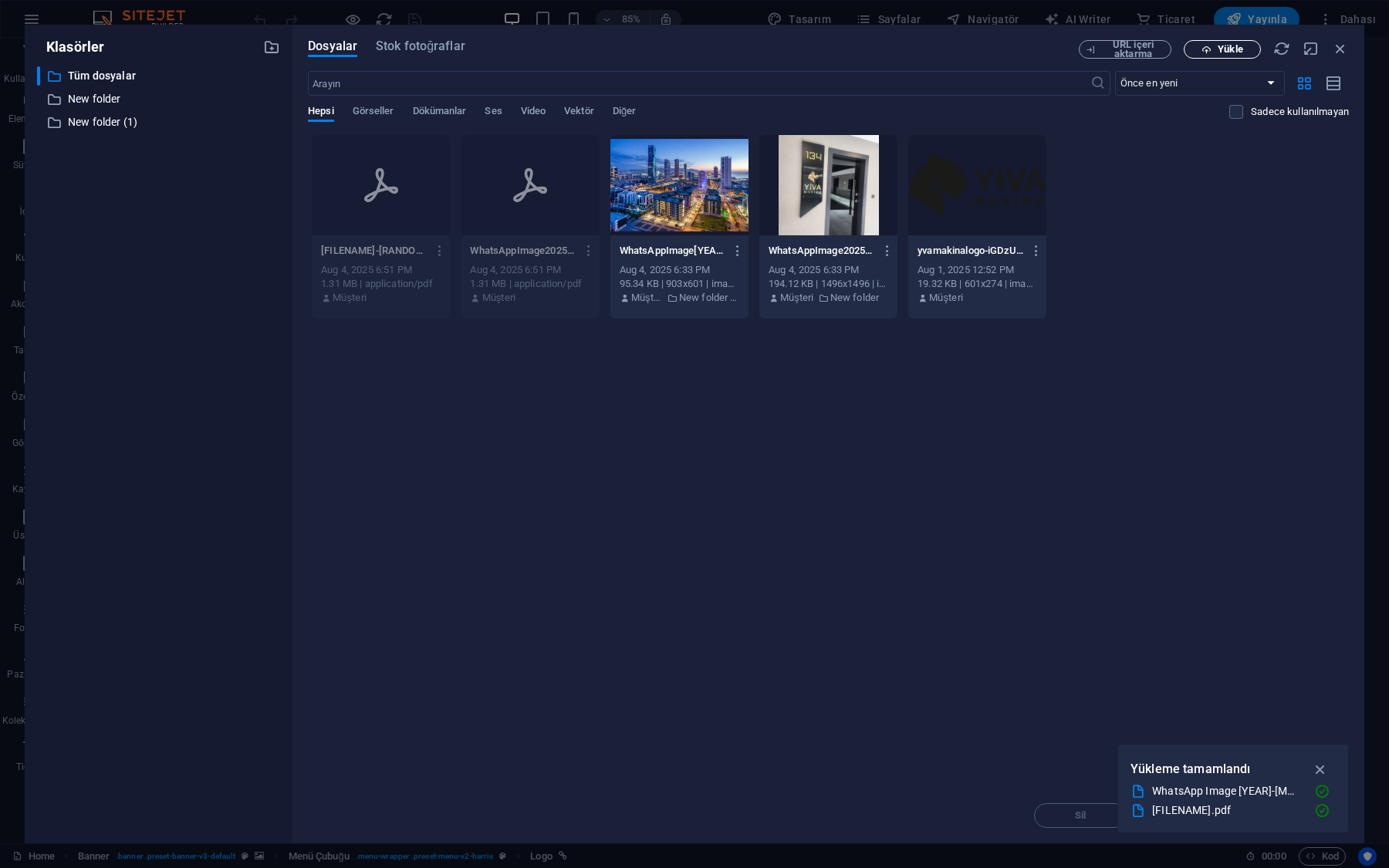 click on "Yükle" at bounding box center (1222, 49) 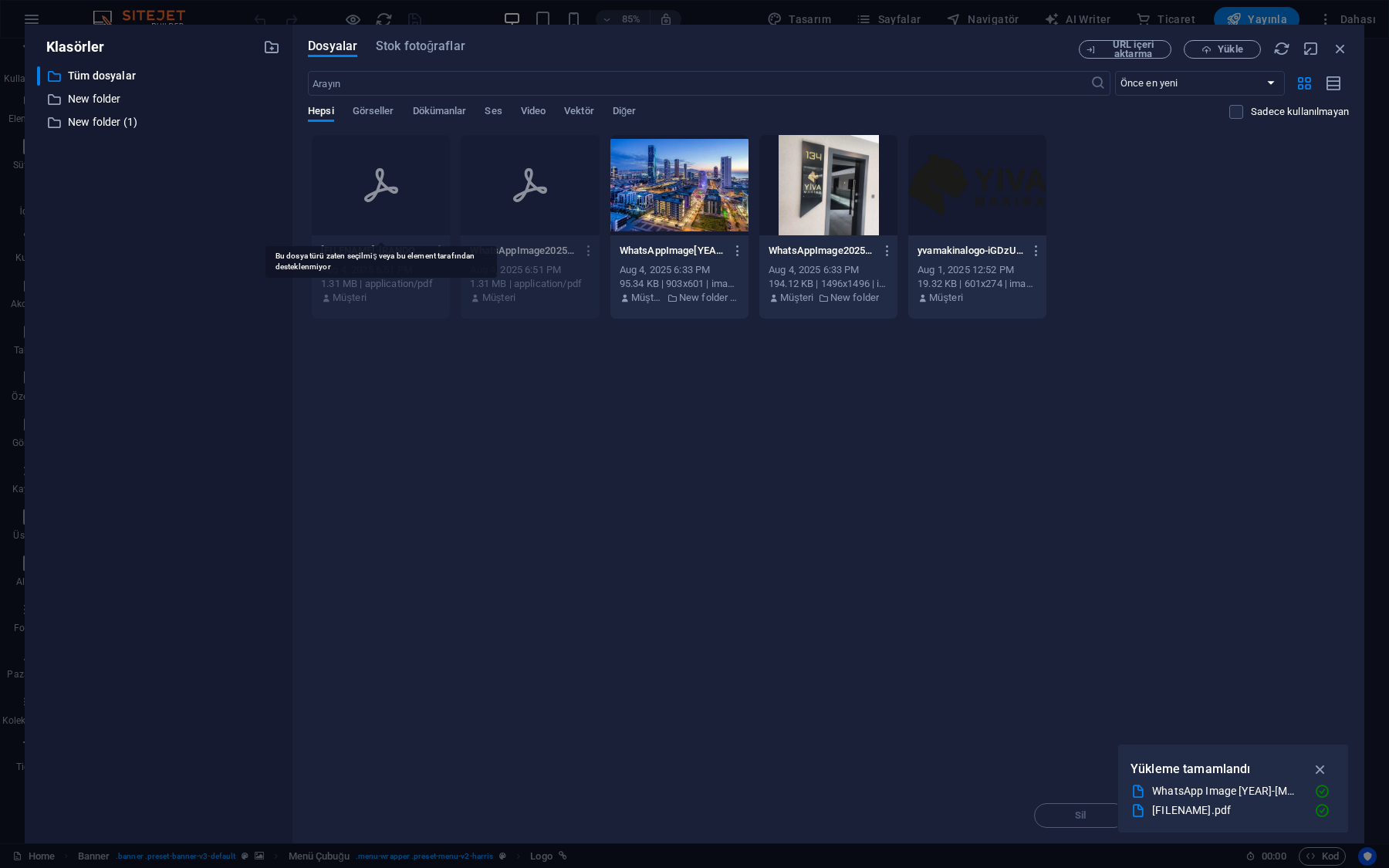 click 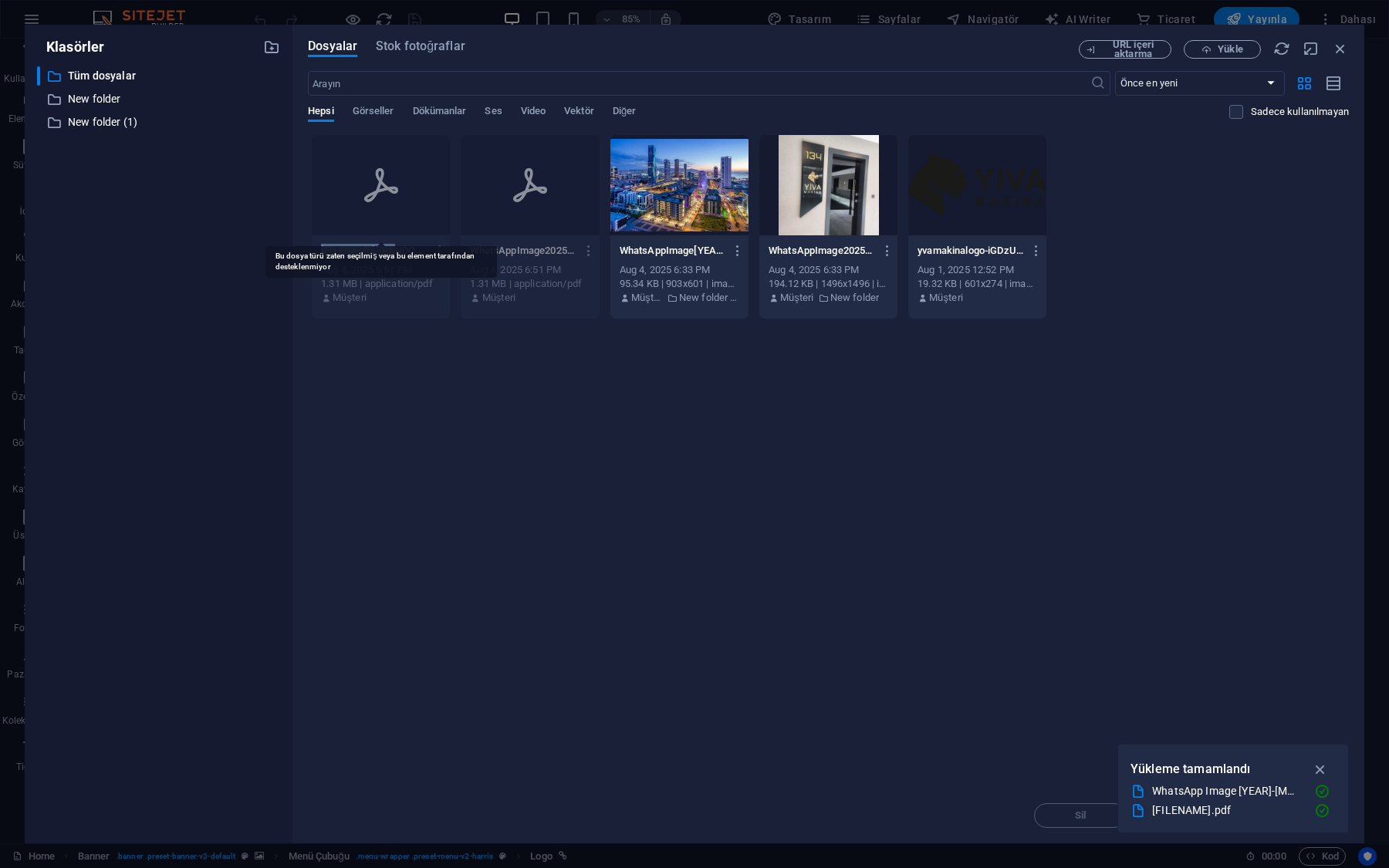 click 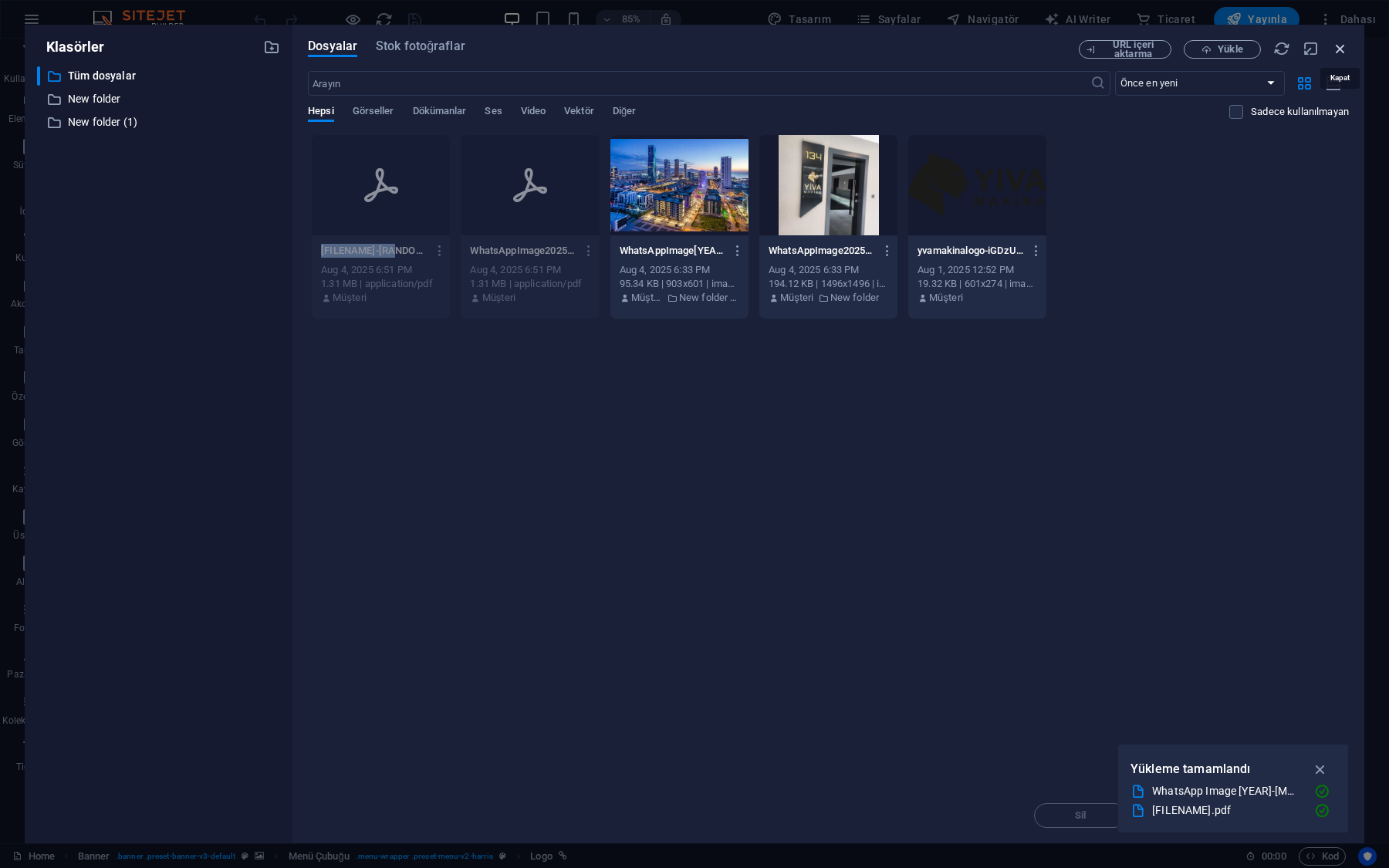 click at bounding box center (1340, 49) 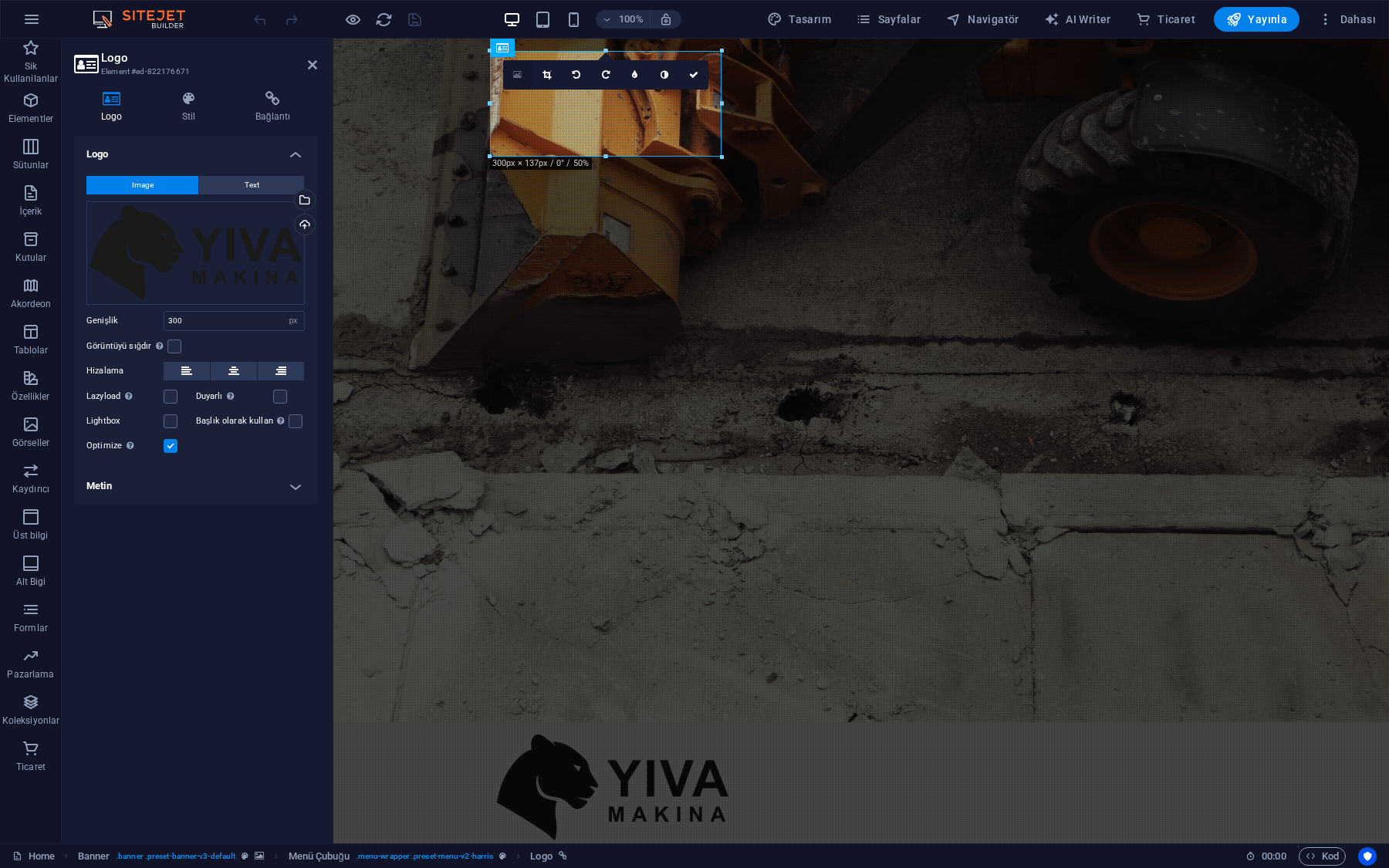 click at bounding box center [517, 75] 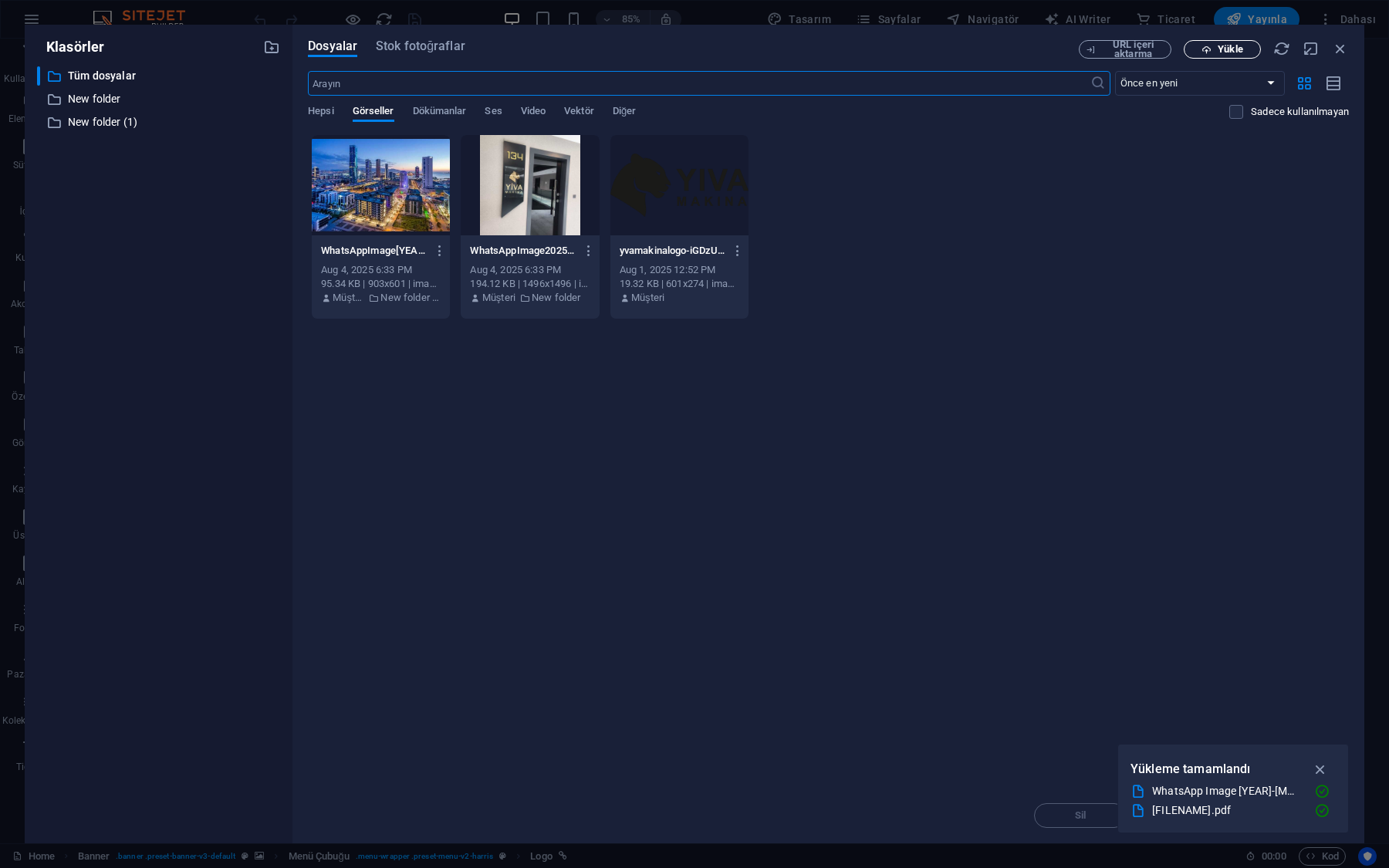 click on "Yükle" at bounding box center (1230, 49) 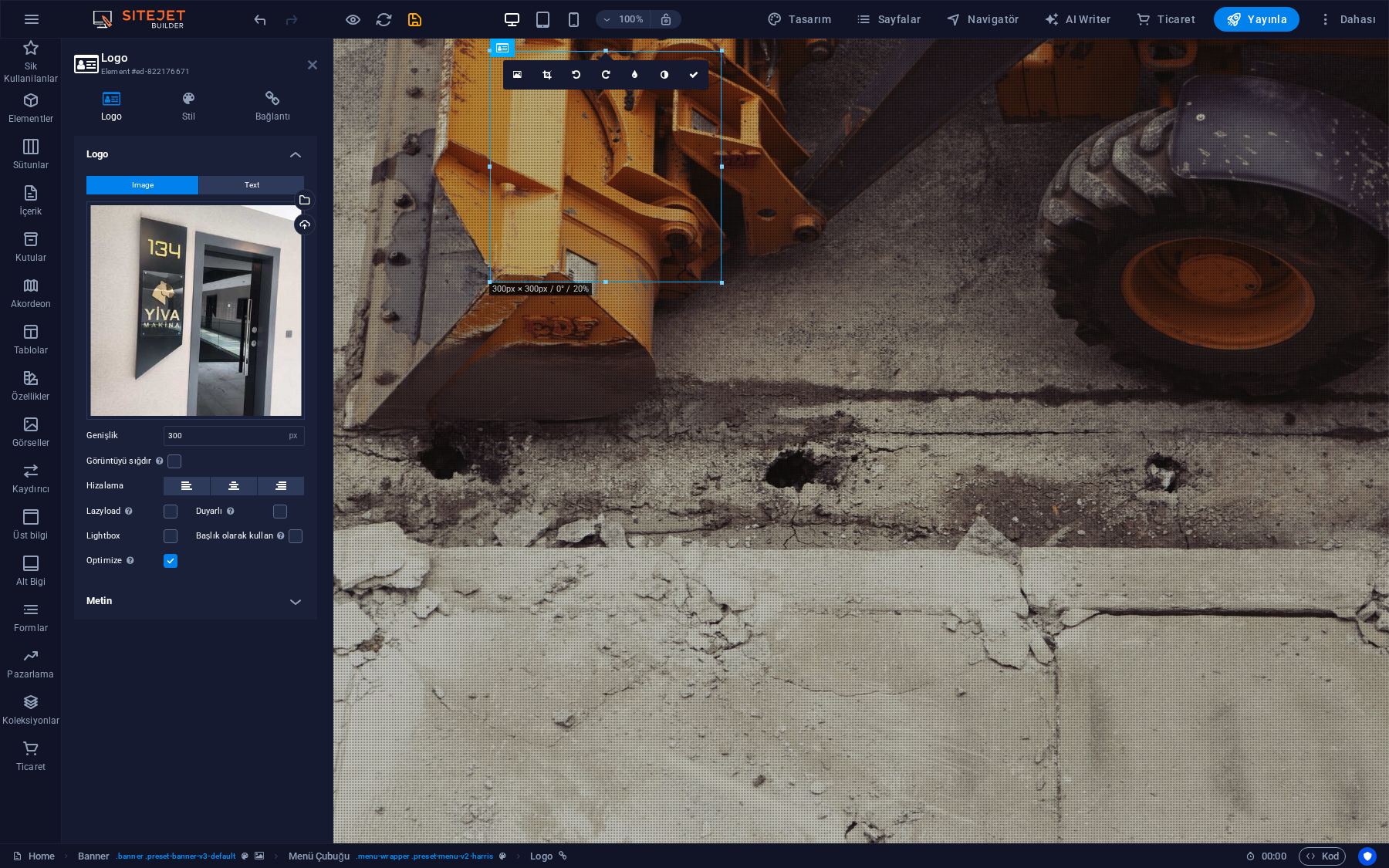 click at bounding box center [313, 65] 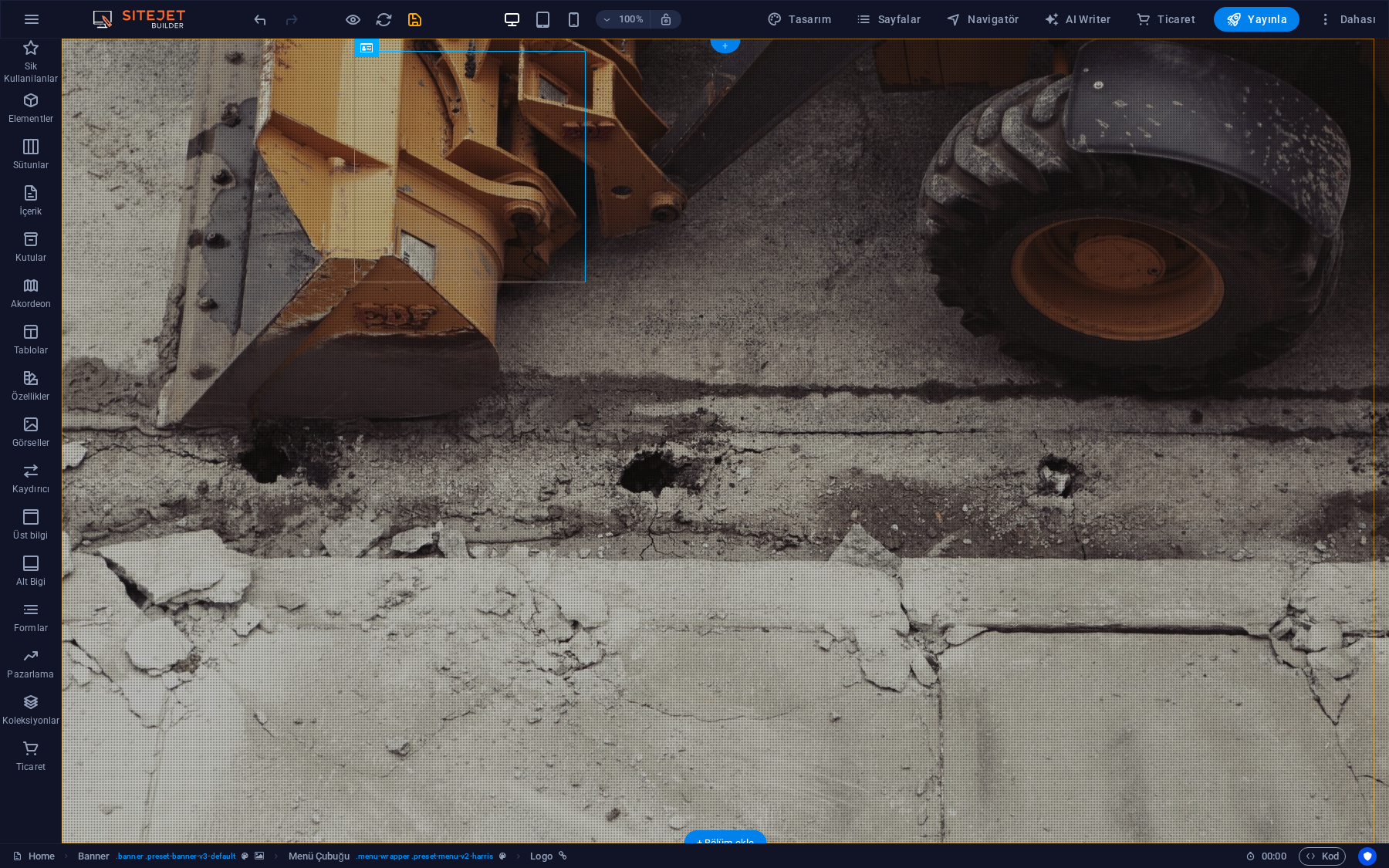 click on "+" at bounding box center (725, 46) 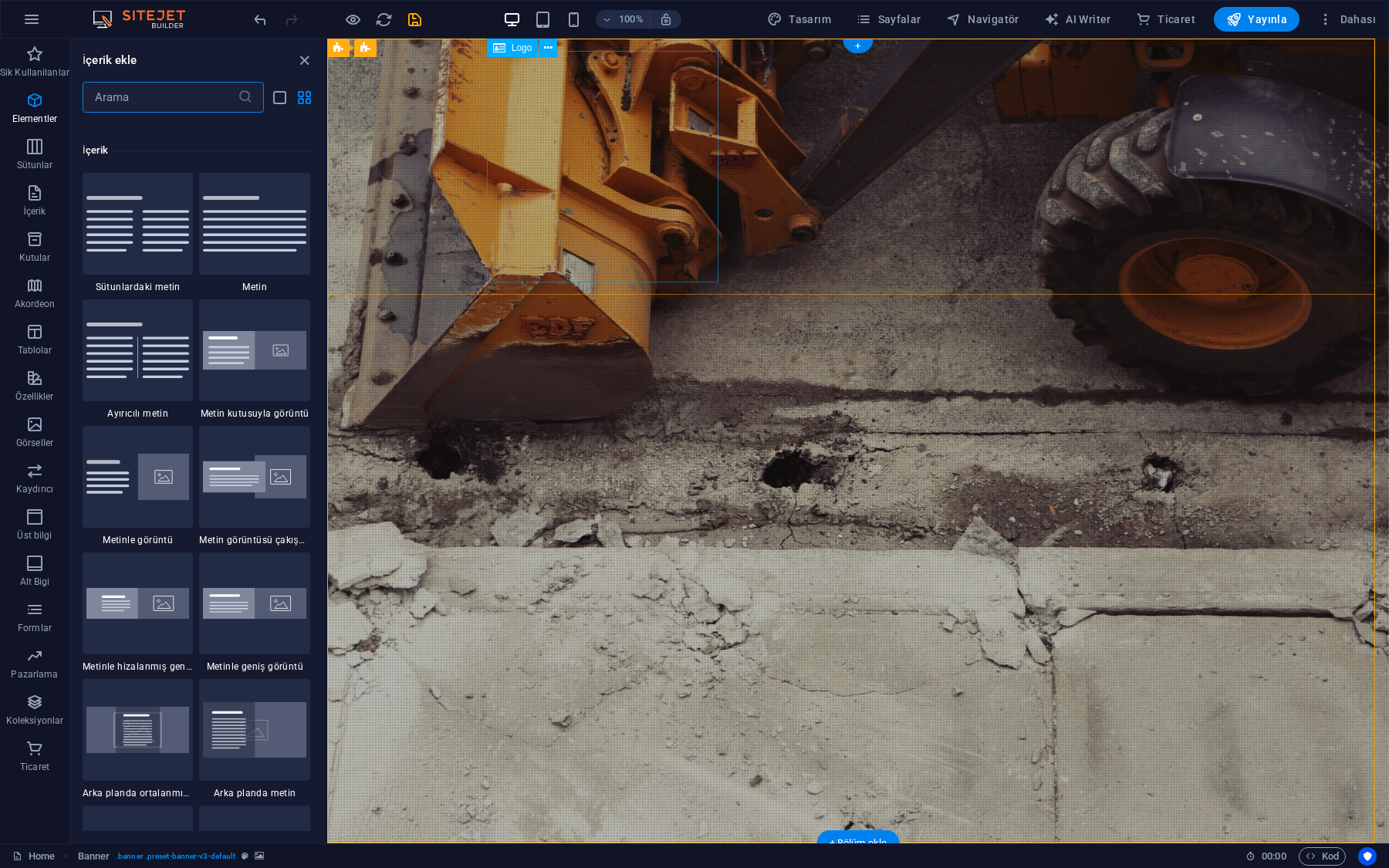 scroll, scrollTop: 2699, scrollLeft: 0, axis: vertical 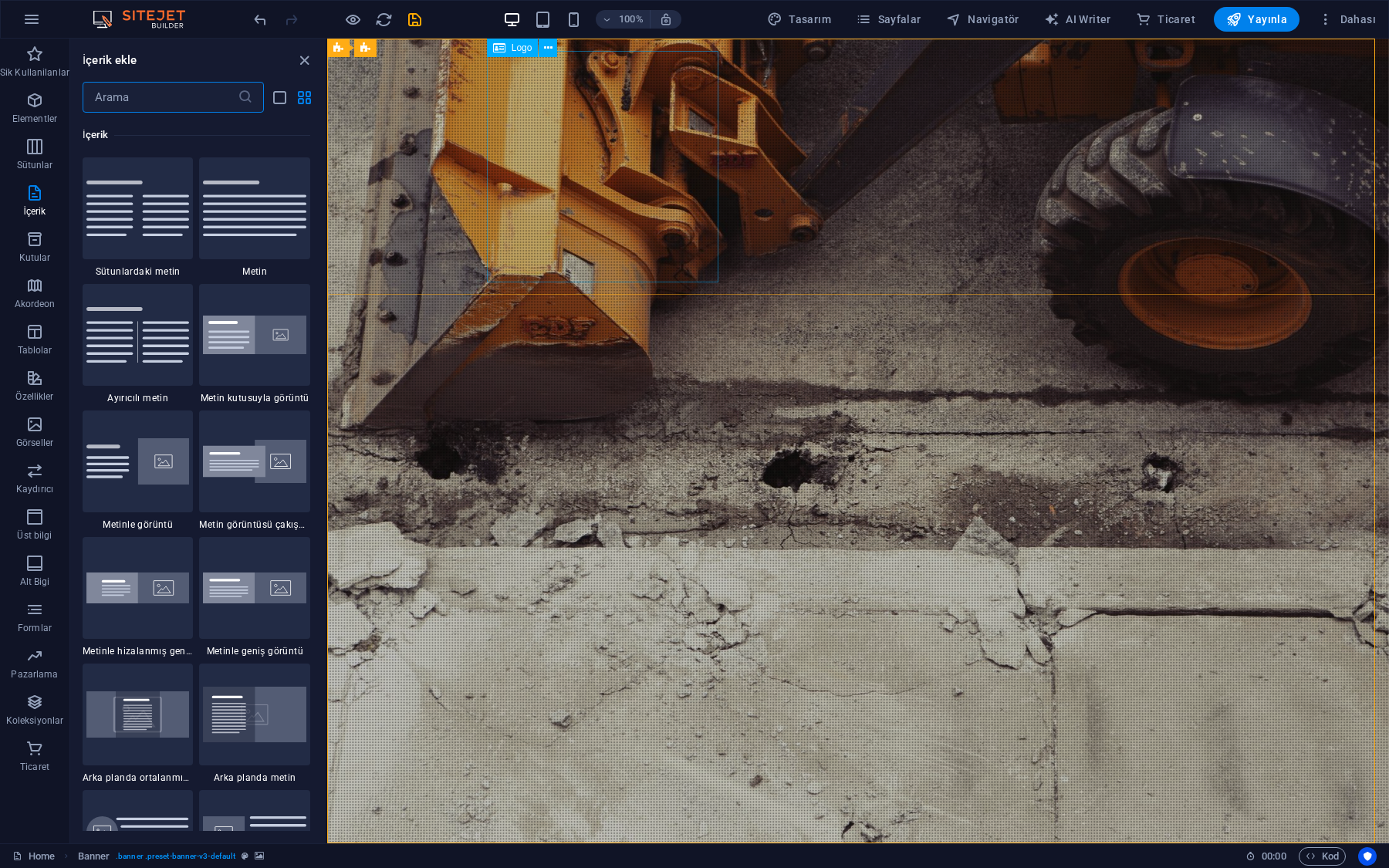click on "Logo" at bounding box center [522, 48] 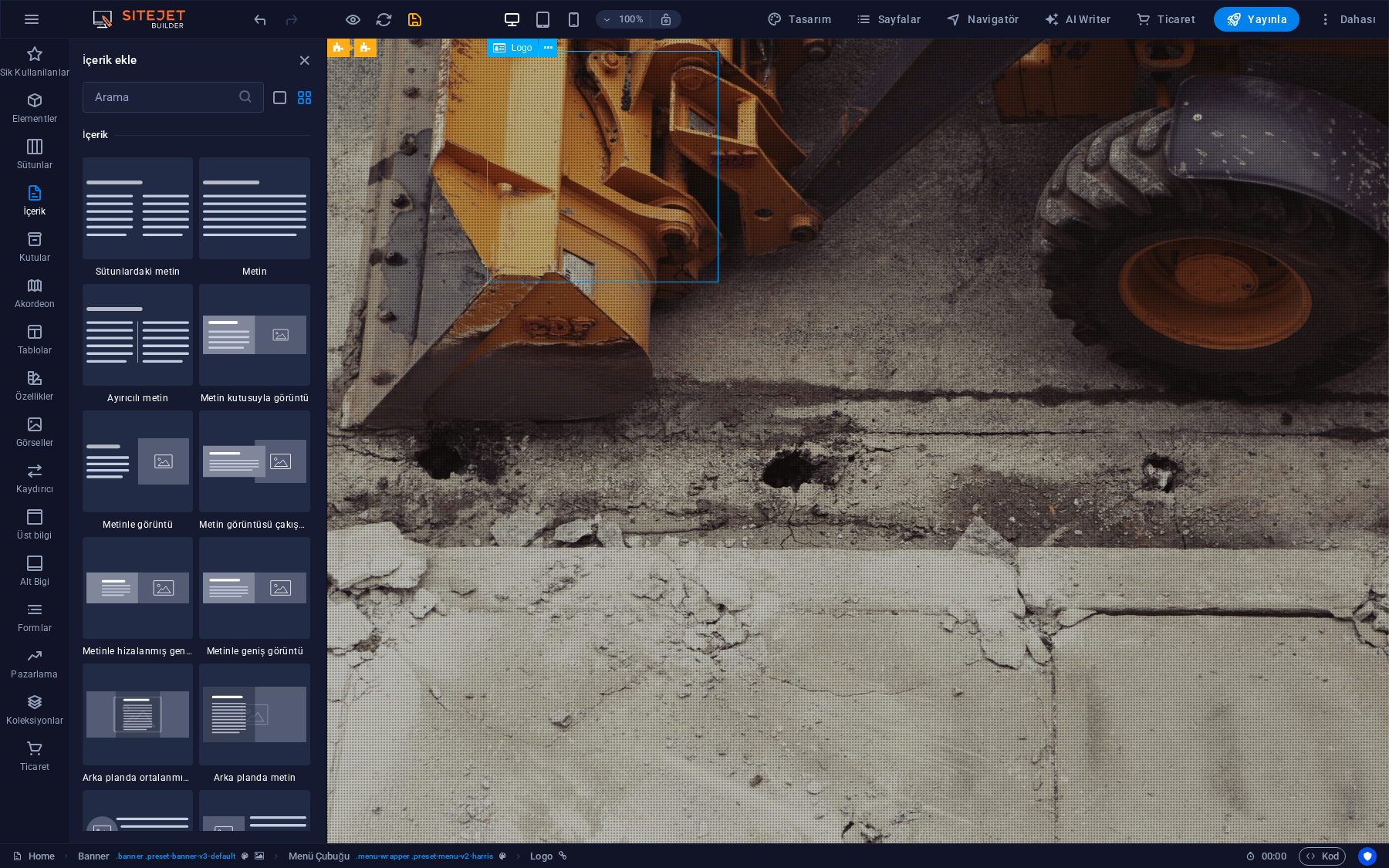 click on "Logo" at bounding box center (512, 48) 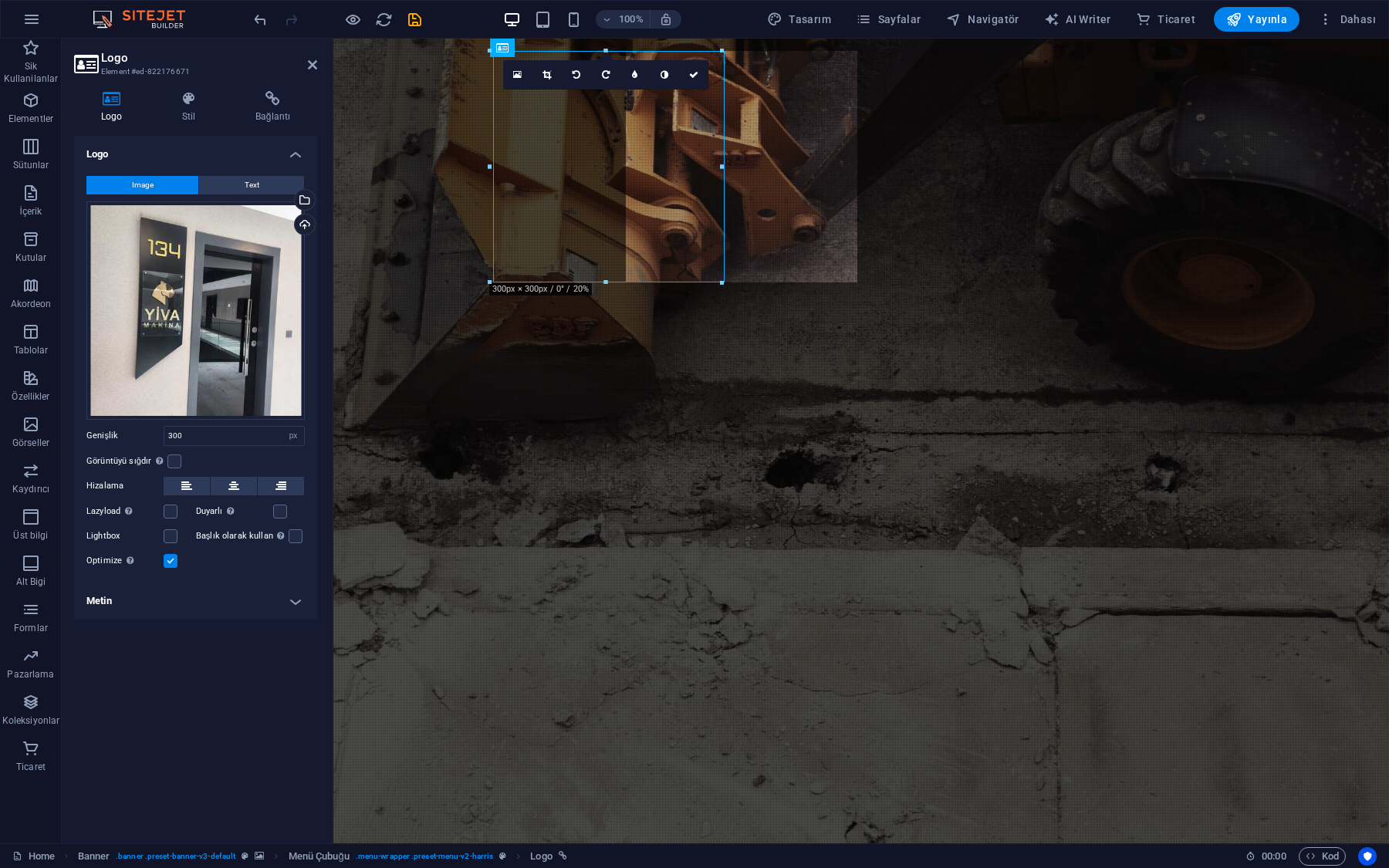 click at bounding box center (606, 50) 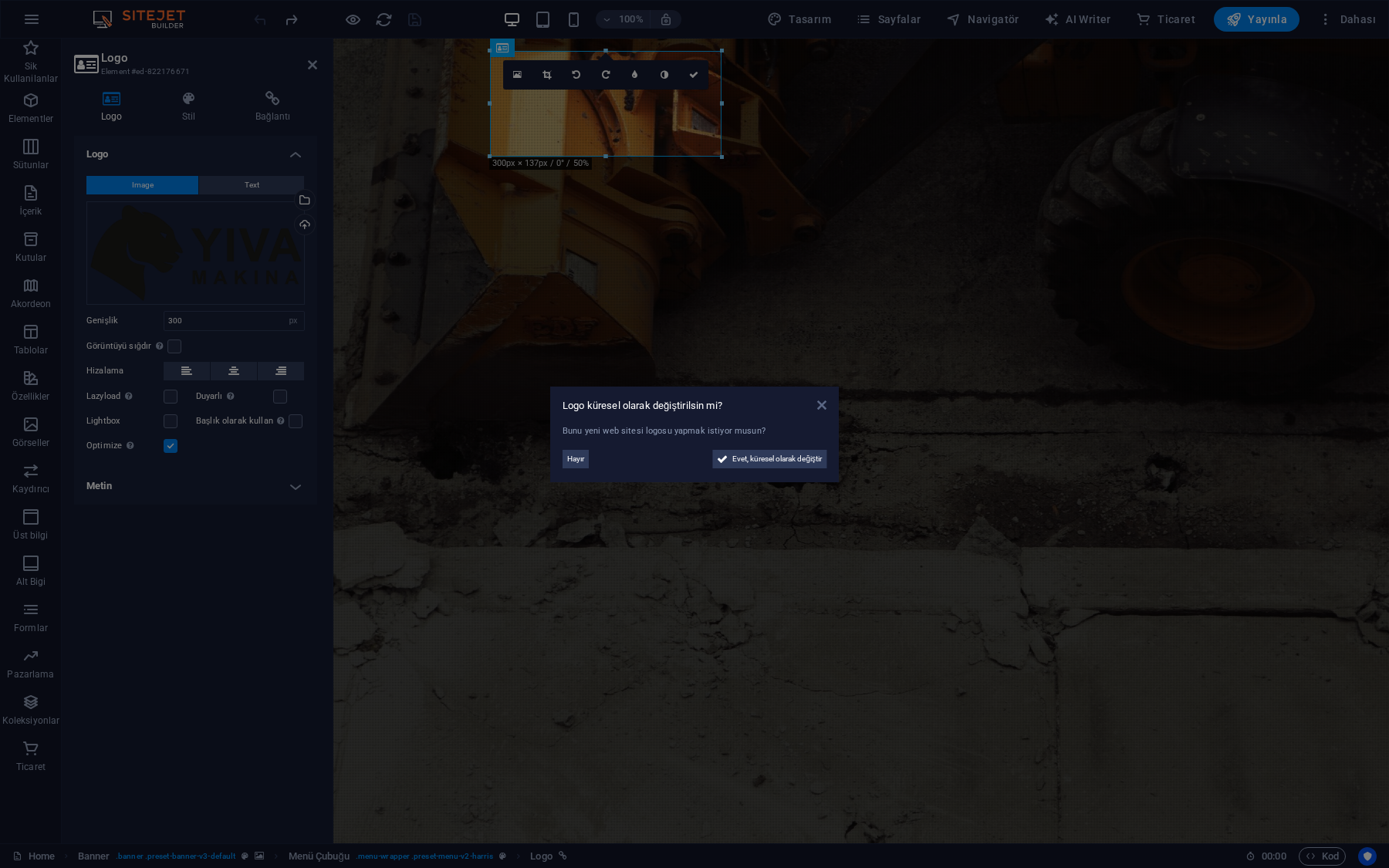 click at bounding box center (822, 405) 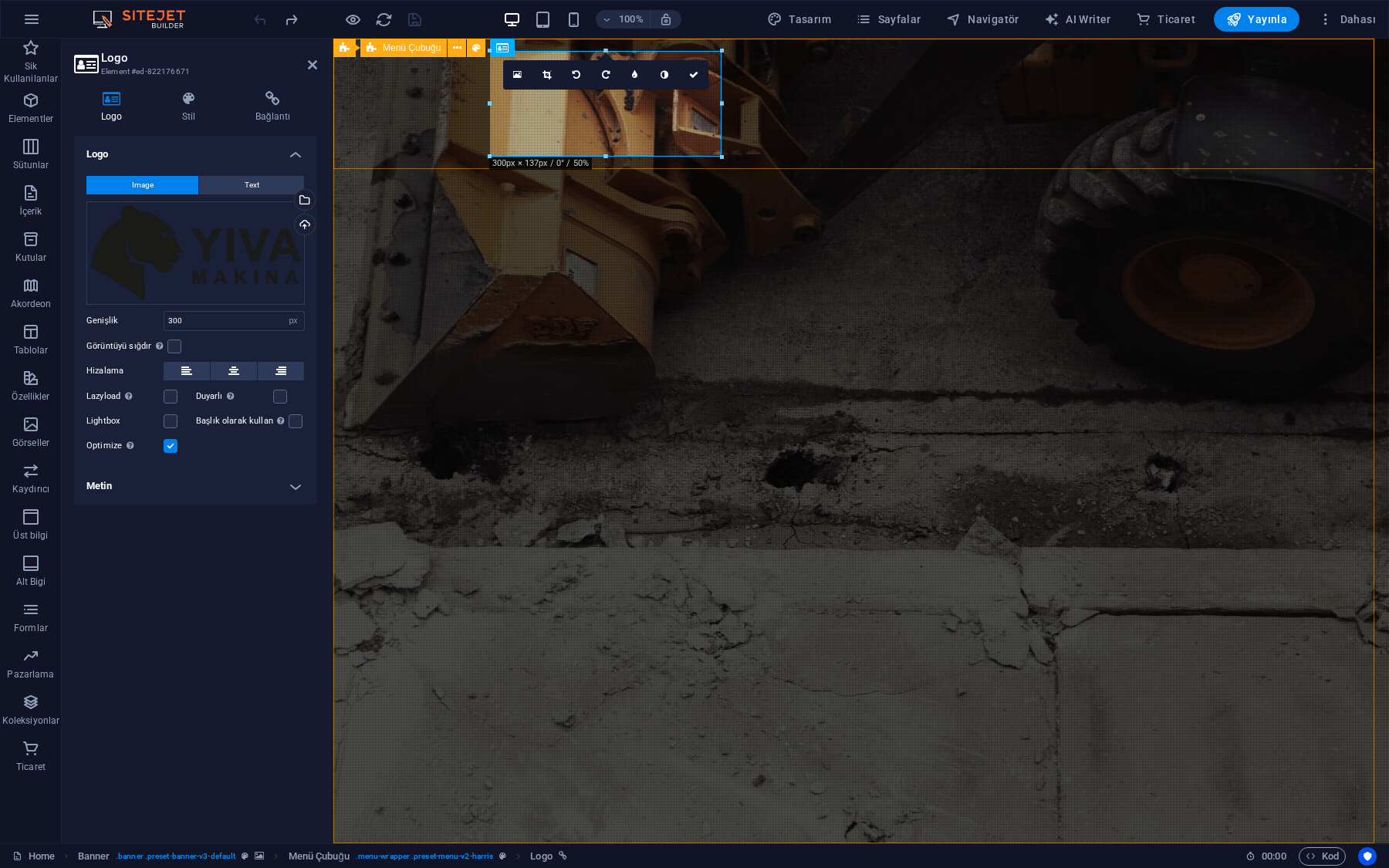click on "Home About Services Projects Contact" at bounding box center (861, 920) 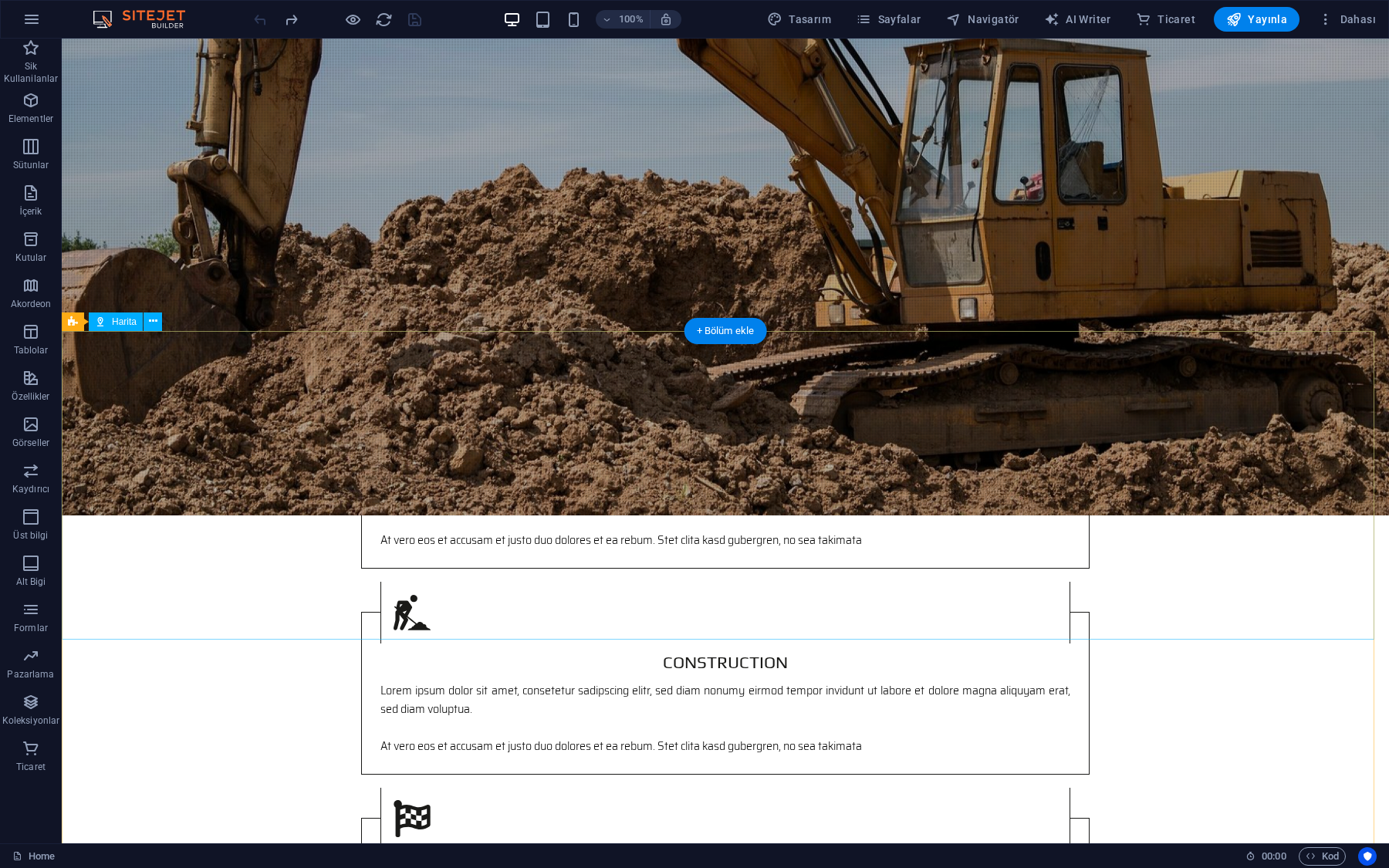 scroll, scrollTop: 2339, scrollLeft: 0, axis: vertical 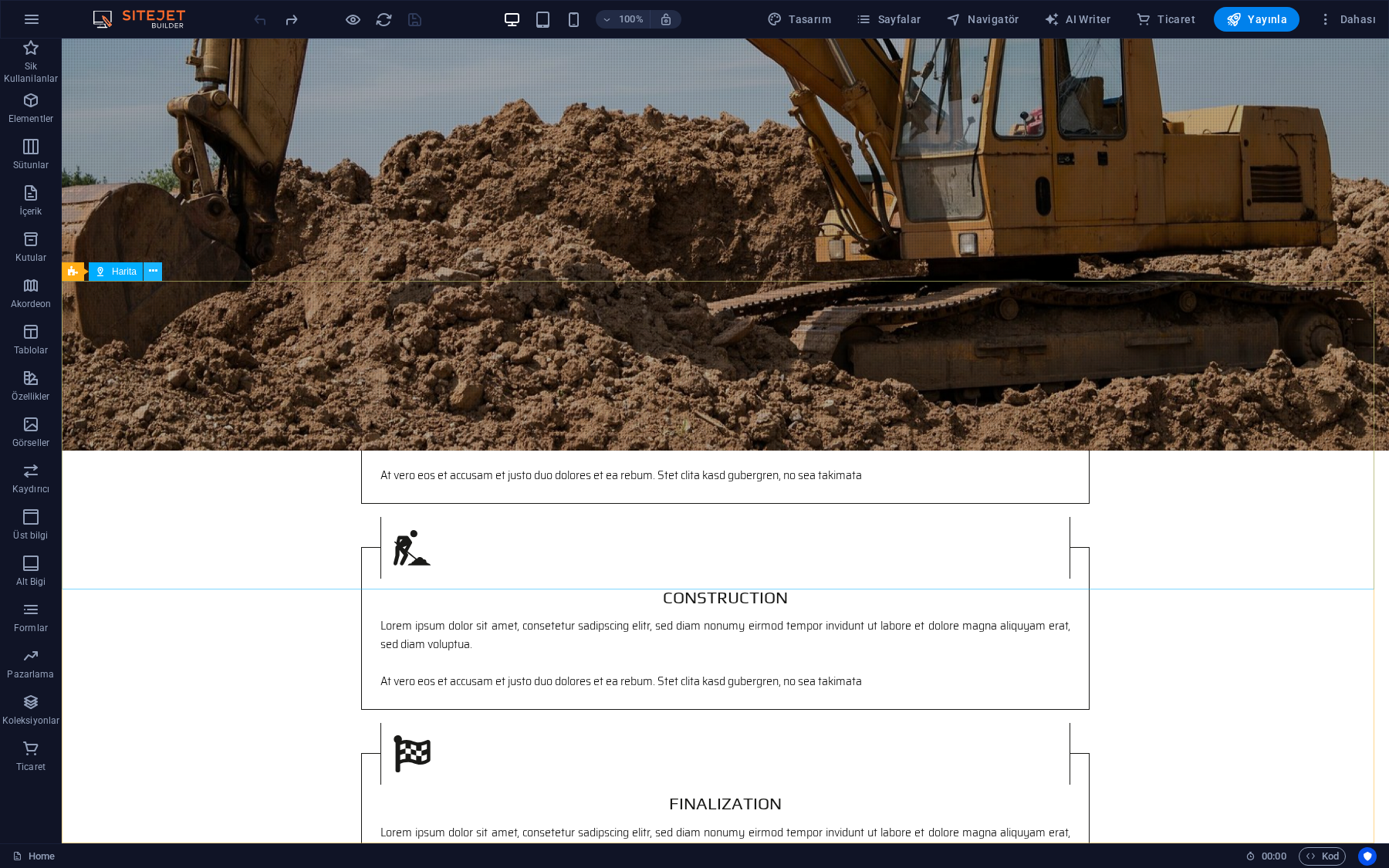 click at bounding box center (153, 272) 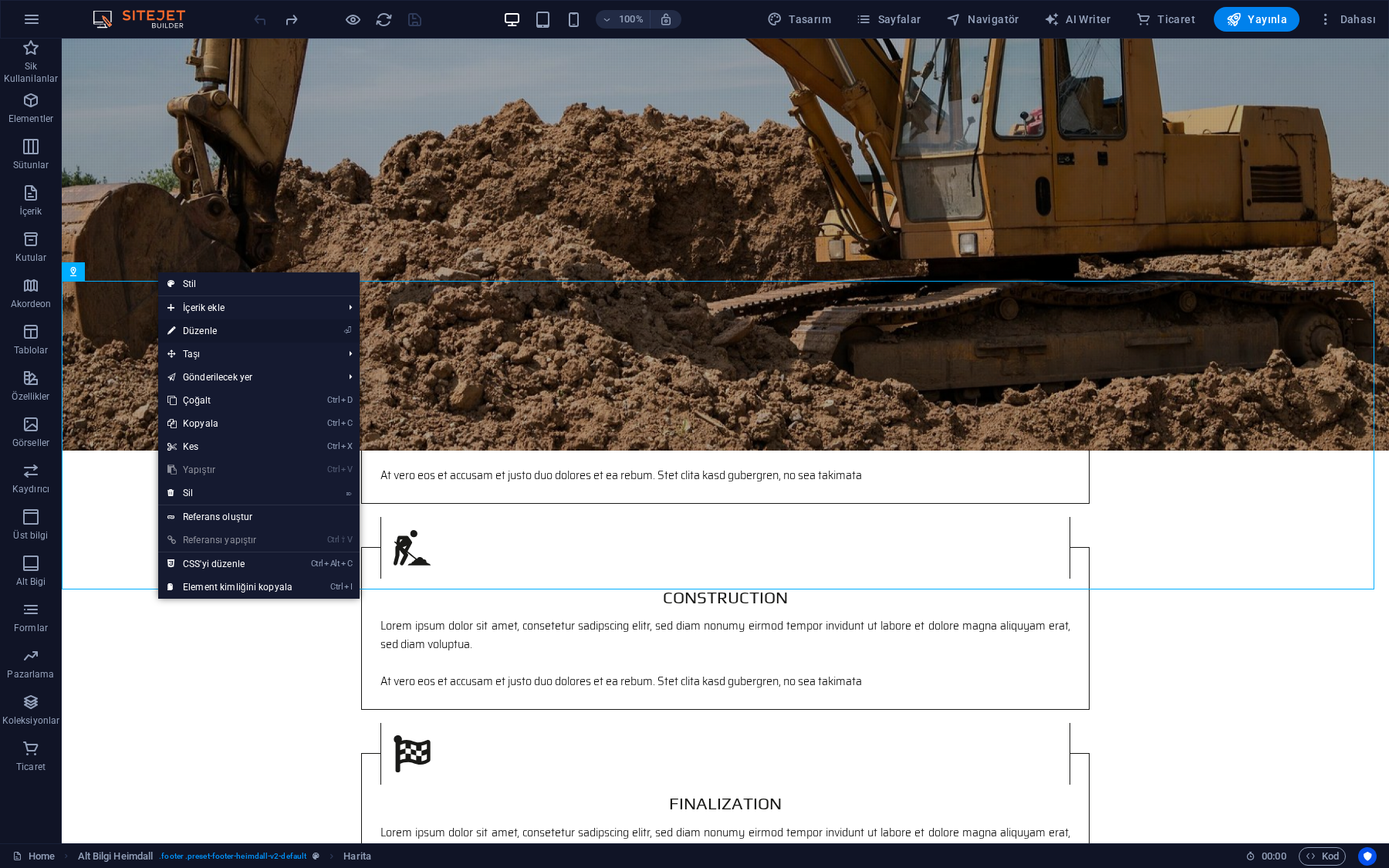 click on "⏎  Düzenle" at bounding box center (230, 331) 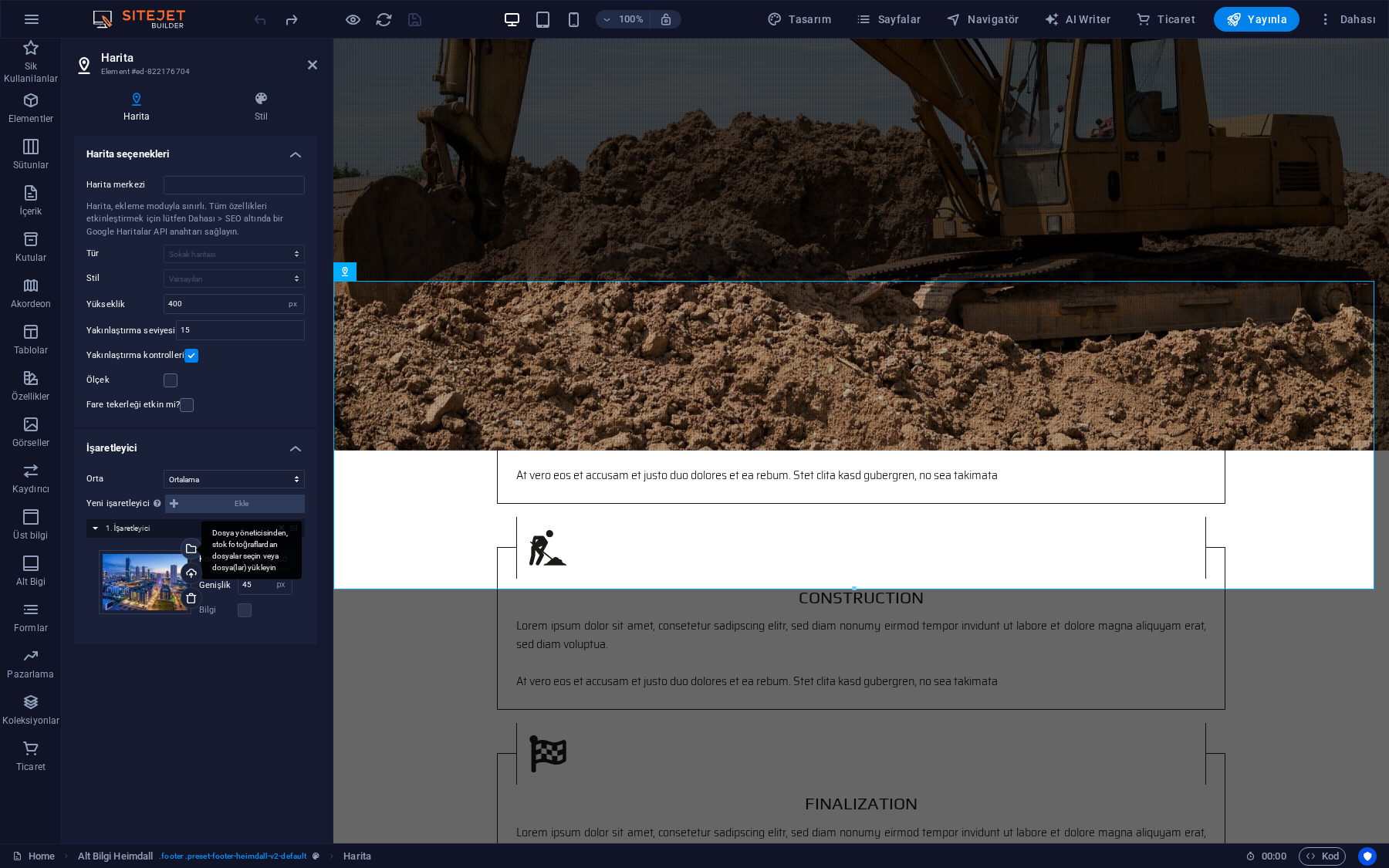 click on "Dosya yöneticisinden, stok fotoğraflardan dosyalar seçin veya dosya(lar) yükleyin" at bounding box center (190, 550) 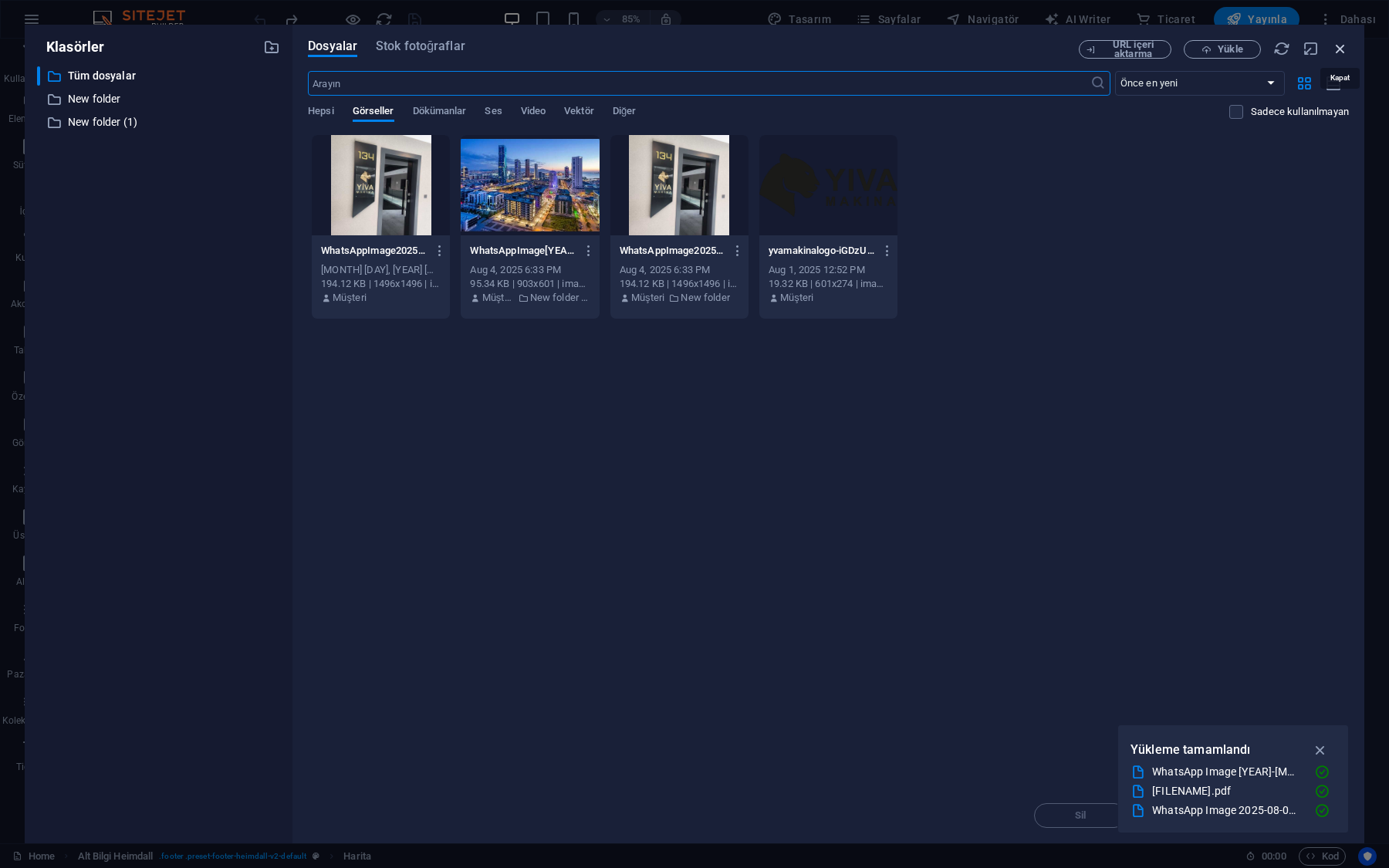 click at bounding box center (1340, 49) 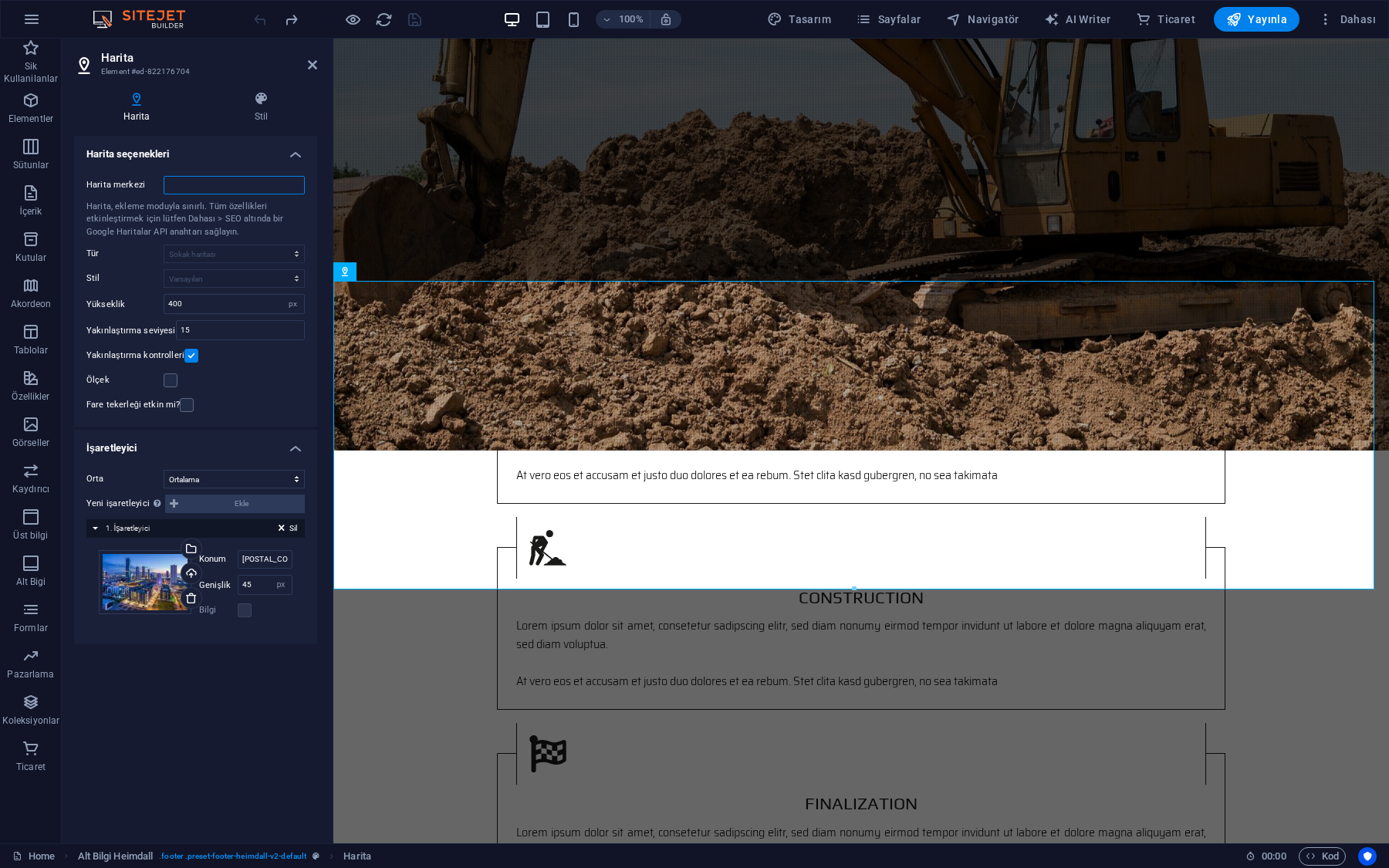click on "Harita merkezi" at bounding box center [234, 185] 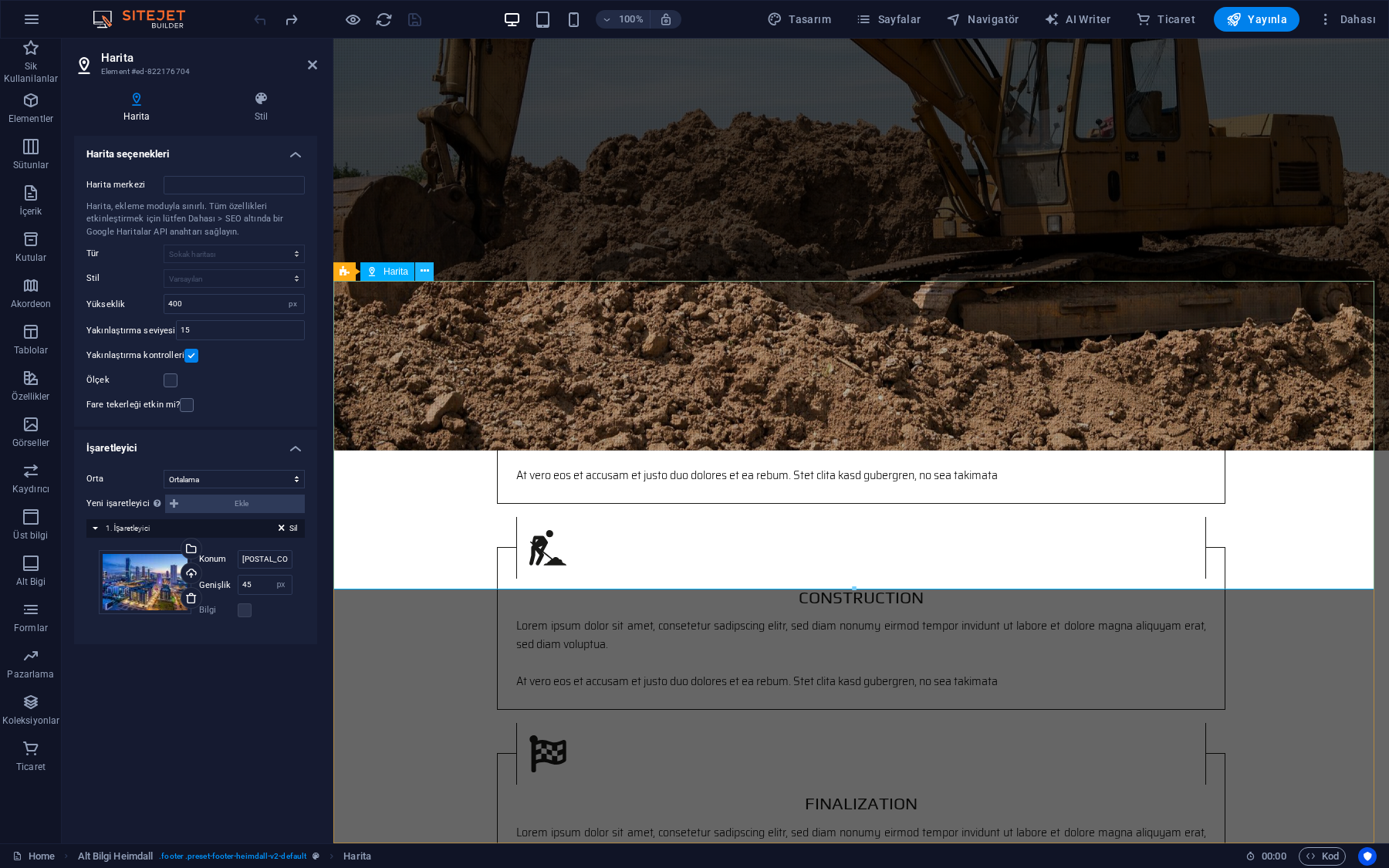 click at bounding box center [424, 271] 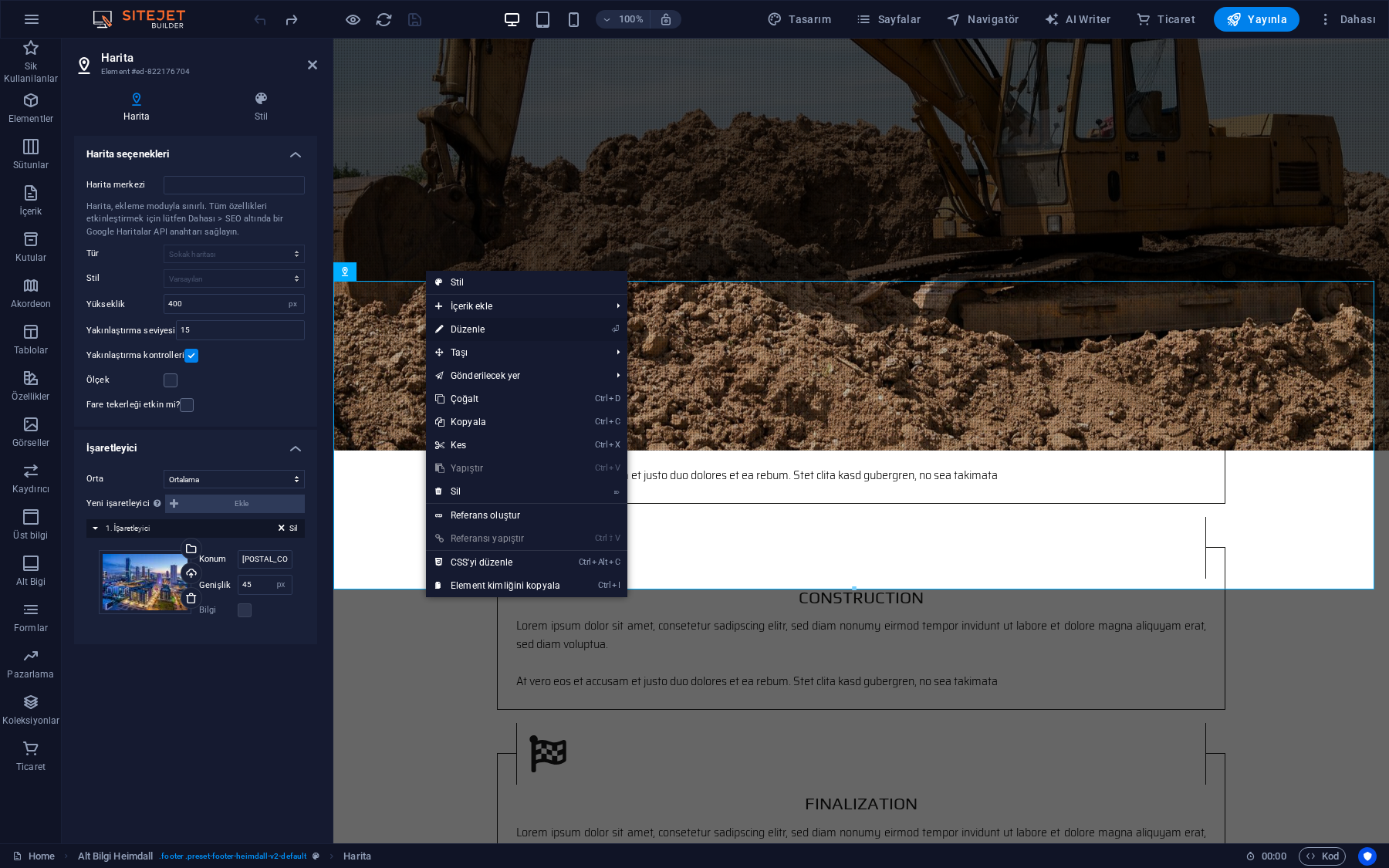click on "⏎  Düzenle" at bounding box center (498, 329) 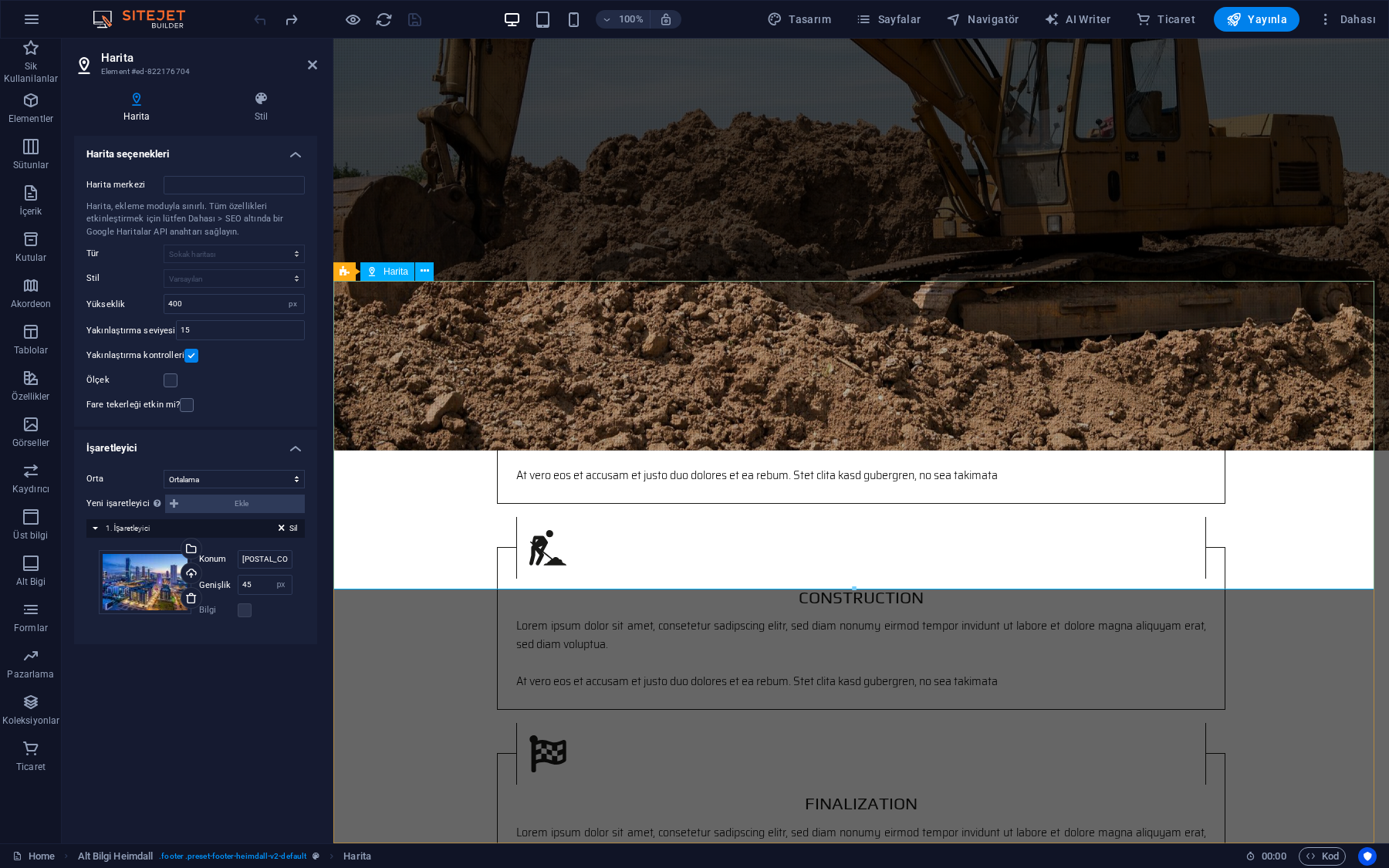 click on "Haritada dokunma hareketleriyle gezinmek için haritaya iki kez dokunup parmağınızı basılı tutun, ardından haritayı sürükleyin. ← Sola git → Sağa git ↑ Yukarı git ↓ Aşağı git + Yakınlaştır - Uzaklaştır Home %75 sola git End %75 sağa git Page Up %75 yukarı git Page Down %75 aşağı git Harita Arazi Uydu Etiketler Klavye kısayolları Harita Verileri Harita verileri ©2025 GeoBasis-DE/BKG (©2009), Google Harita verileri ©2025 GeoBasis-DE/BKG (©2009), Google 200 m  Metrik ve emperyal birimler arasında geçiş yapmak için tıklayın Şartlar Harita hatası bildirin" at bounding box center (861, 1795) 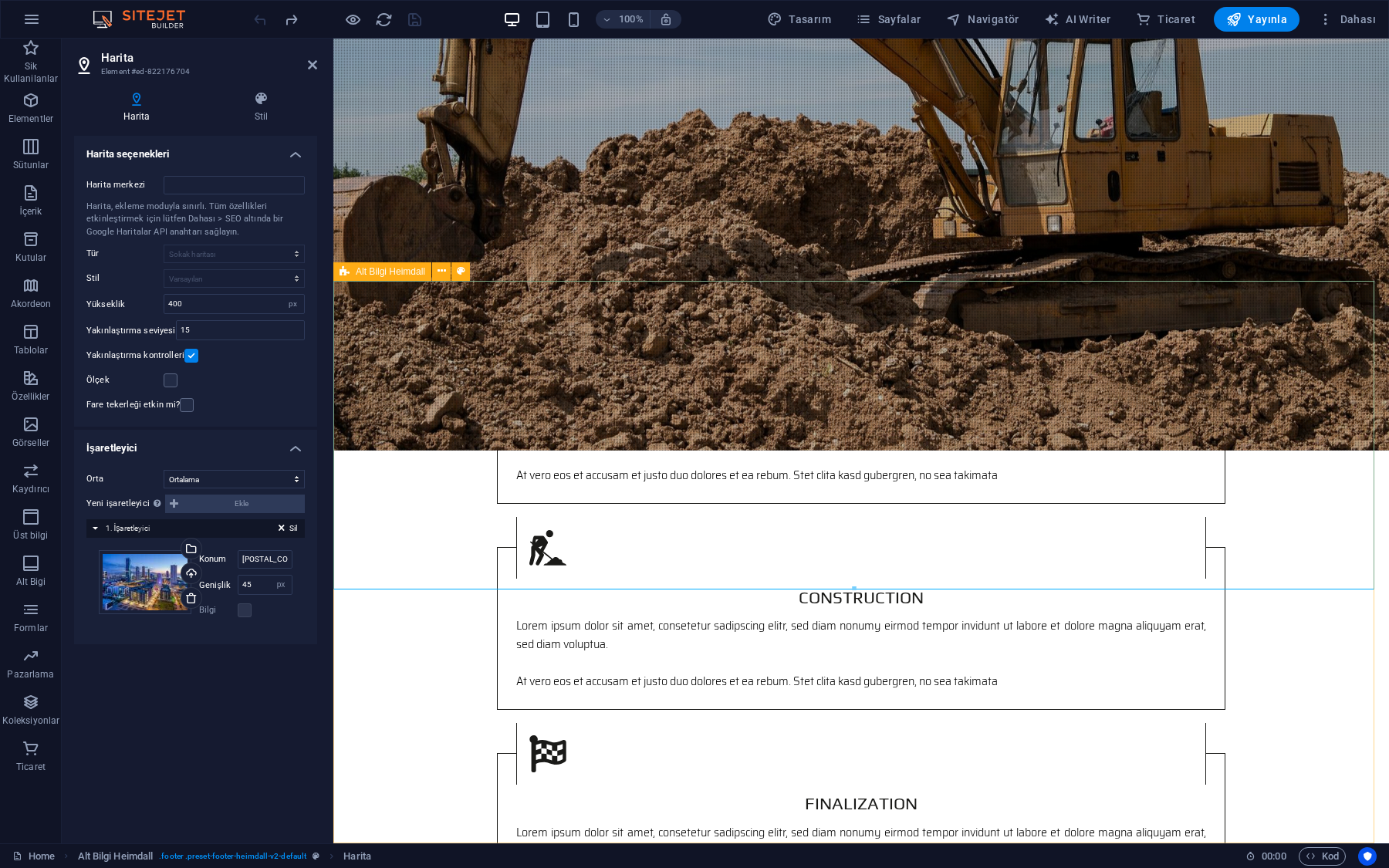 click at bounding box center [344, 272] 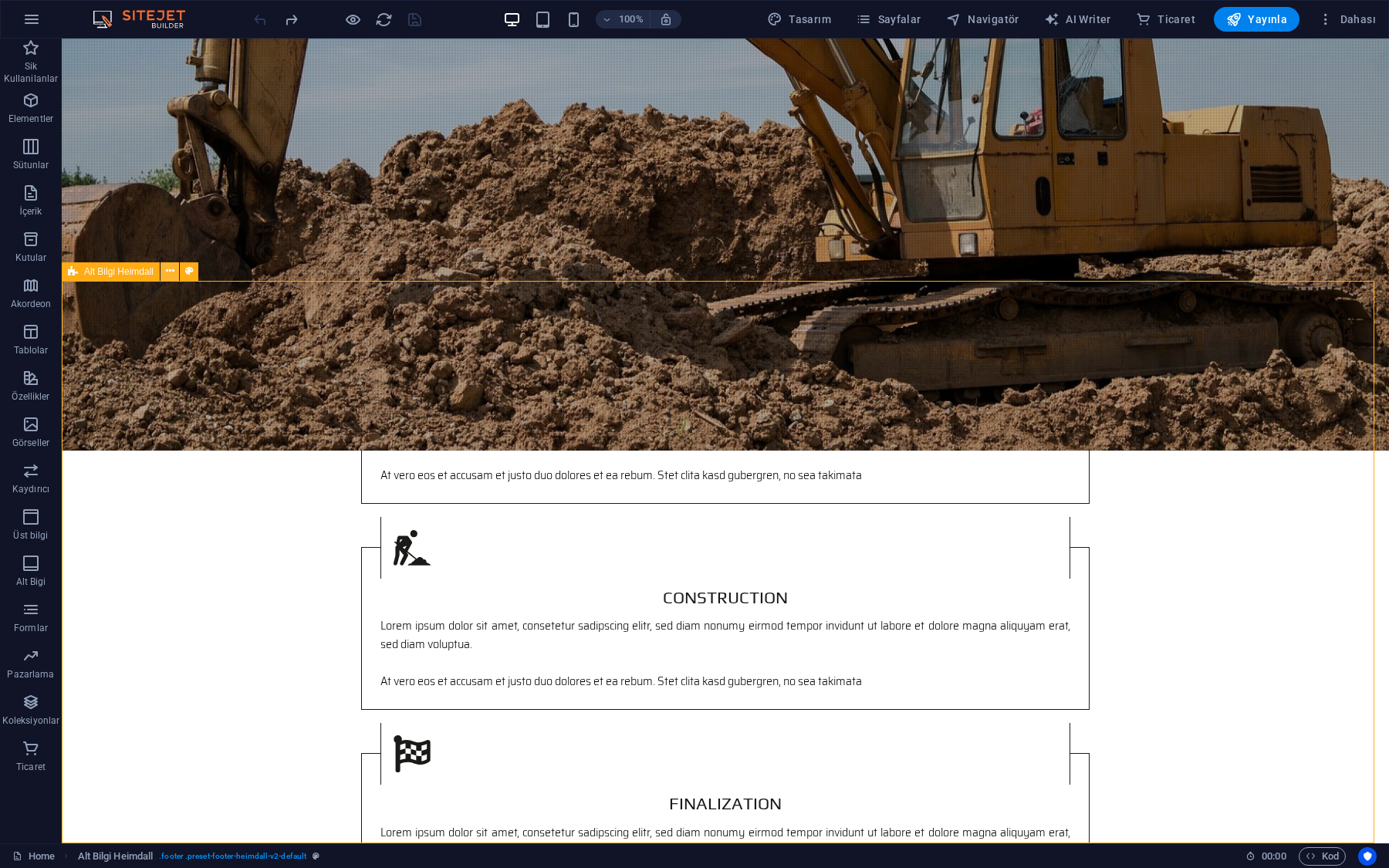 click at bounding box center [170, 272] 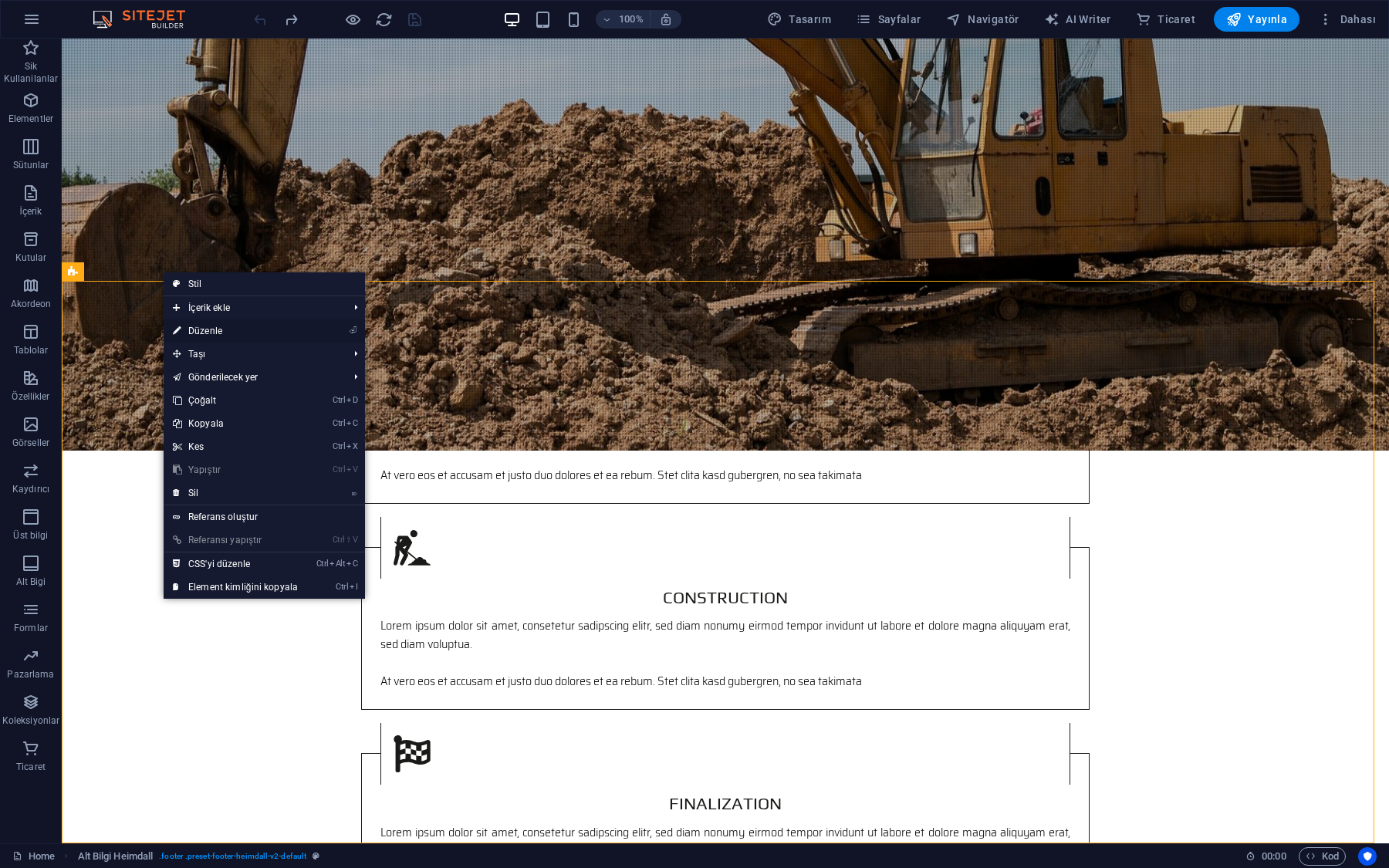 click on "⏎  Düzenle" at bounding box center [235, 331] 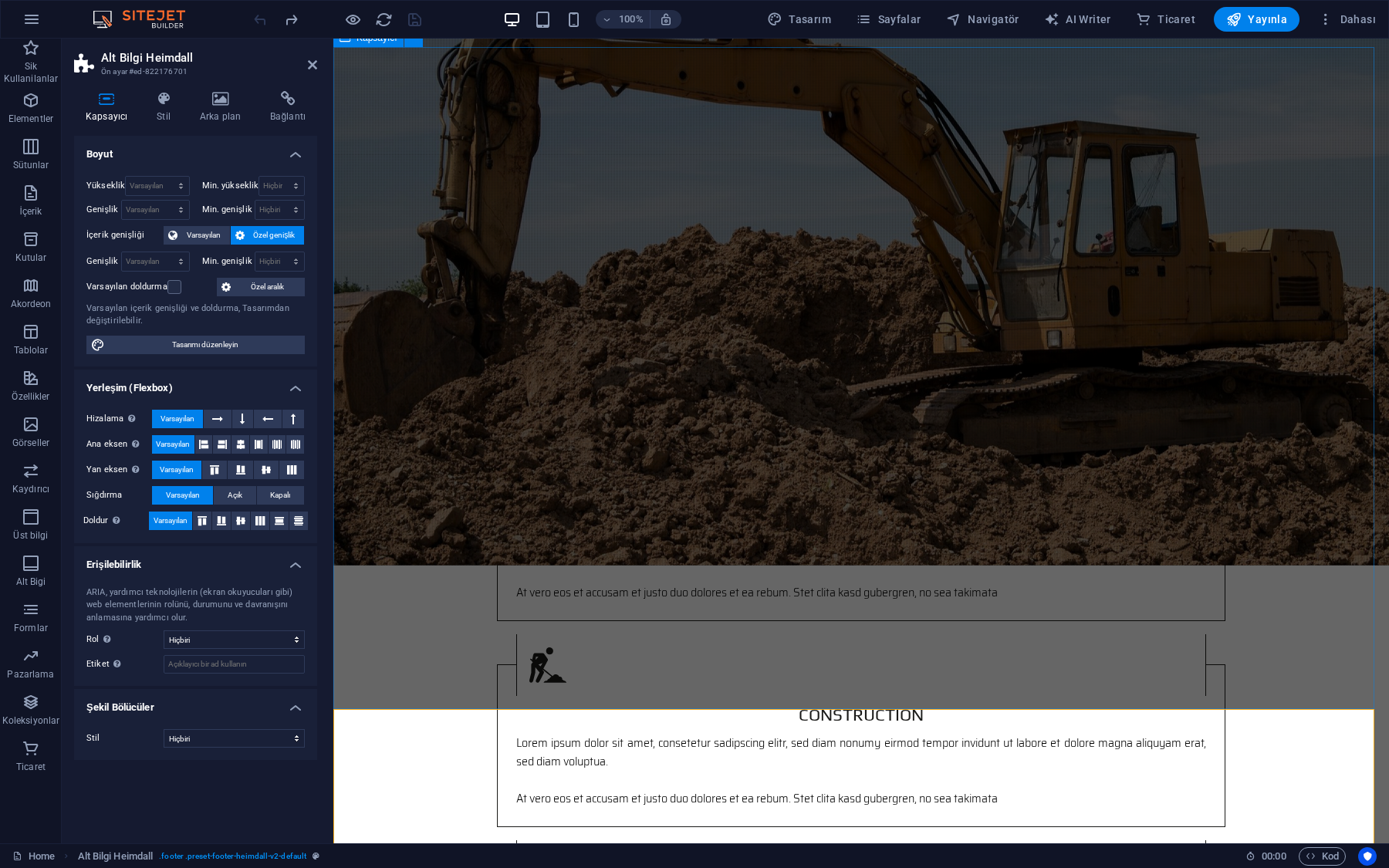 scroll, scrollTop: 2339, scrollLeft: 0, axis: vertical 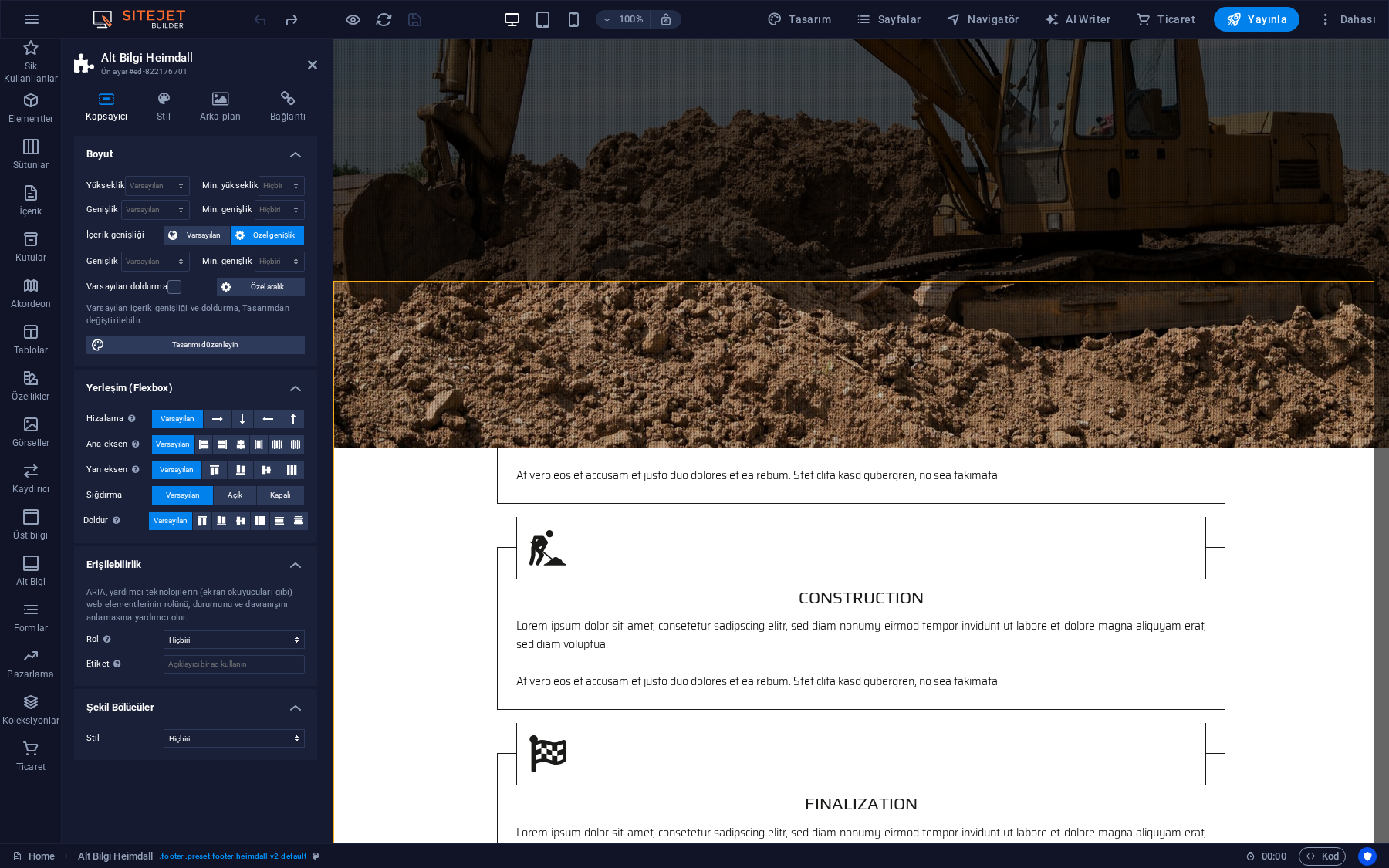 click on "Erişilebilirlik" at bounding box center (195, 560) 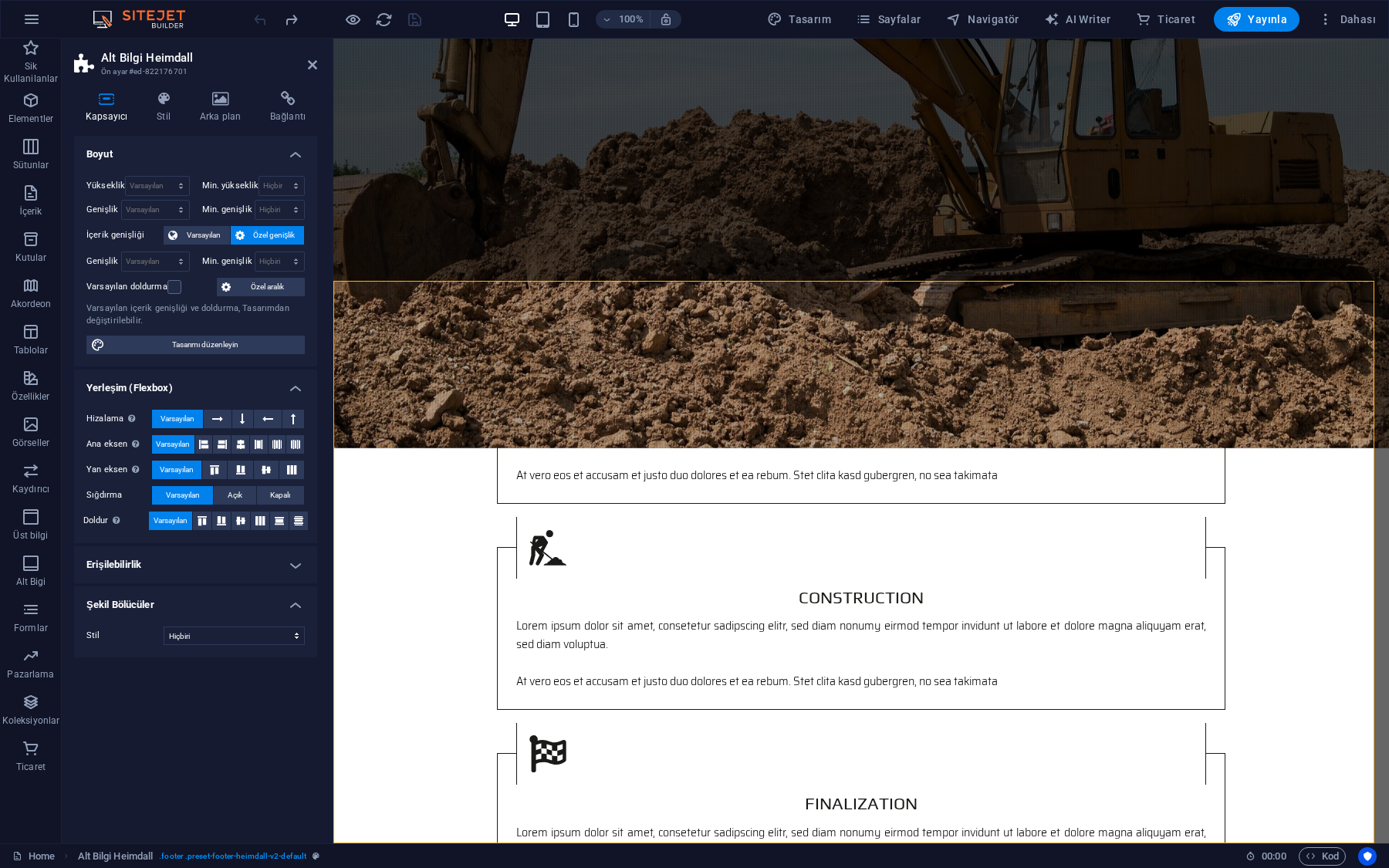 click on "Erişilebilirlik" at bounding box center (195, 565) 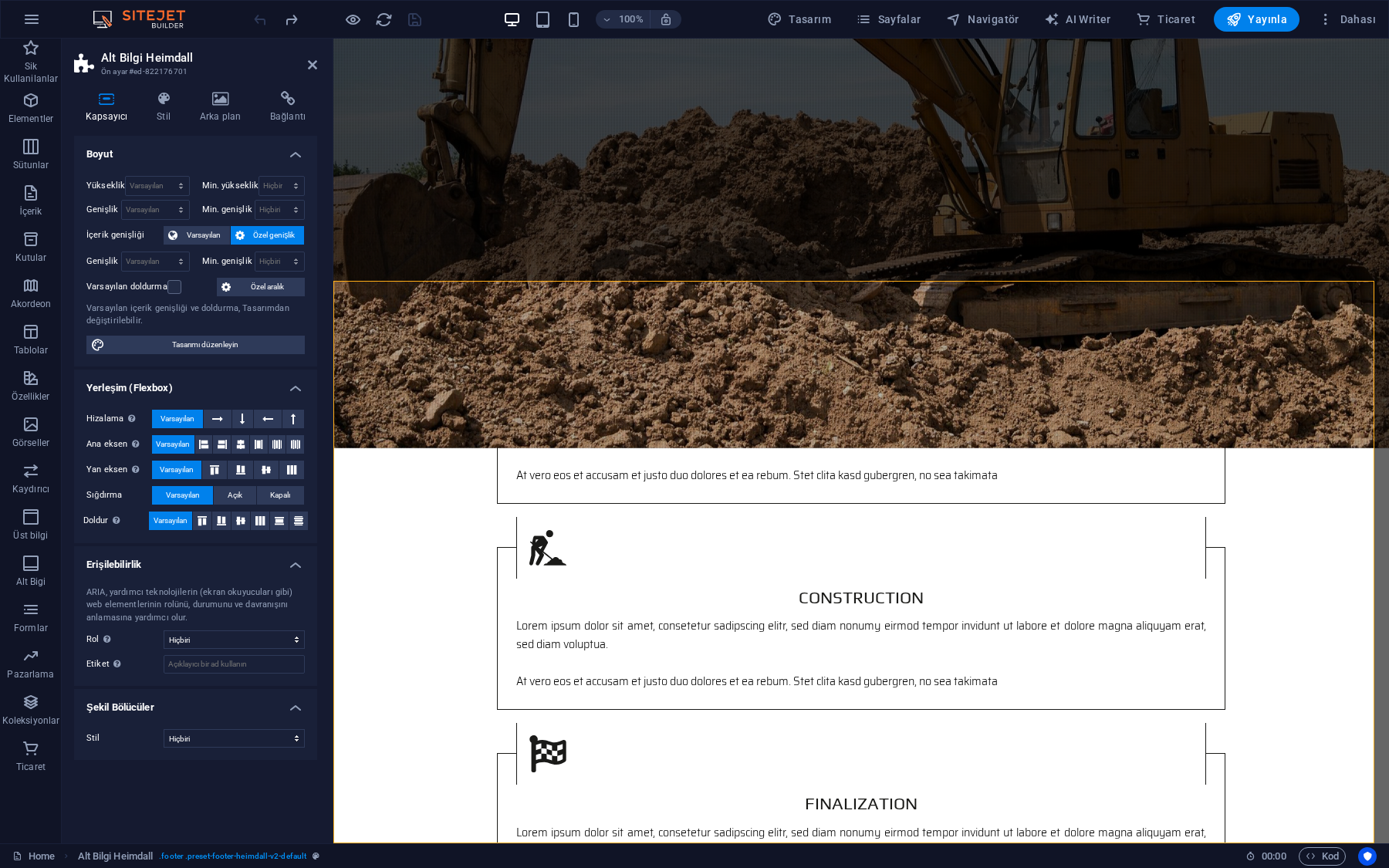 click on "ARIA, yardımcı teknolojilerin (ekran okuyucuları gibi) web elementlerinin rolünü, durumunu ve davranışını anlamasına yardımcı olur." at bounding box center [195, 606] 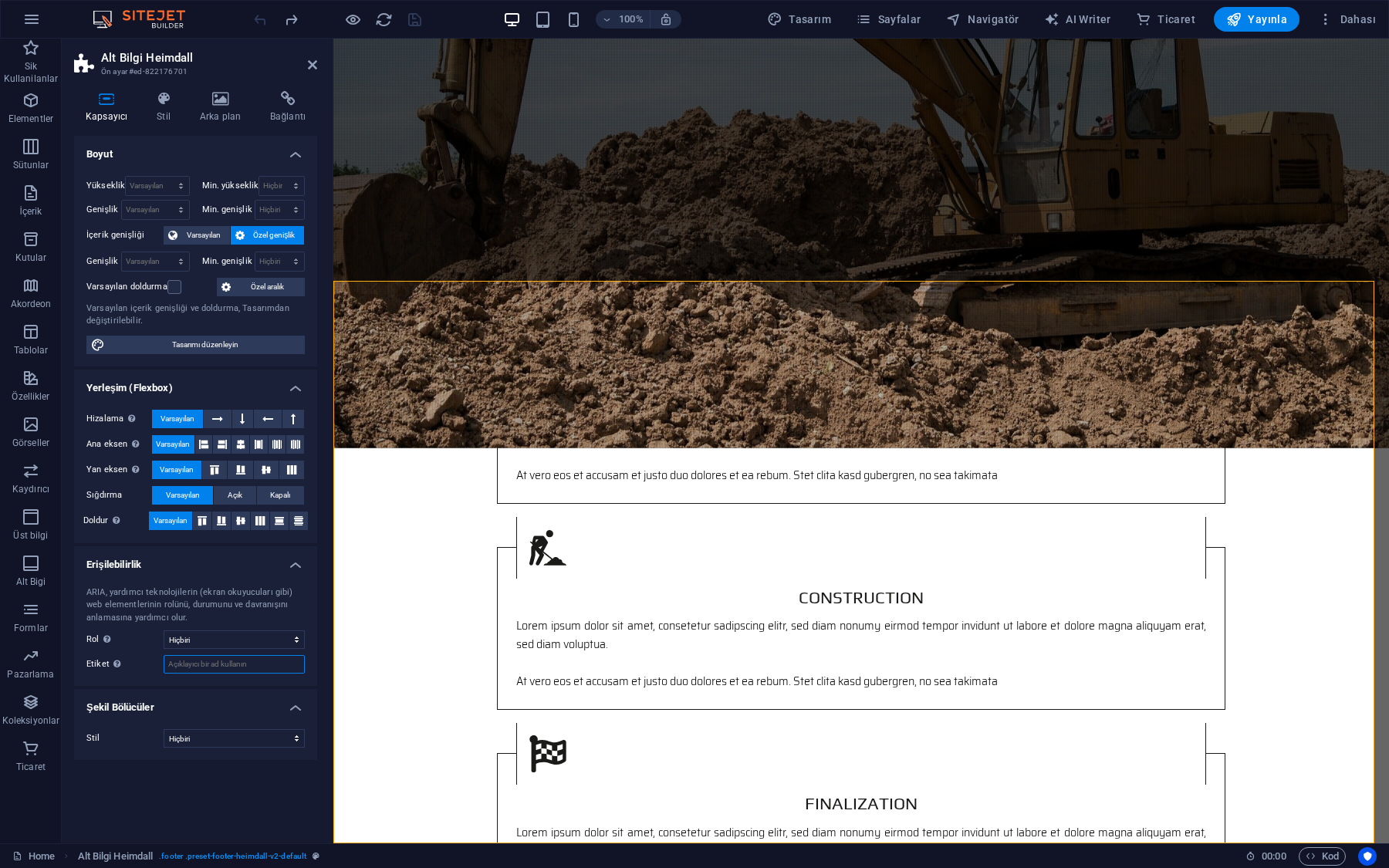 click on "Etiket Anlaşılır olmayan elementler için açık ve tanımlayıcı bir ad sağlamak amacıyla  ARIA etiketini  kullanın." at bounding box center [234, 664] 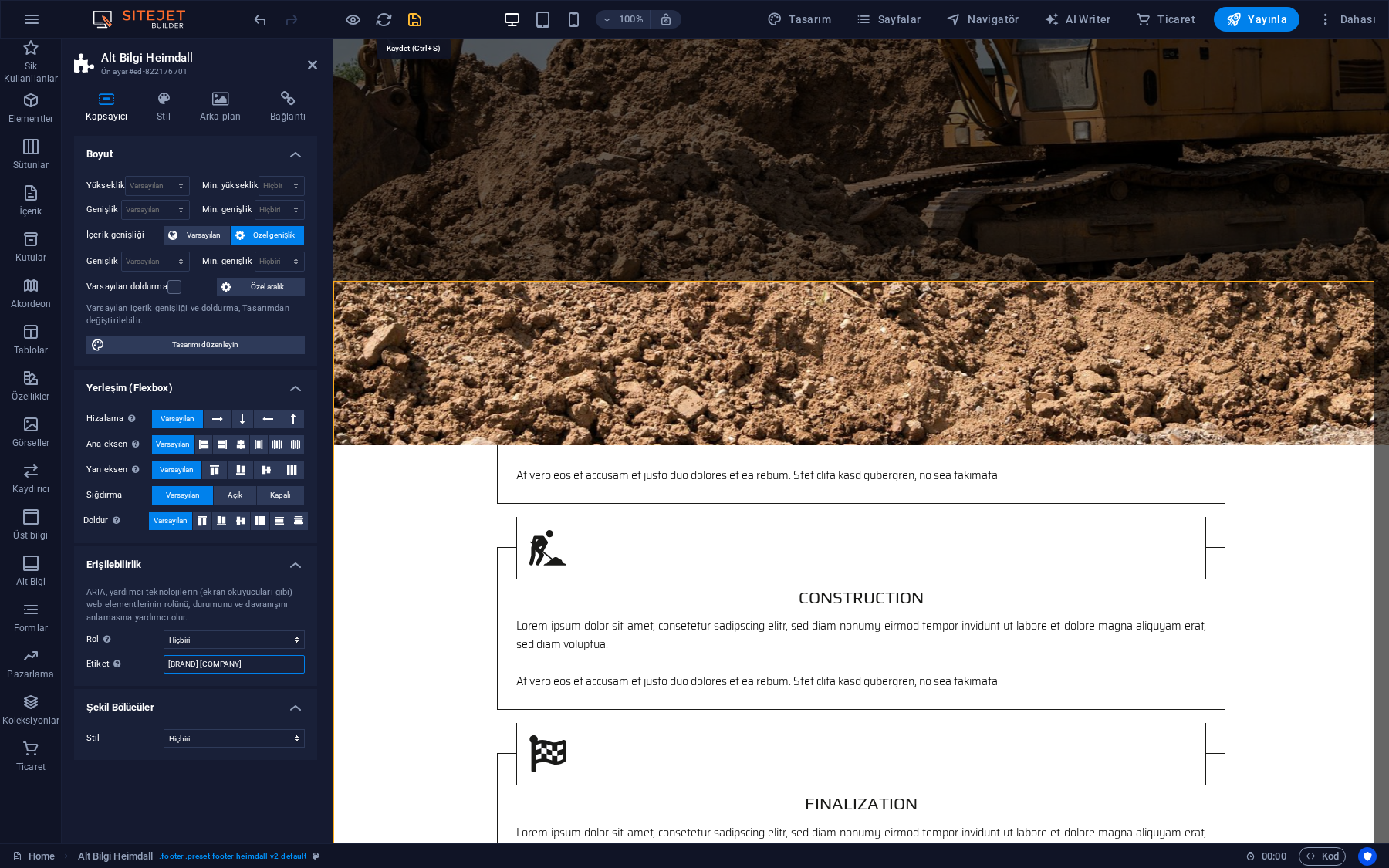 type on "Yiva Makina" 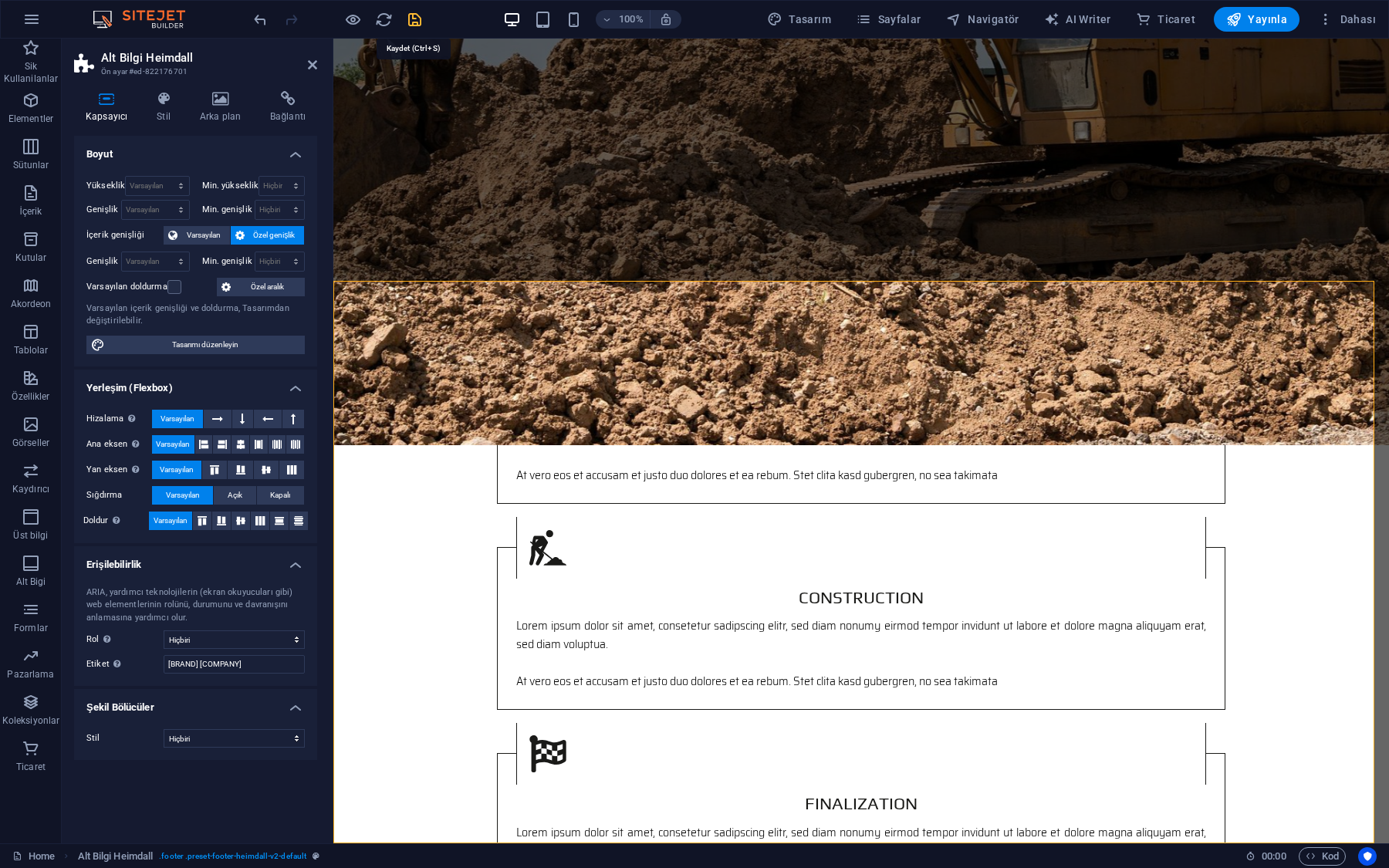 click at bounding box center (414, 19) 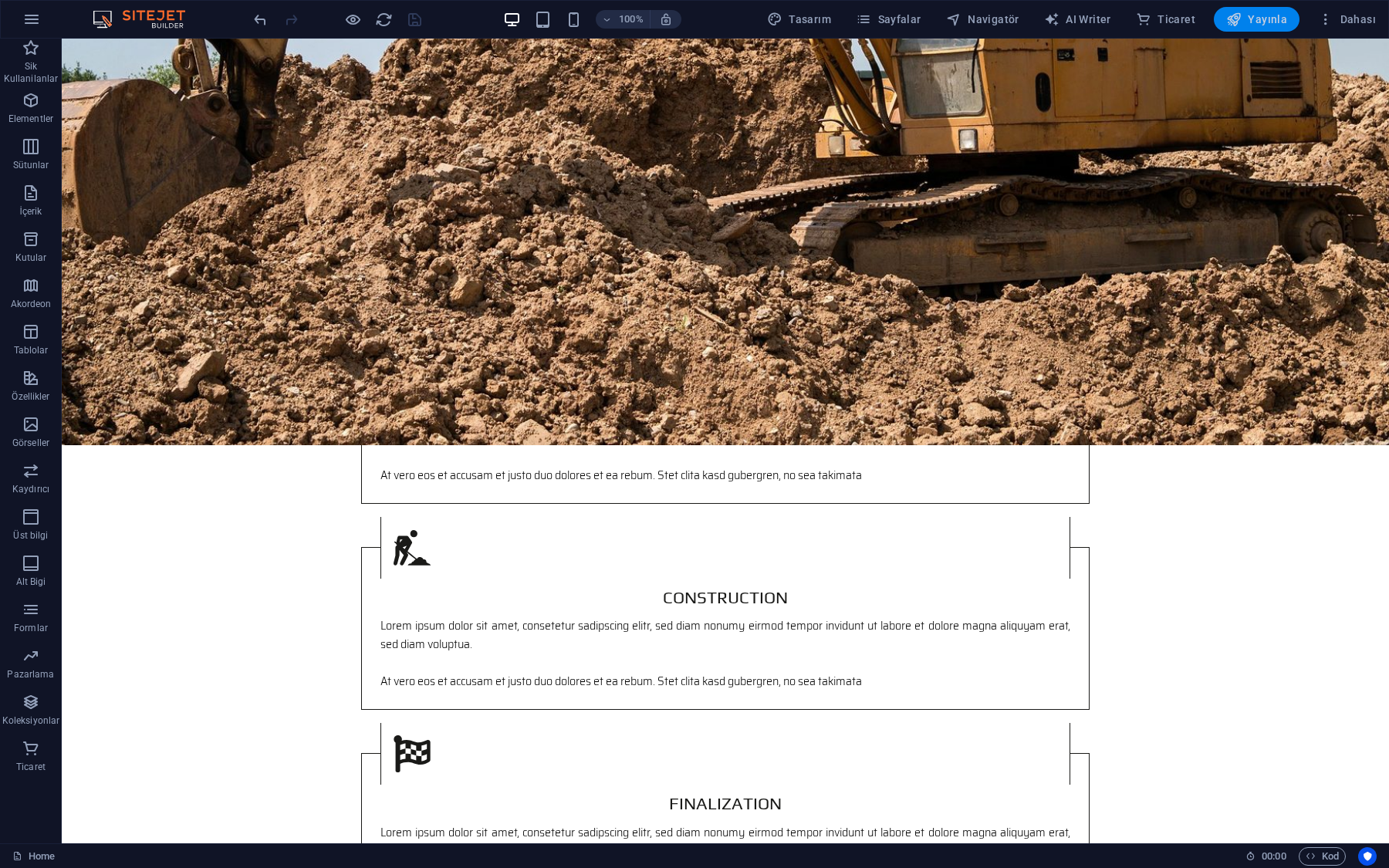 click on "Yayınla" at bounding box center (1256, 19) 